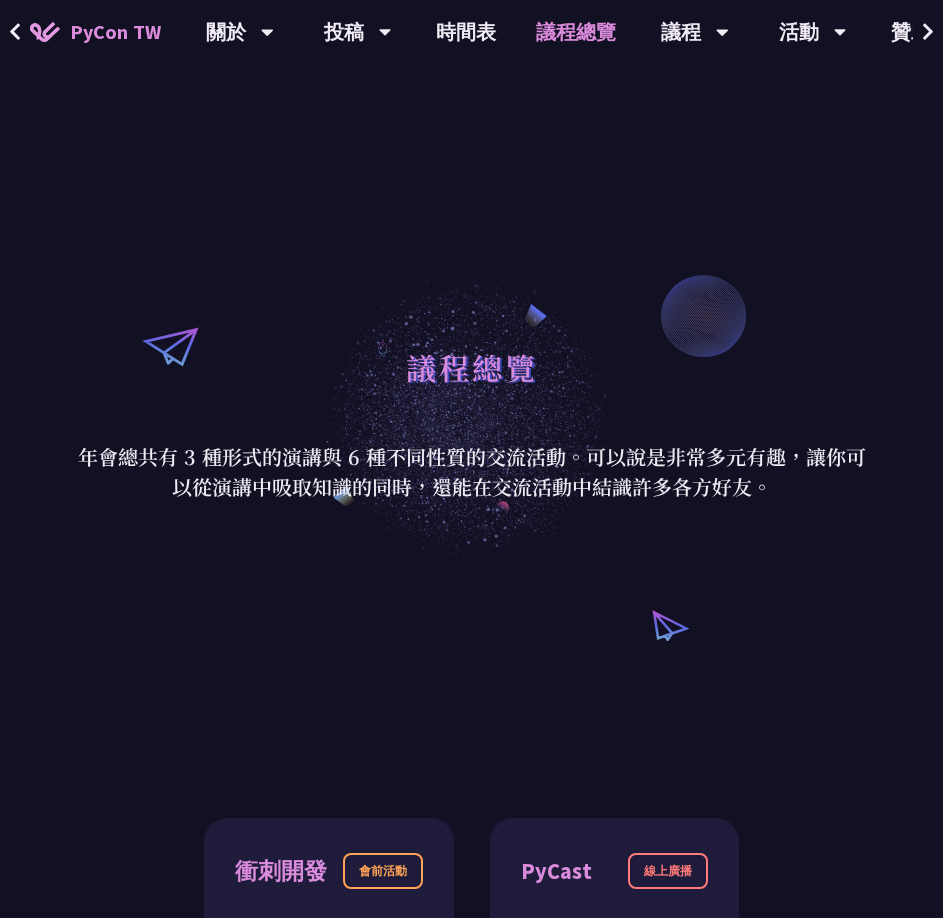 scroll, scrollTop: 0, scrollLeft: 0, axis: both 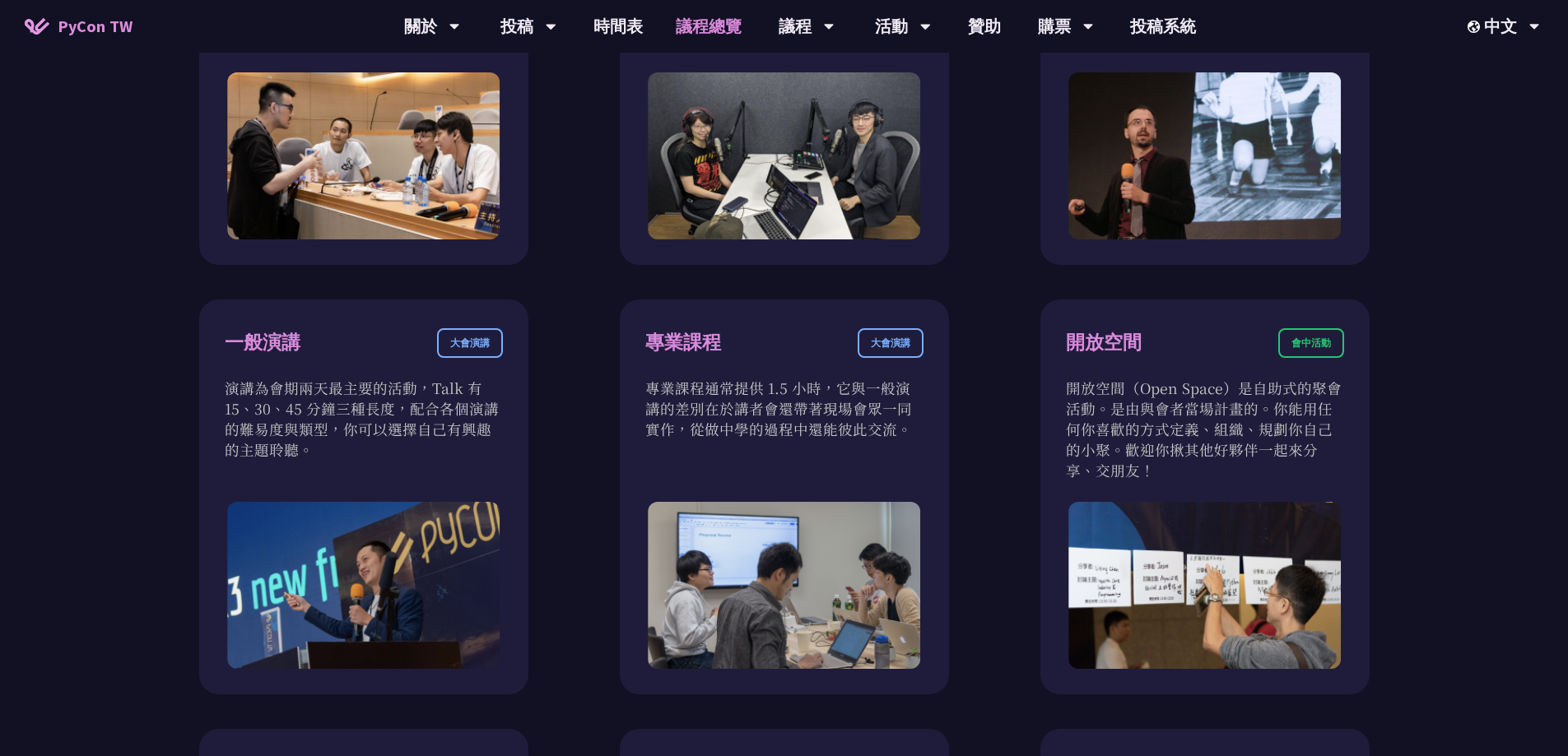 click on "議程總覽" at bounding box center (709, 26) 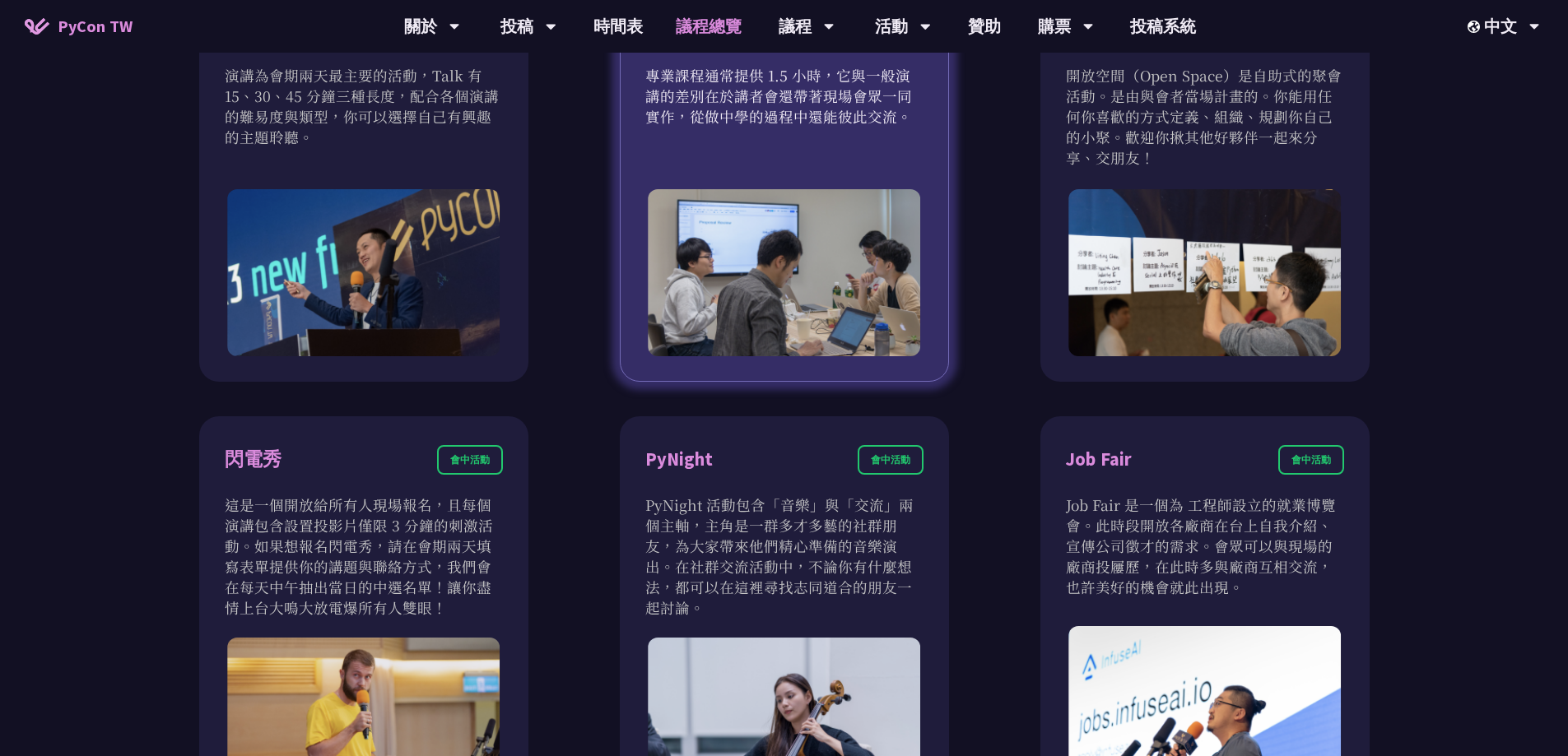 scroll, scrollTop: 1070, scrollLeft: 0, axis: vertical 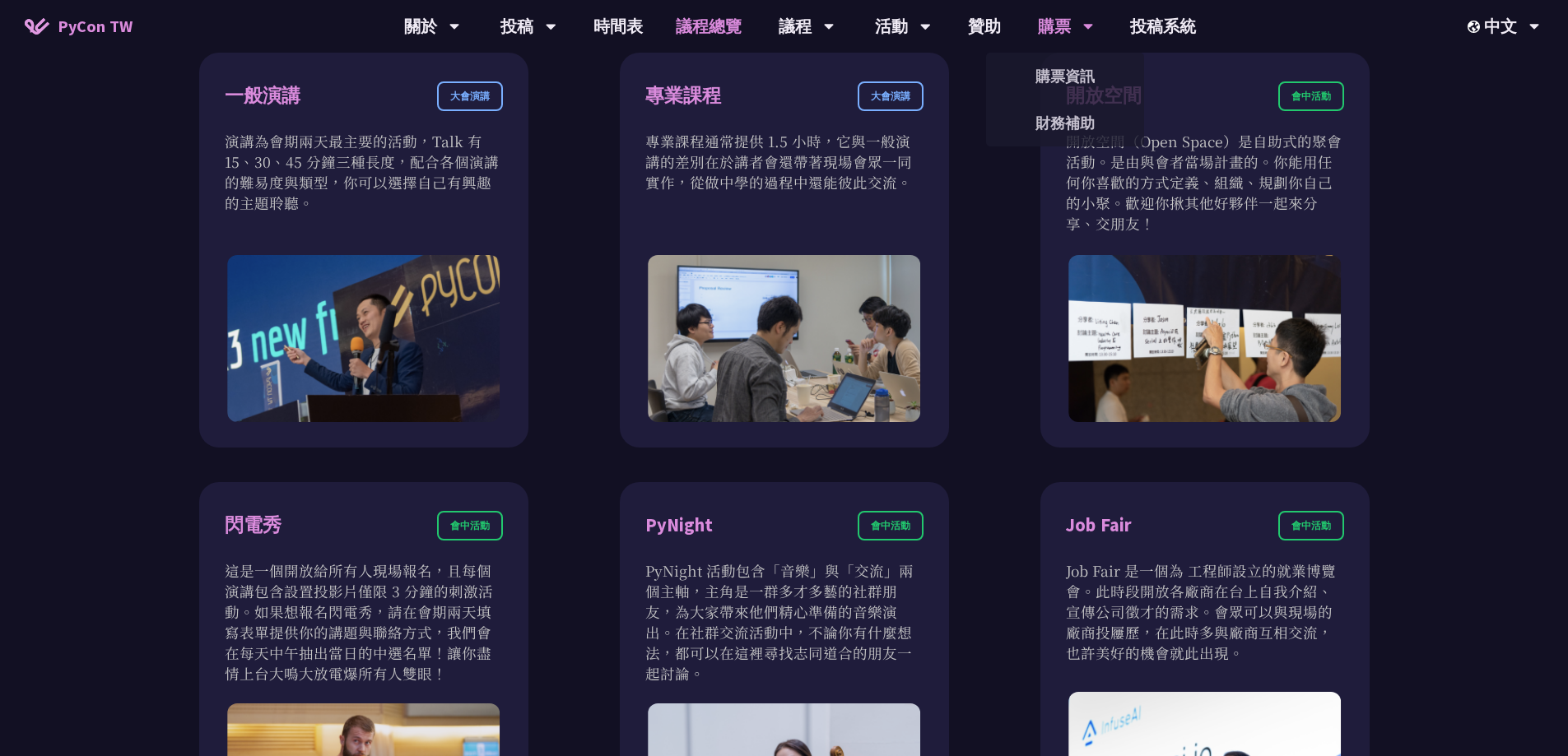click on "購票" at bounding box center (432, 26) 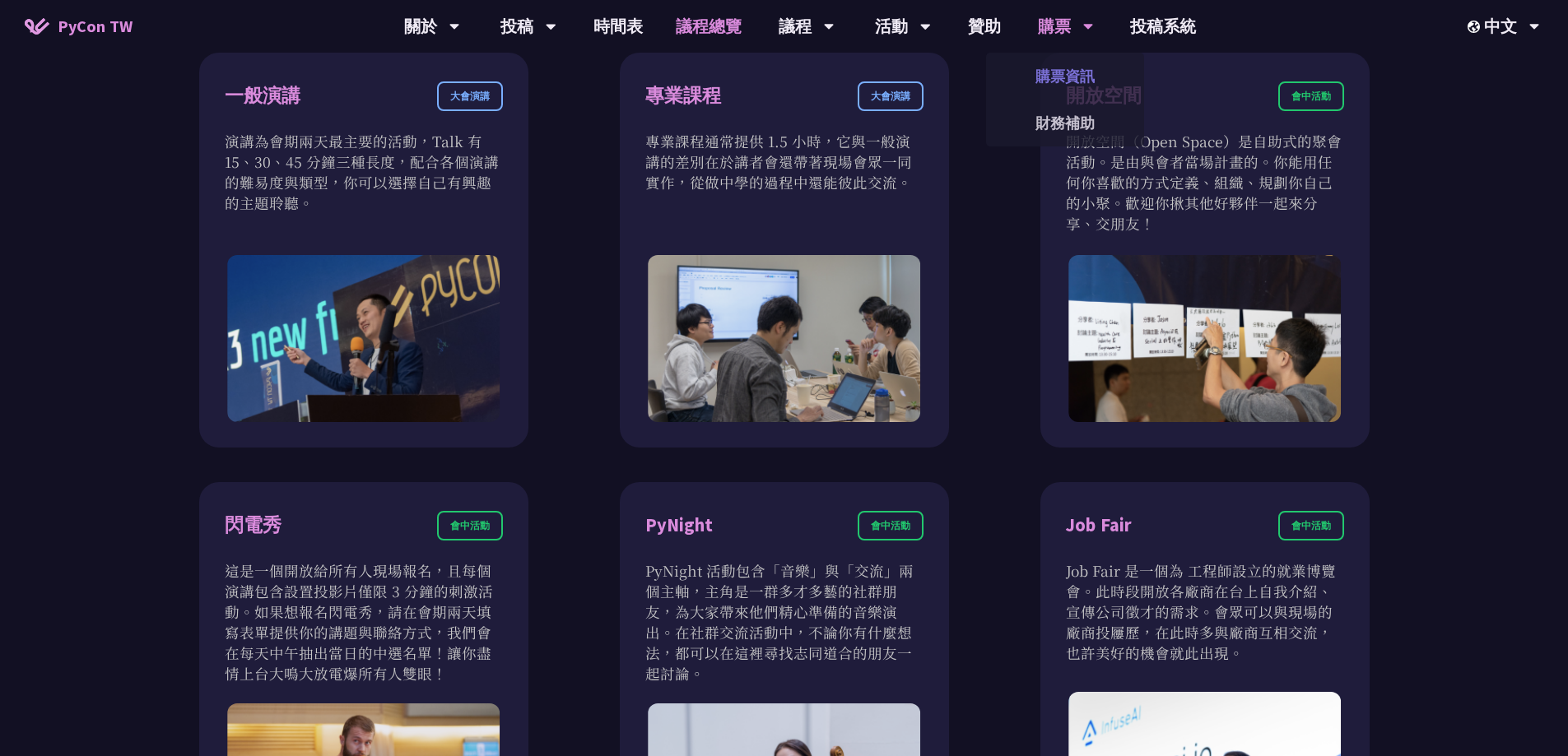click on "購票資訊" at bounding box center (1065, 76) 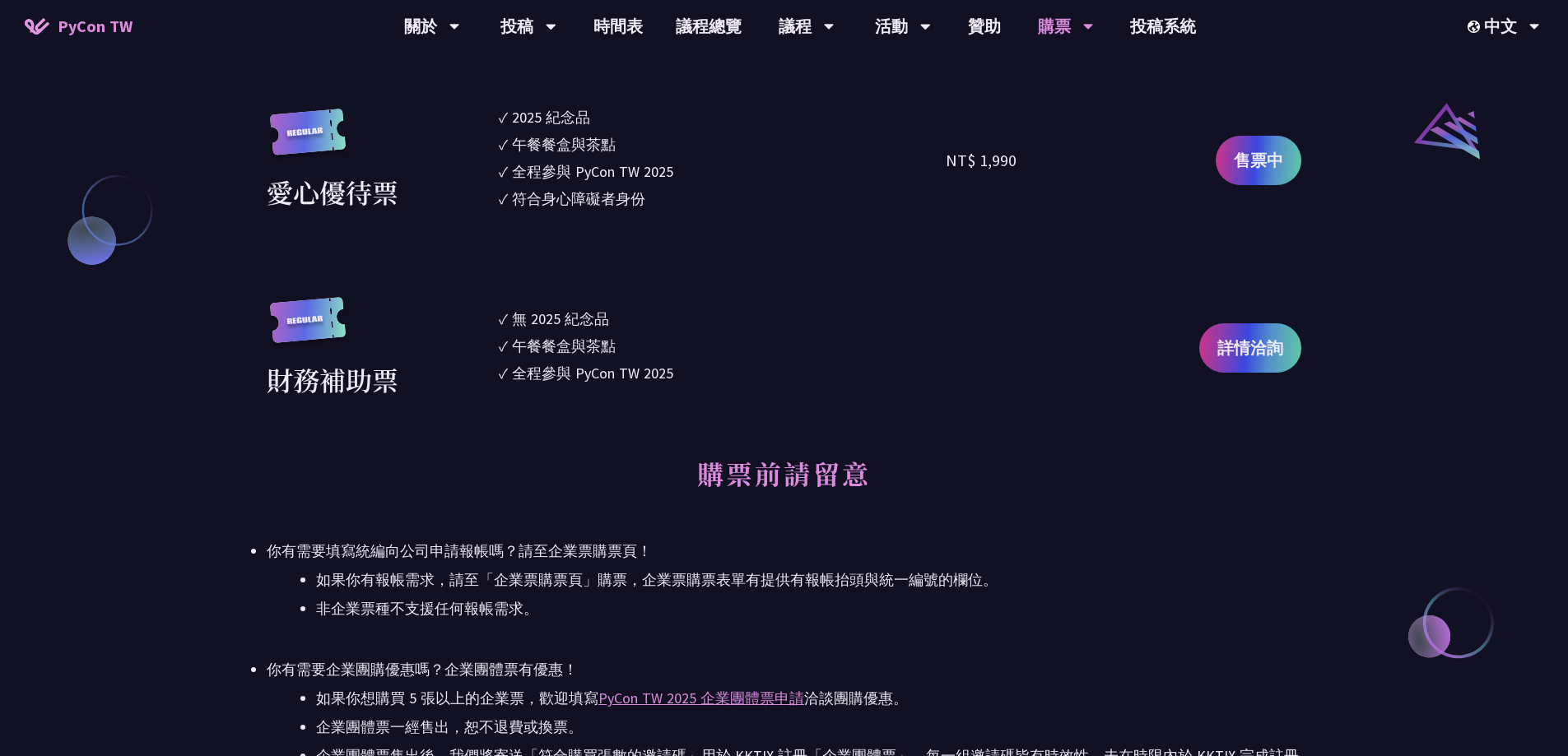 scroll, scrollTop: 2057, scrollLeft: 0, axis: vertical 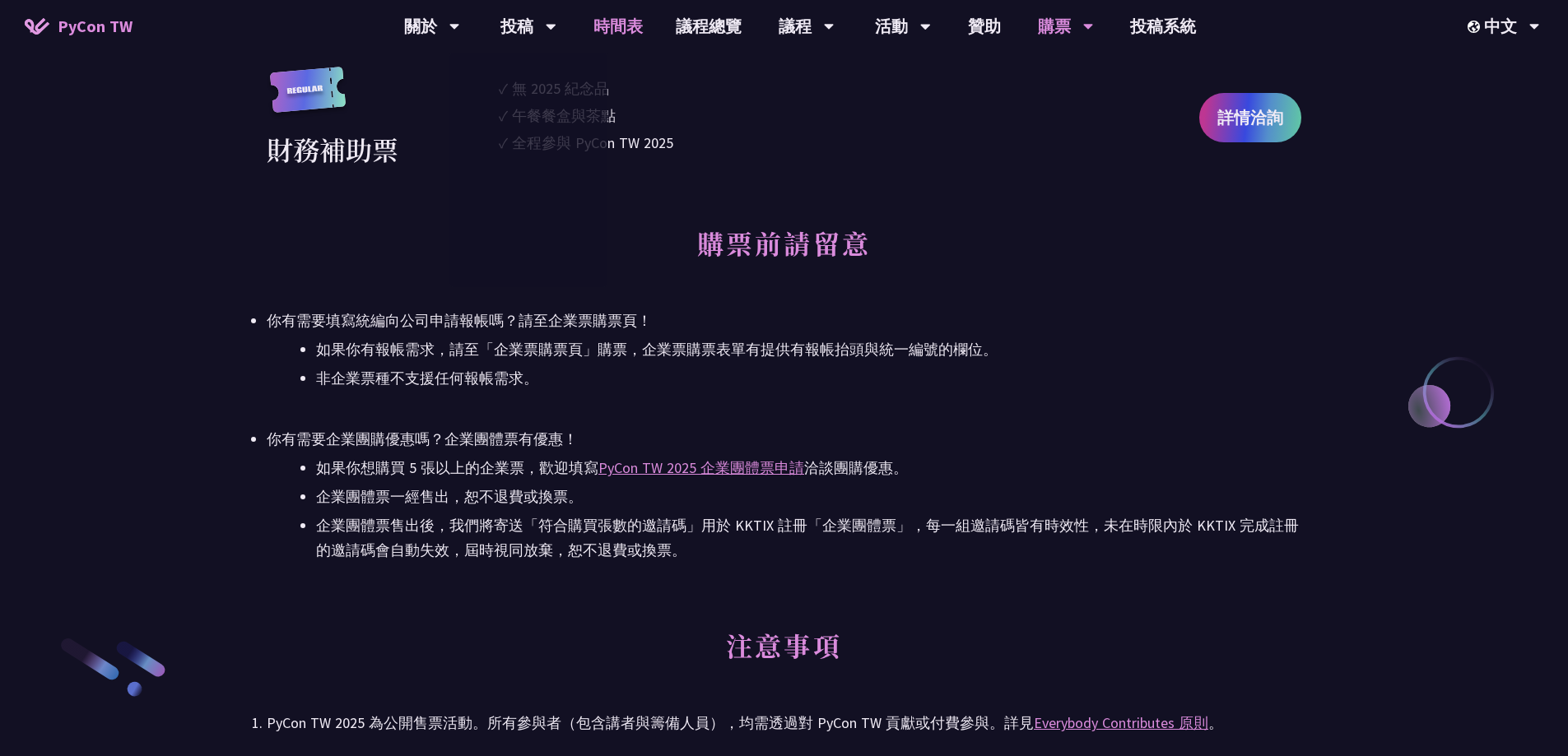 click on "時間表" at bounding box center [618, 26] 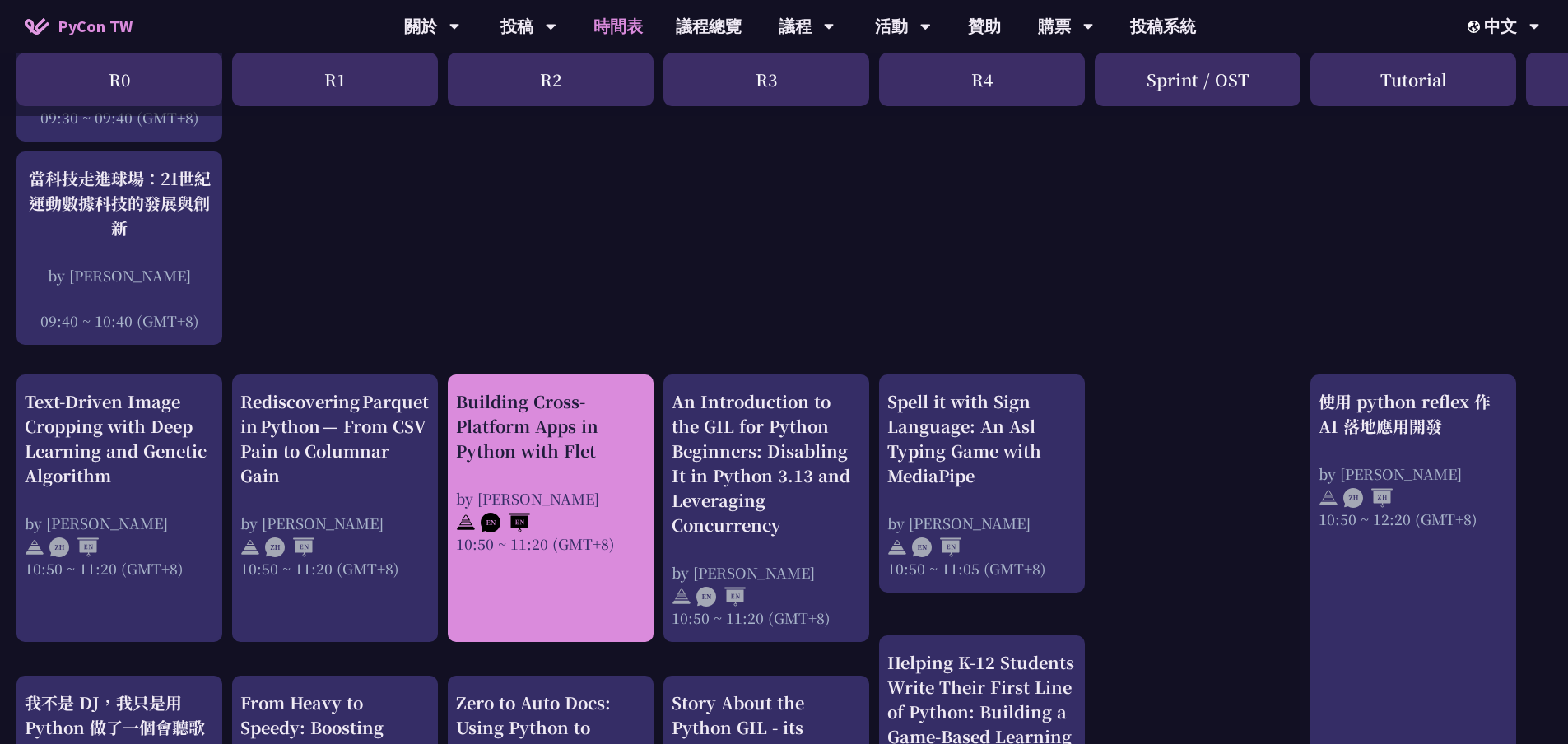 scroll, scrollTop: 82, scrollLeft: 0, axis: vertical 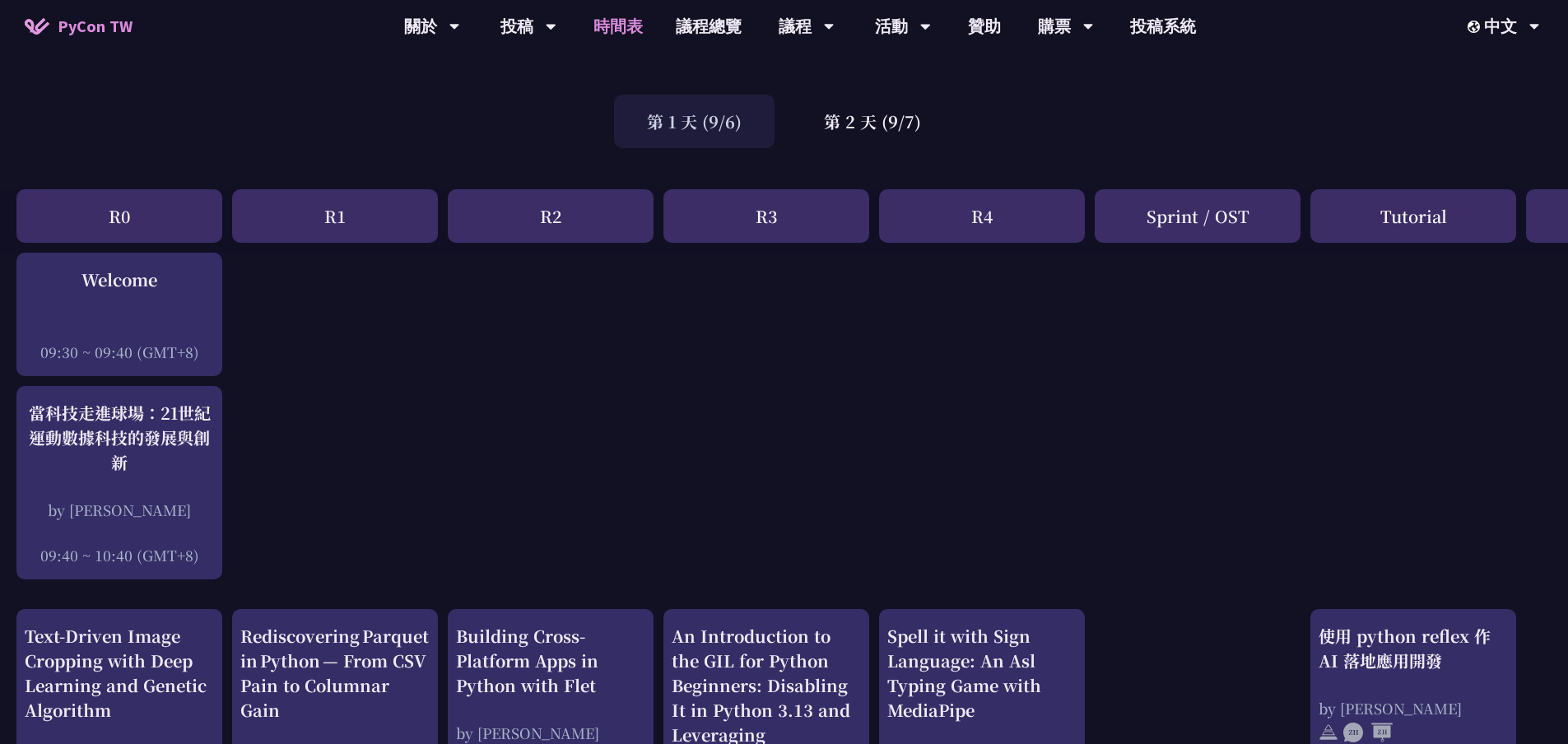 drag, startPoint x: 873, startPoint y: 355, endPoint x: 879, endPoint y: 382, distance: 27.658633 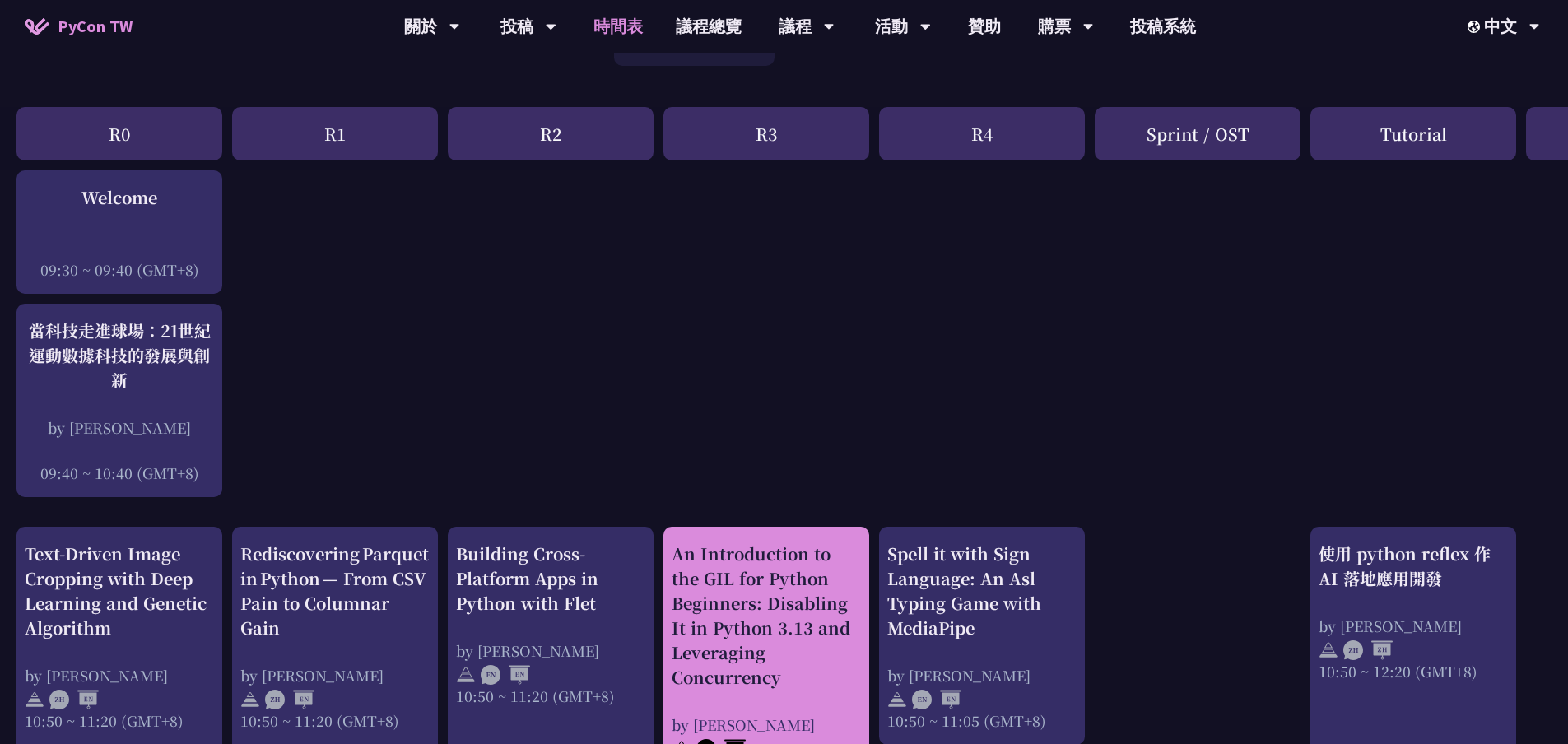 scroll, scrollTop: 0, scrollLeft: 0, axis: both 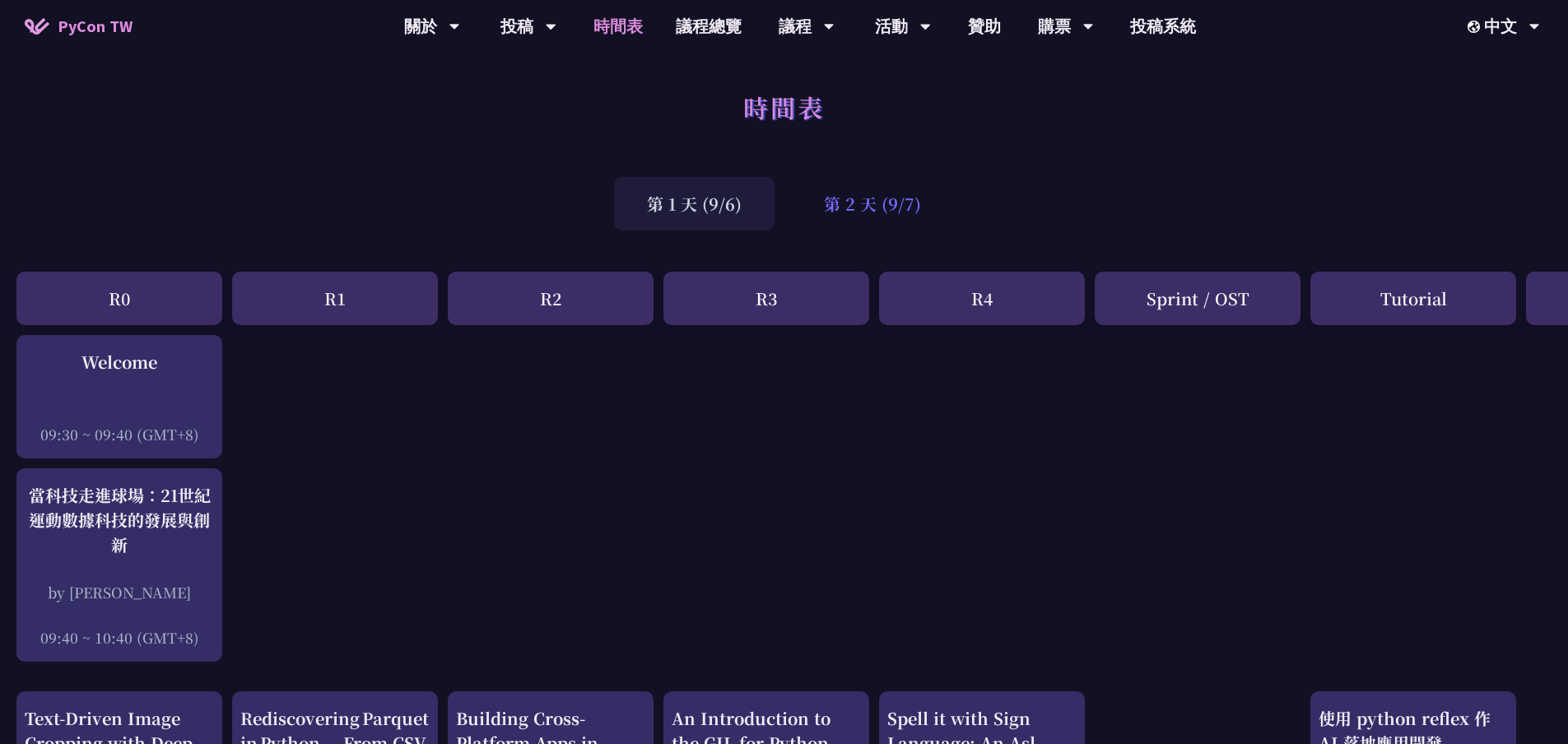 click on "第 2 天 (9/7)" at bounding box center (872, 203) 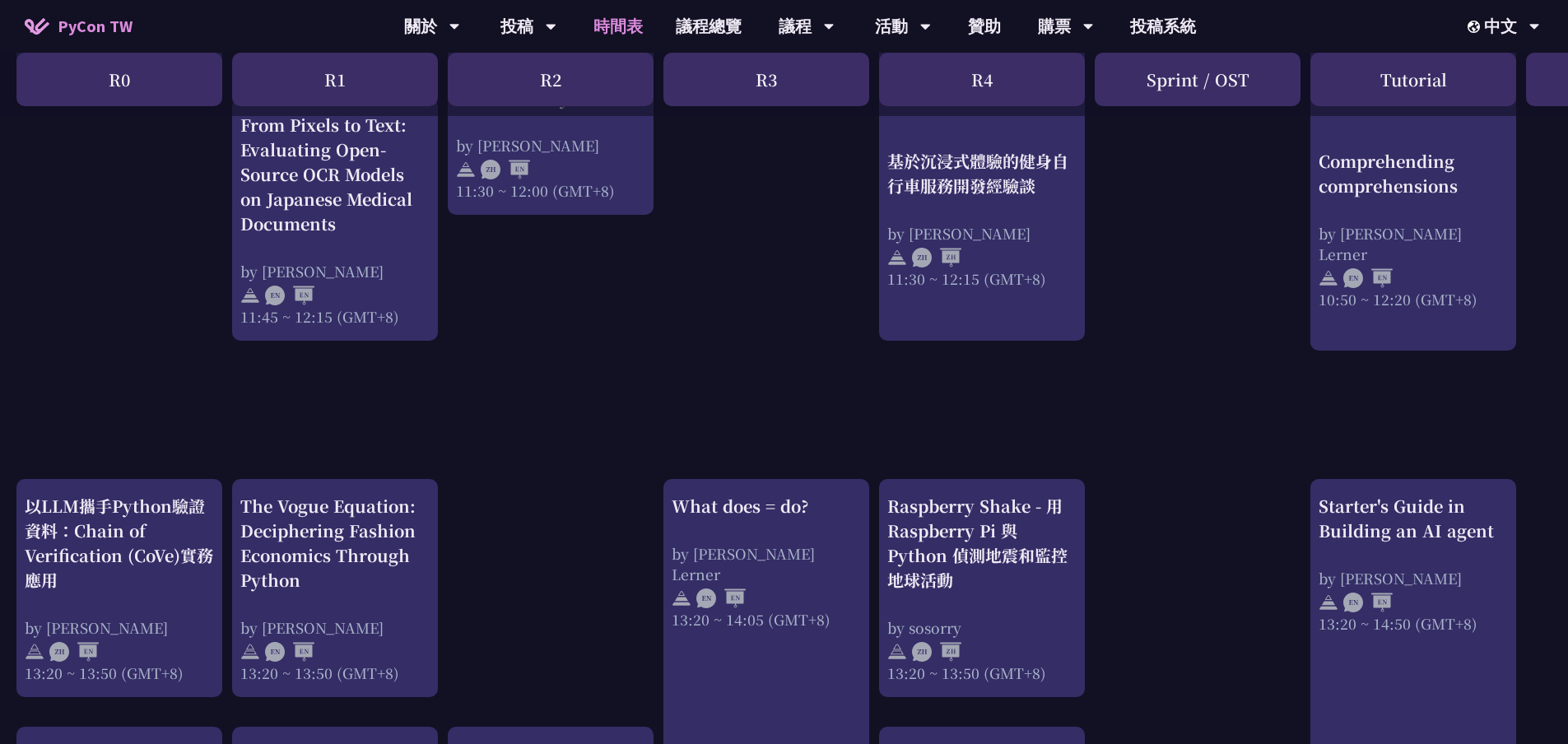 scroll, scrollTop: 1317, scrollLeft: 0, axis: vertical 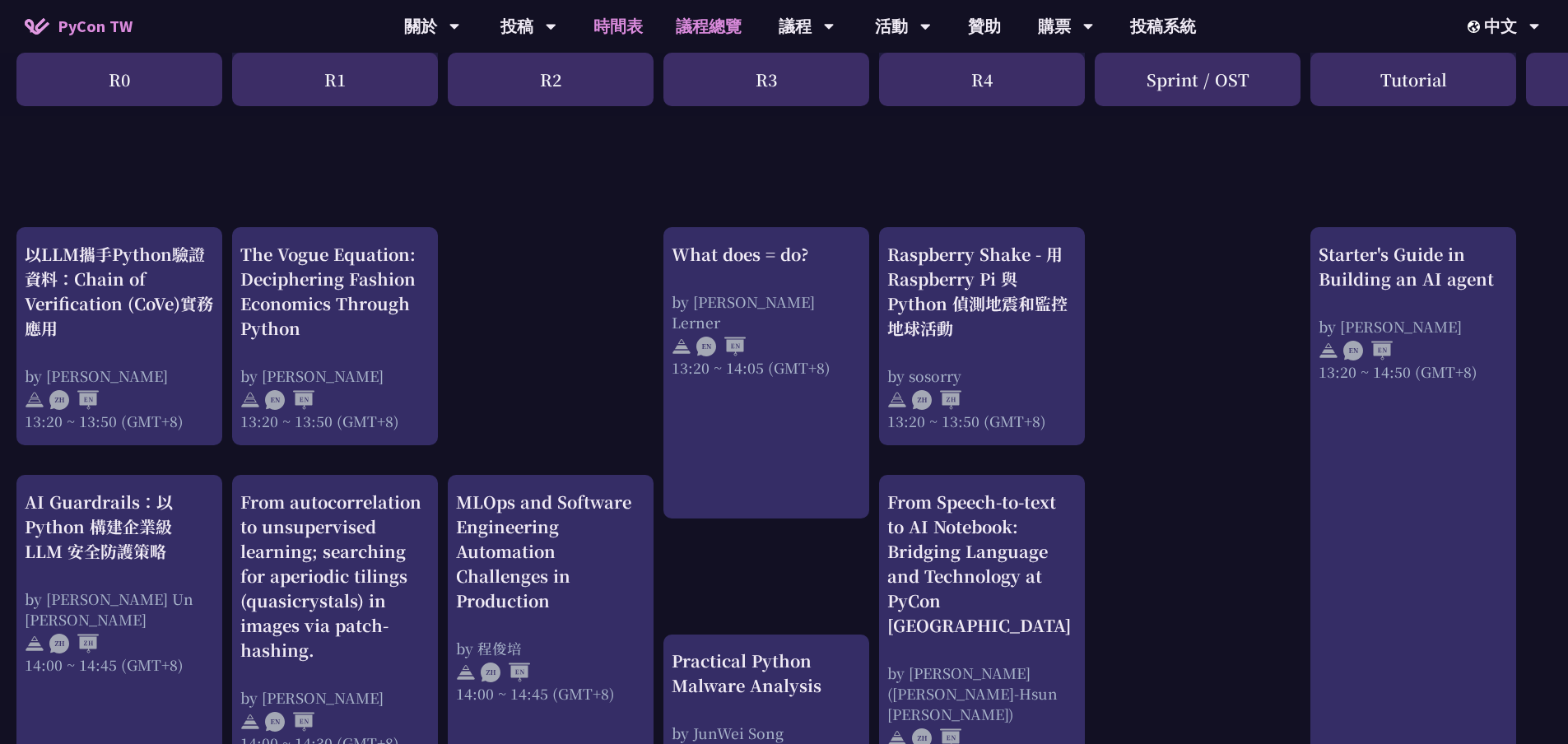 click on "議程總覽" at bounding box center [709, 26] 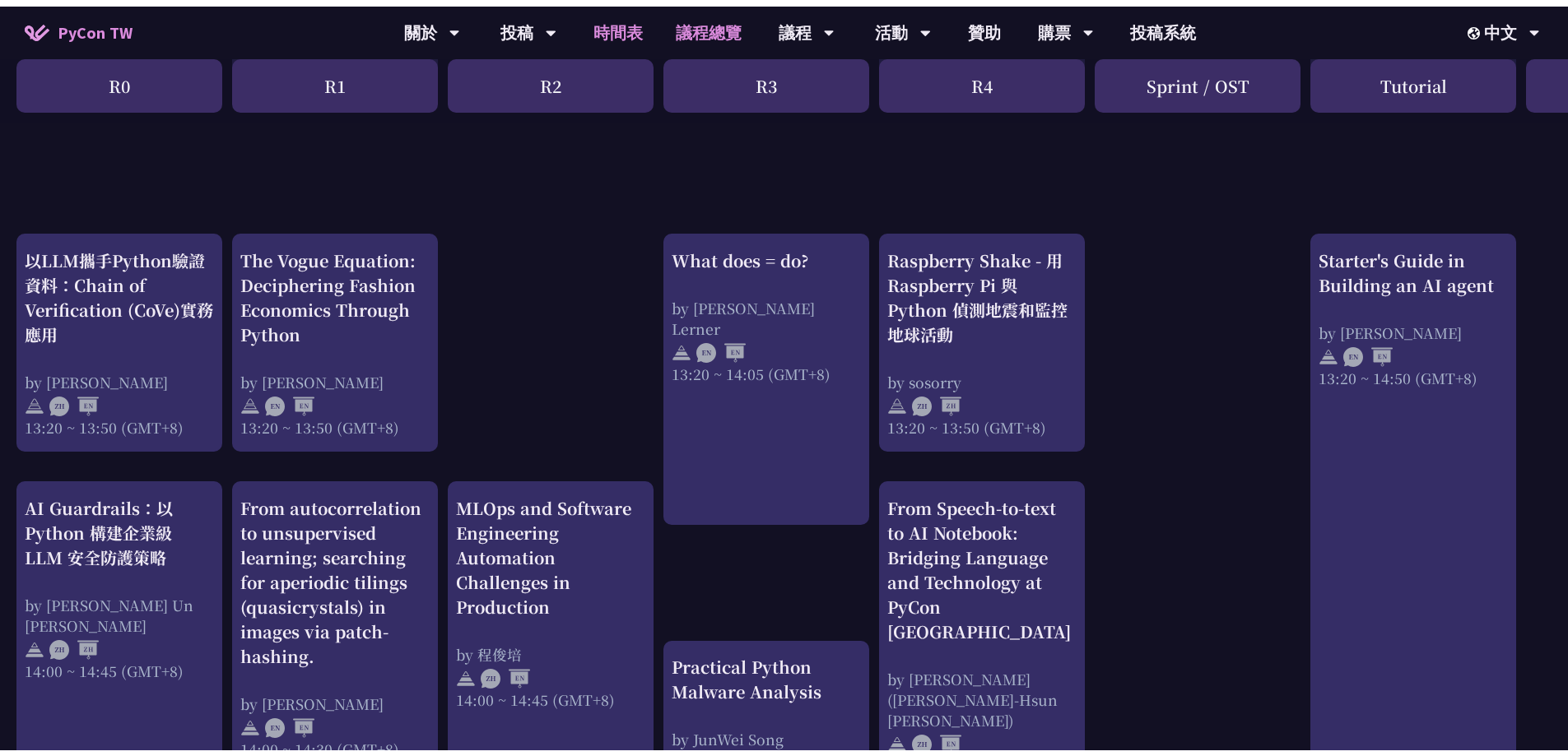 scroll, scrollTop: 0, scrollLeft: 0, axis: both 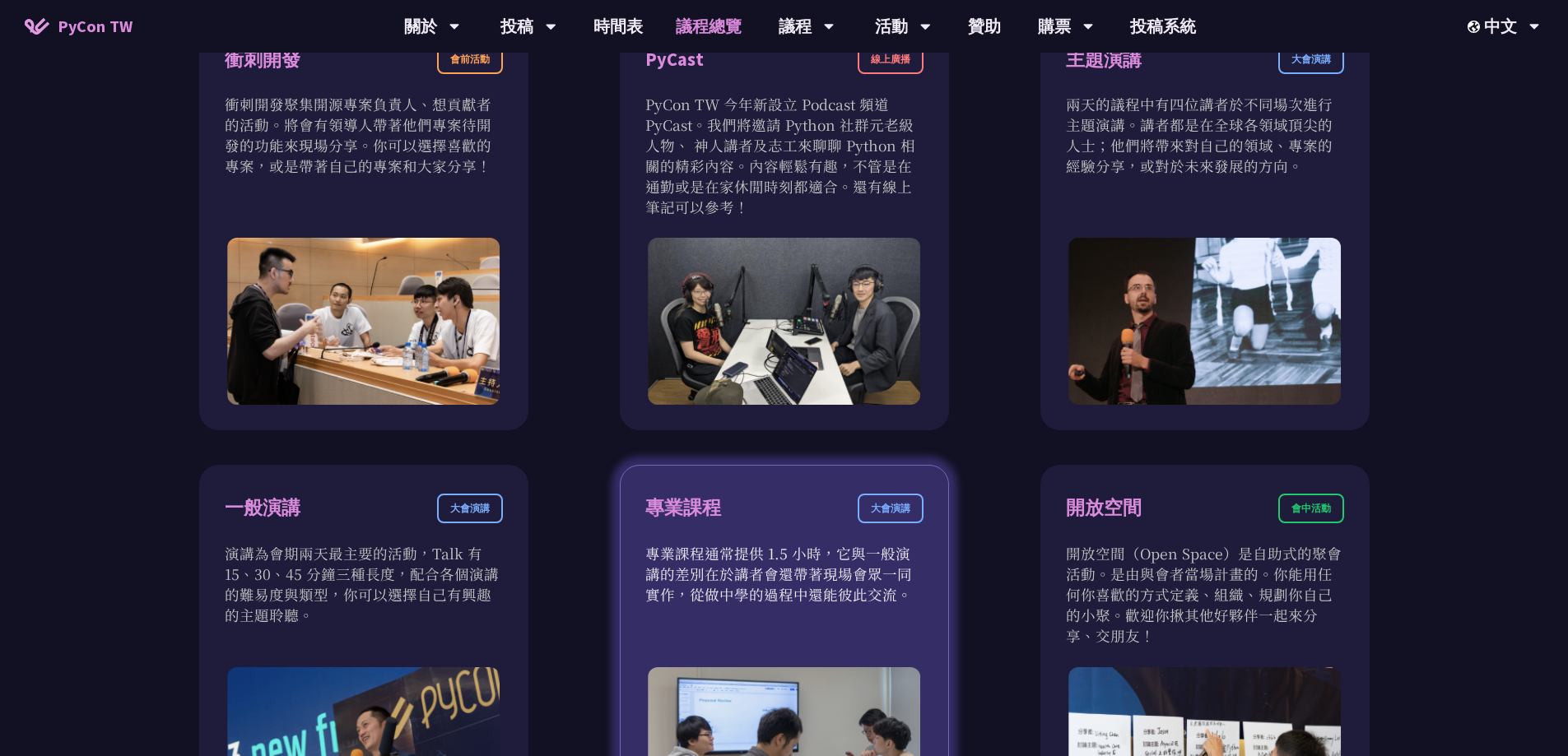 click on "專業課程   大會演講" at bounding box center (784, 518) 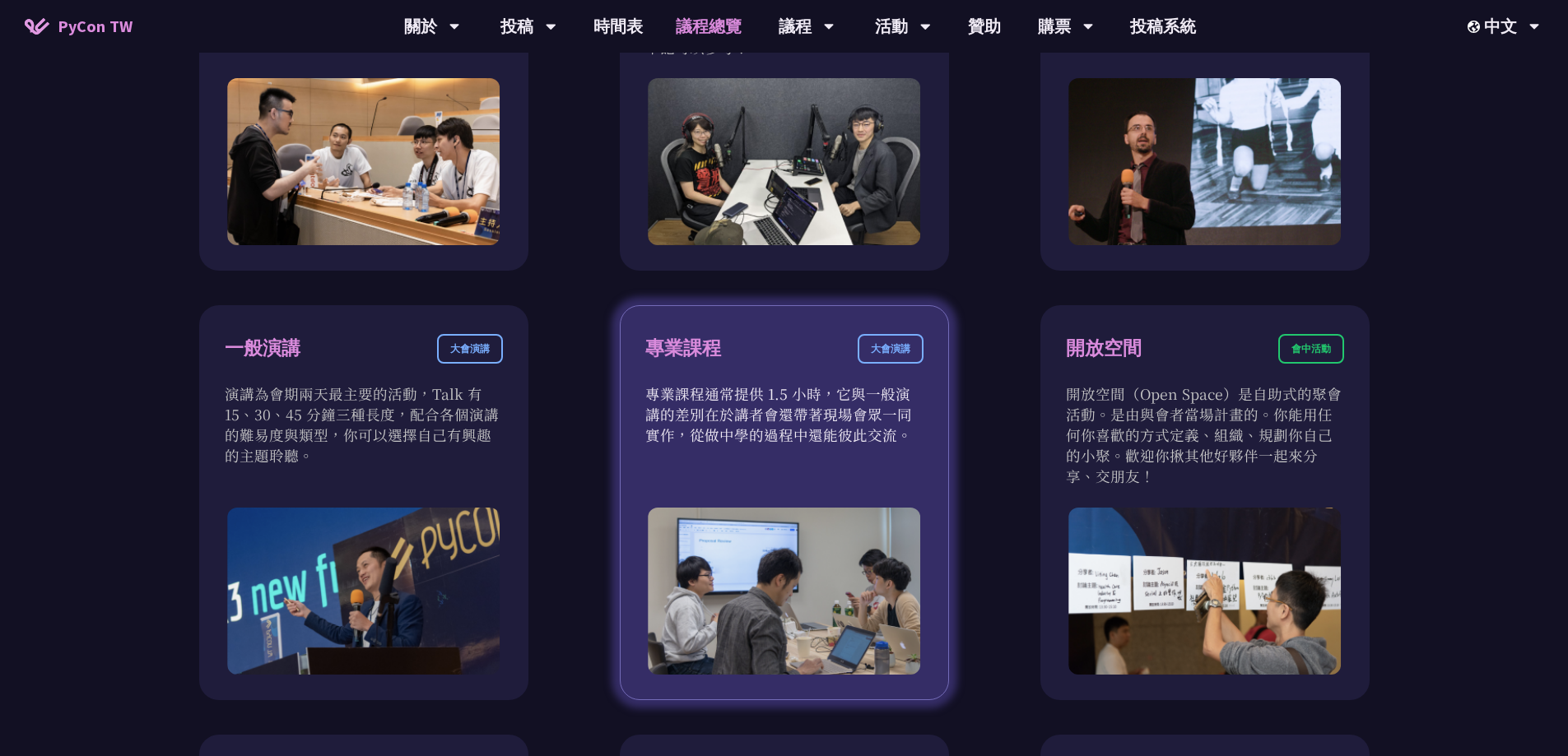 scroll, scrollTop: 905, scrollLeft: 0, axis: vertical 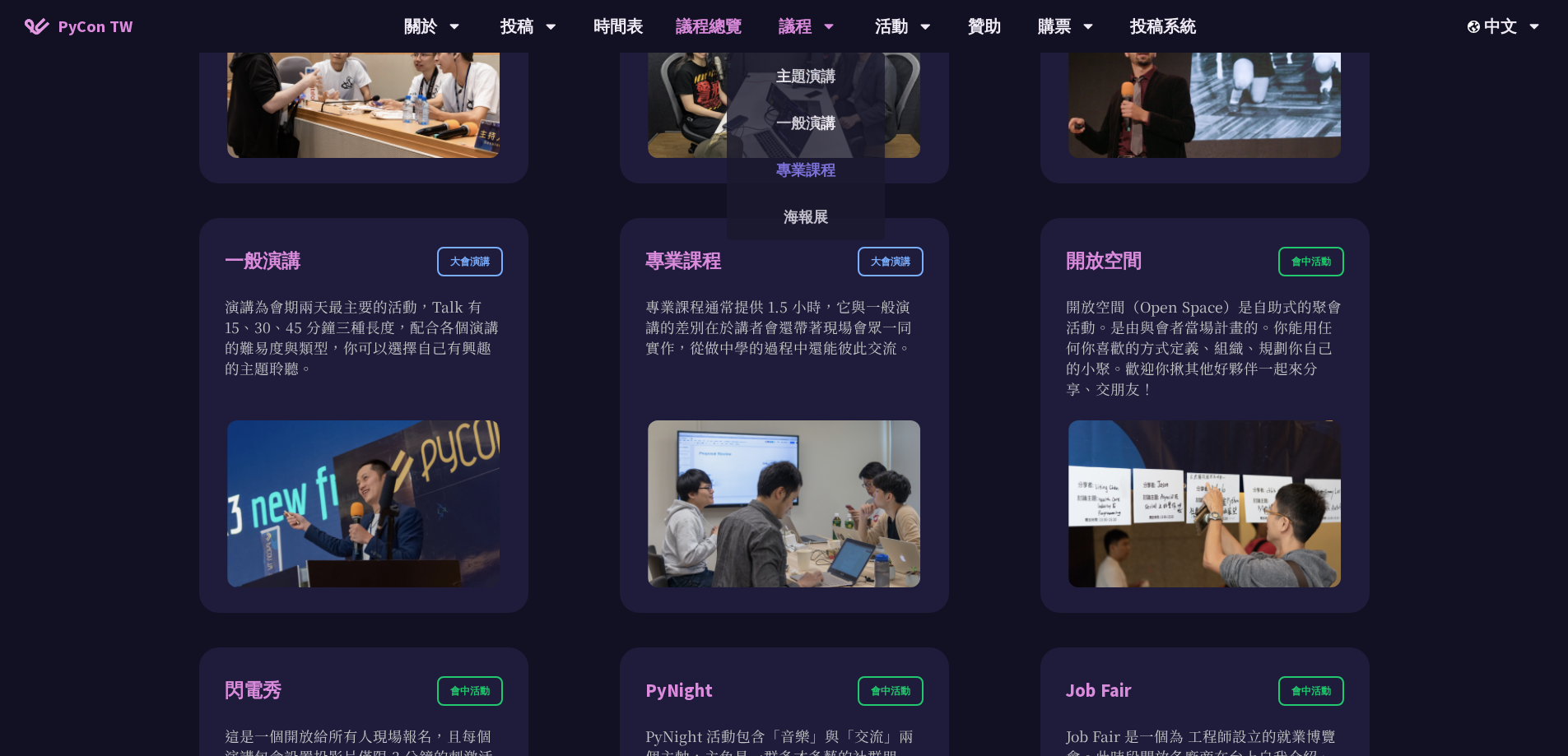 click on "專業課程" at bounding box center (806, 169) 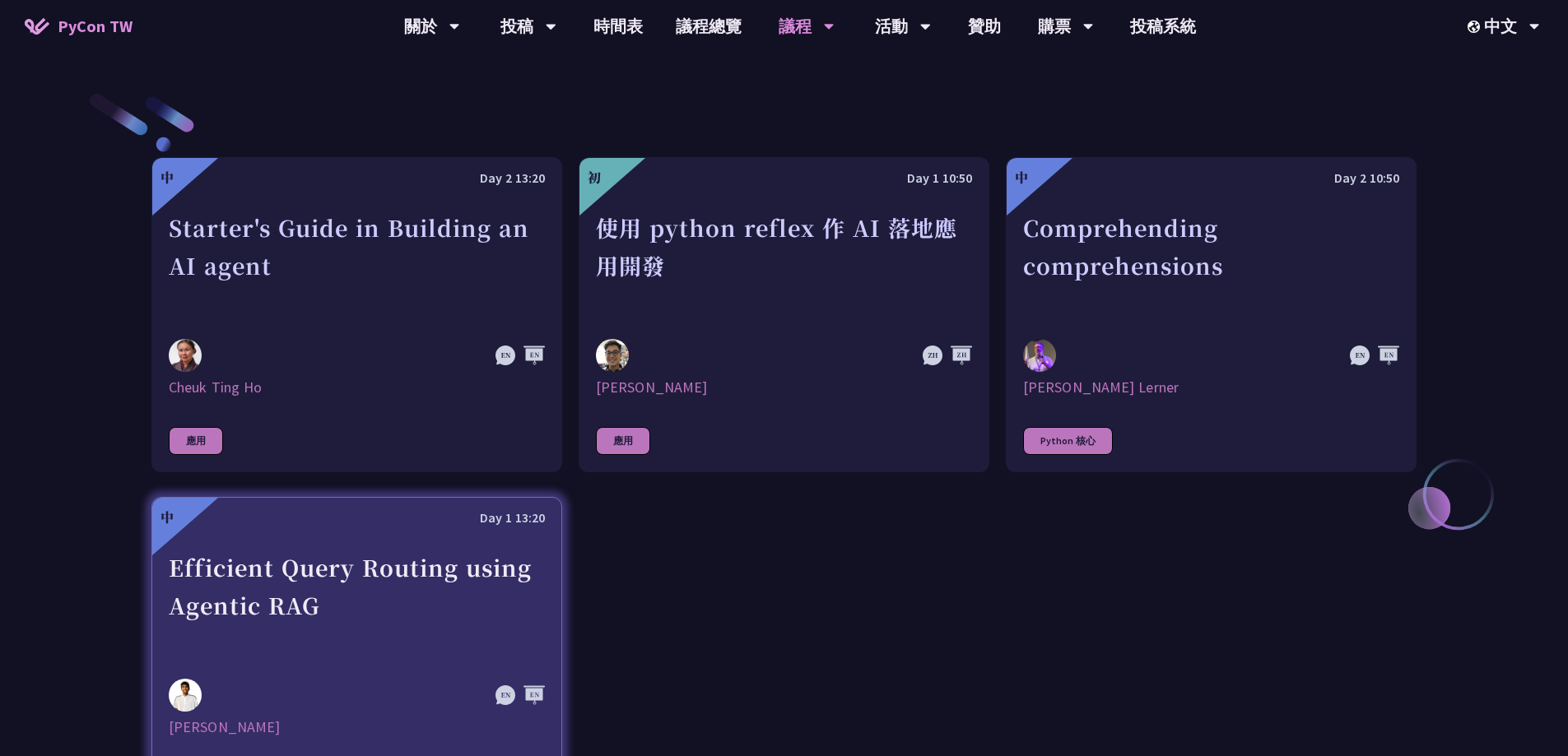 scroll, scrollTop: 576, scrollLeft: 0, axis: vertical 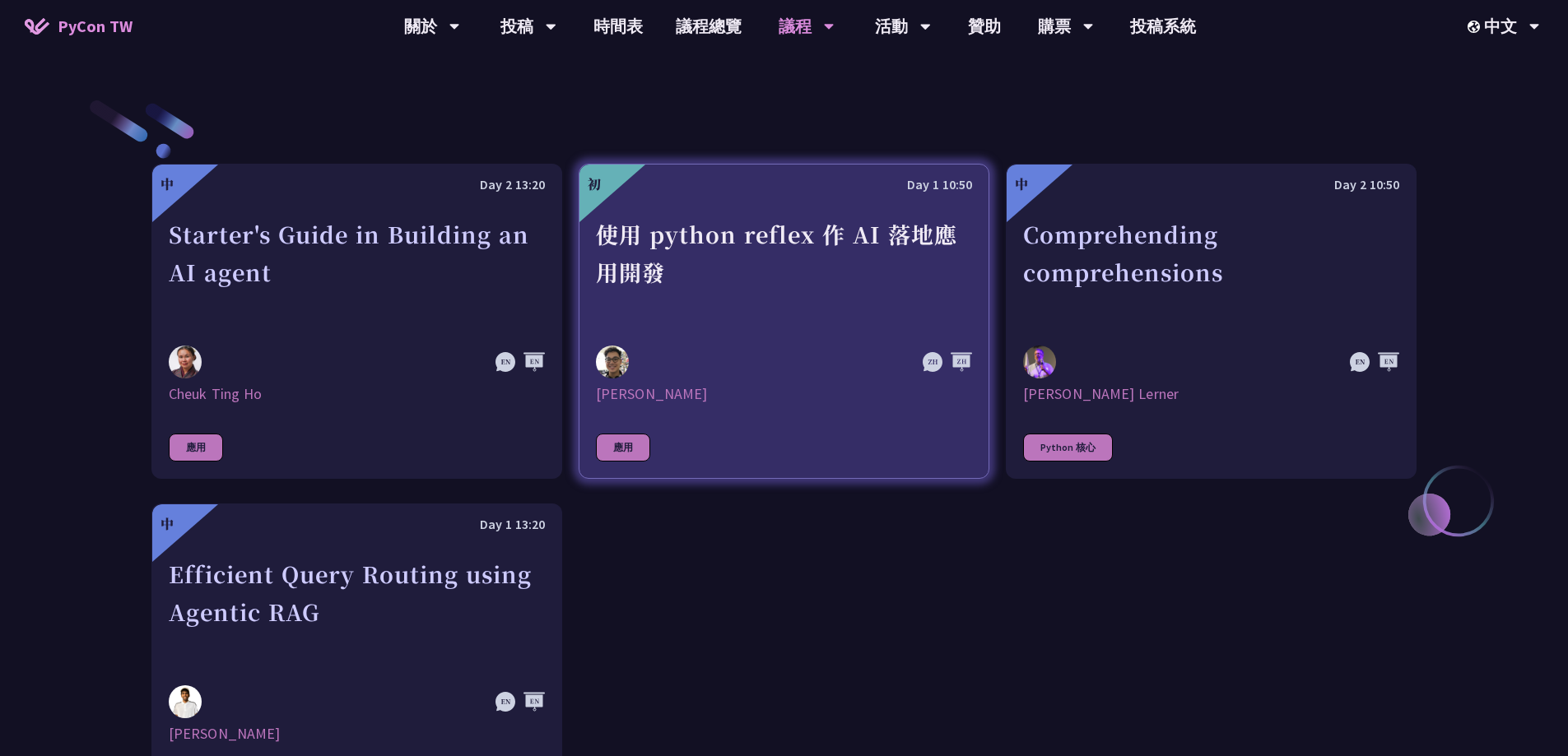 click on "使用 python reflex 作 AI 落地應用開發" at bounding box center (784, 272) 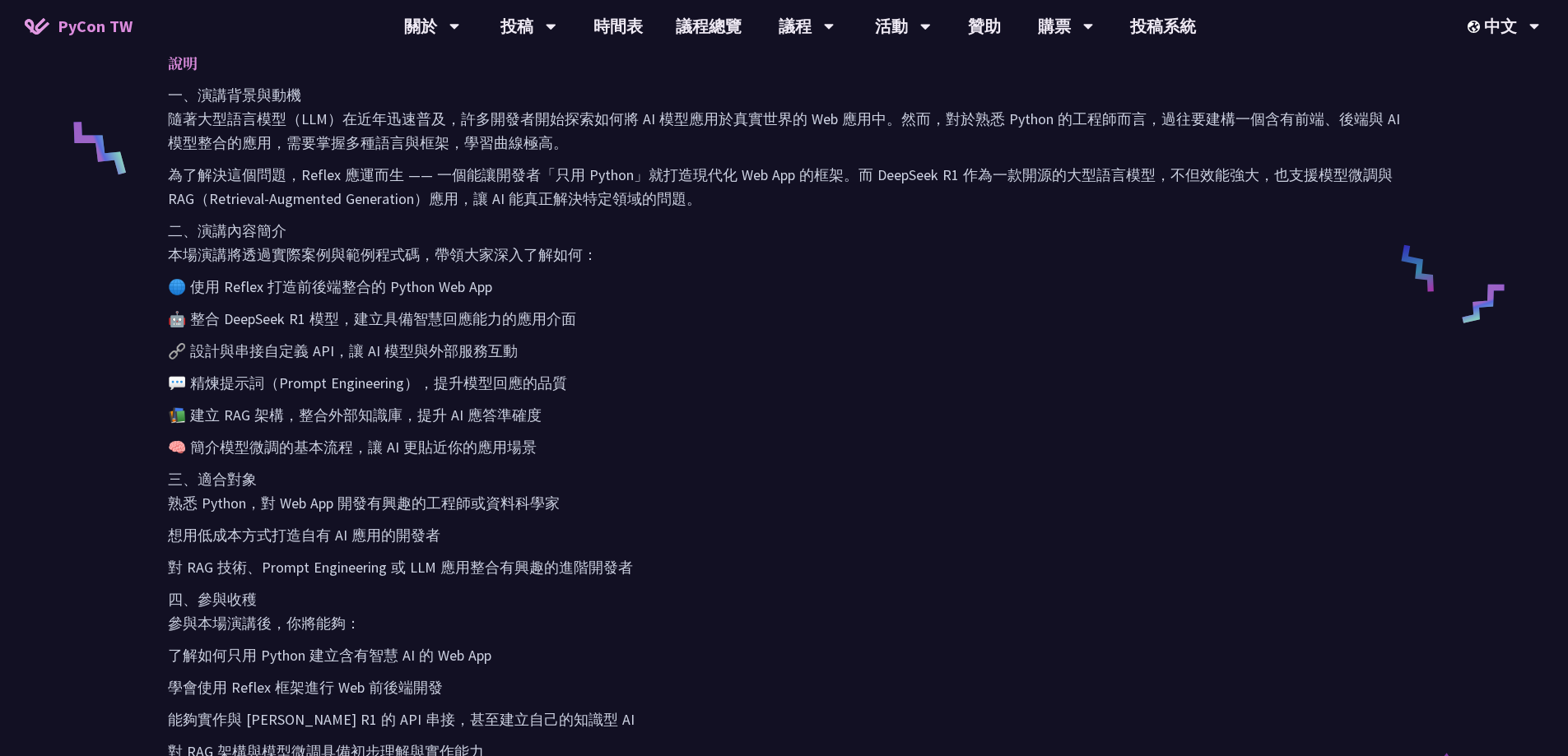 scroll, scrollTop: 740, scrollLeft: 0, axis: vertical 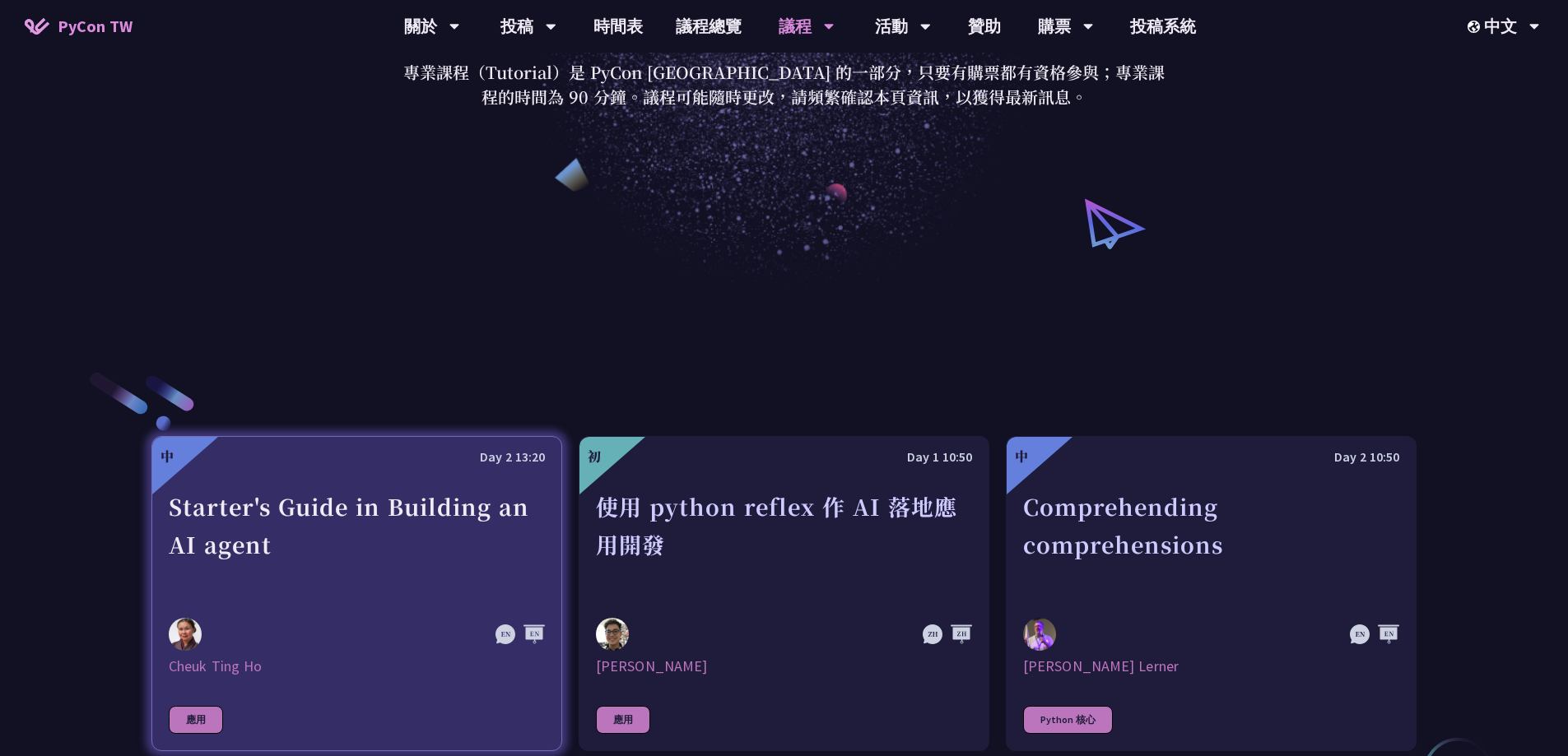 click on "Starter's Guide in Building an AI agent" at bounding box center (356, 545) 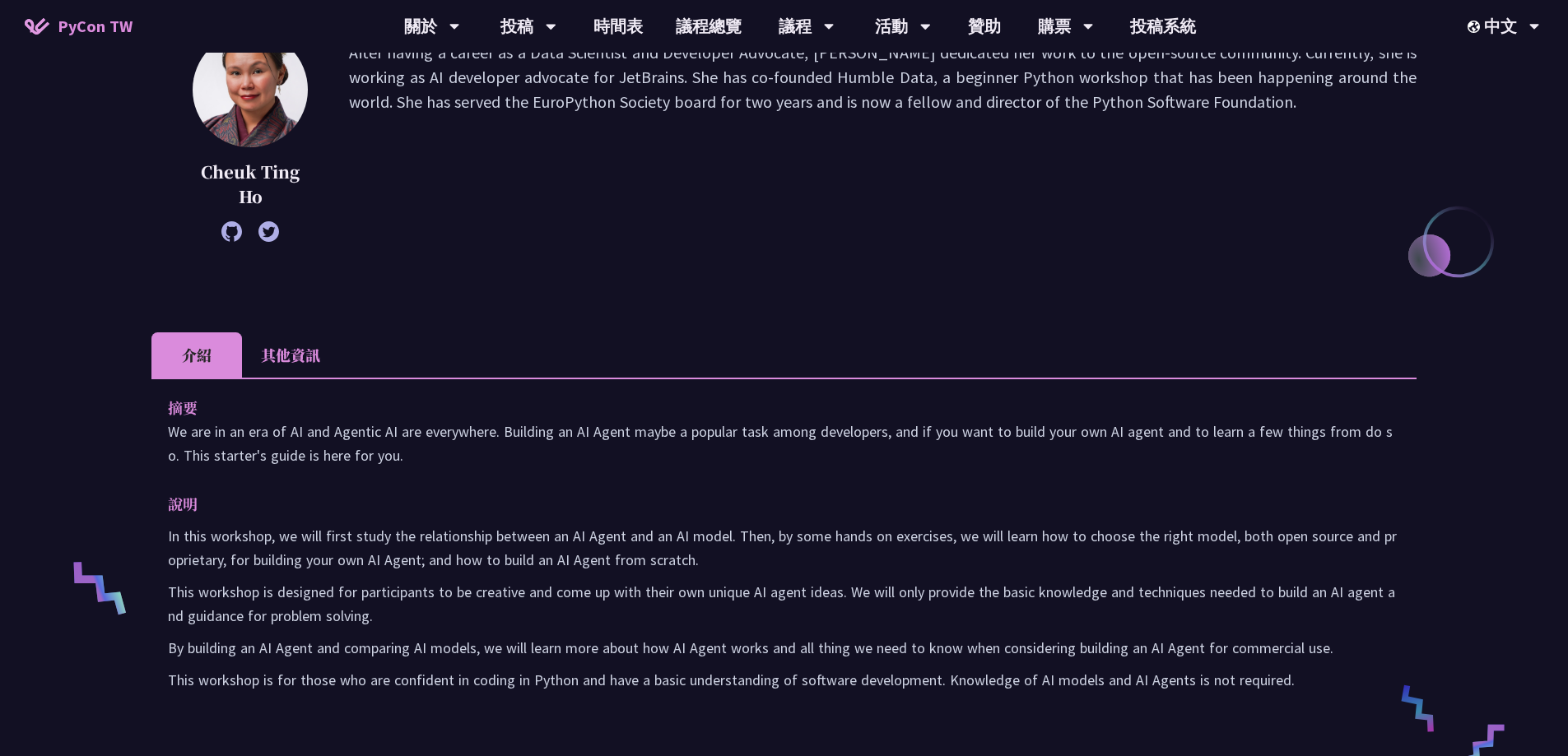 scroll, scrollTop: 247, scrollLeft: 0, axis: vertical 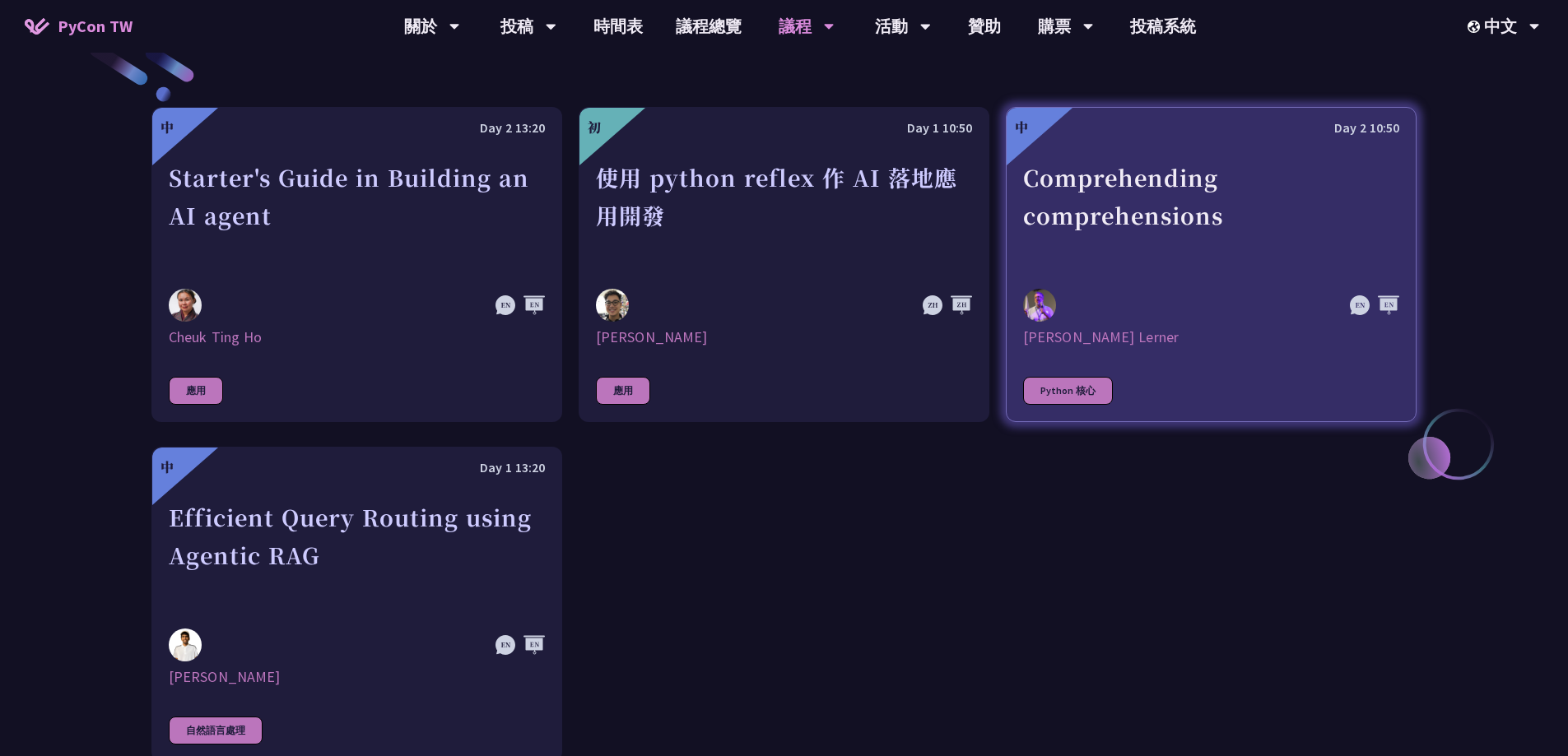 click on "Comprehending comprehensions" at bounding box center (1211, 216) 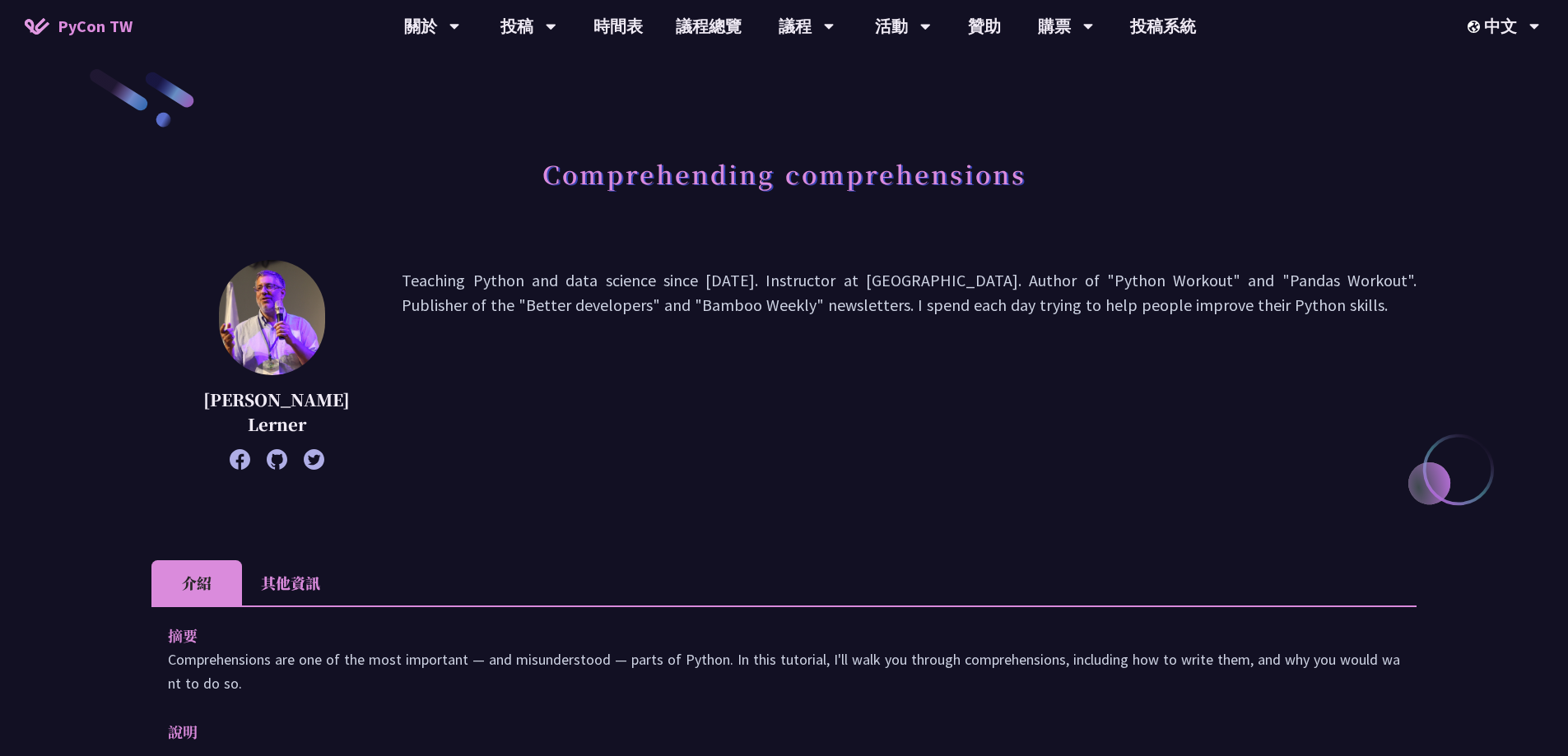 scroll, scrollTop: 0, scrollLeft: 0, axis: both 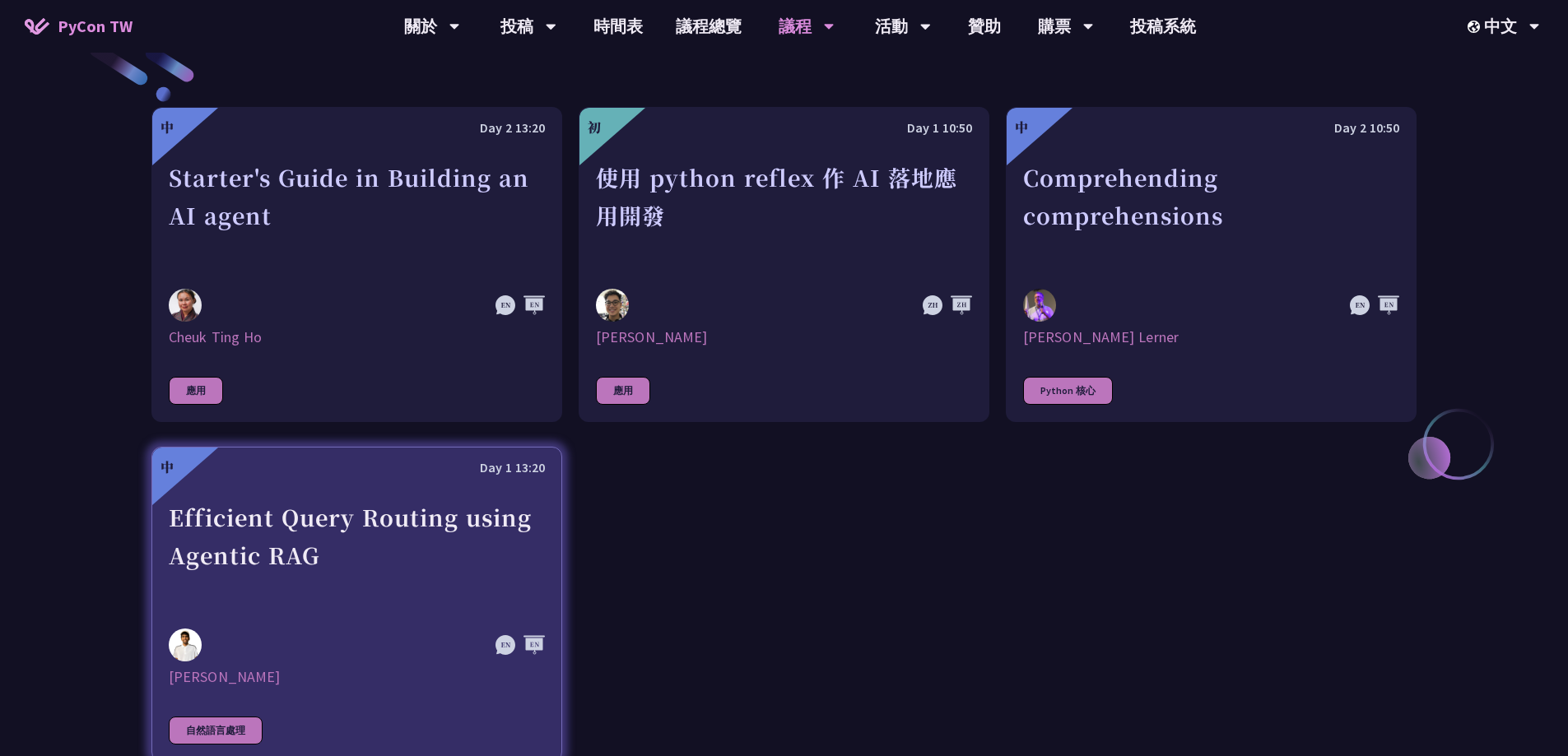 click on "Efficient Query Routing using Agentic RAG" at bounding box center (356, 555) 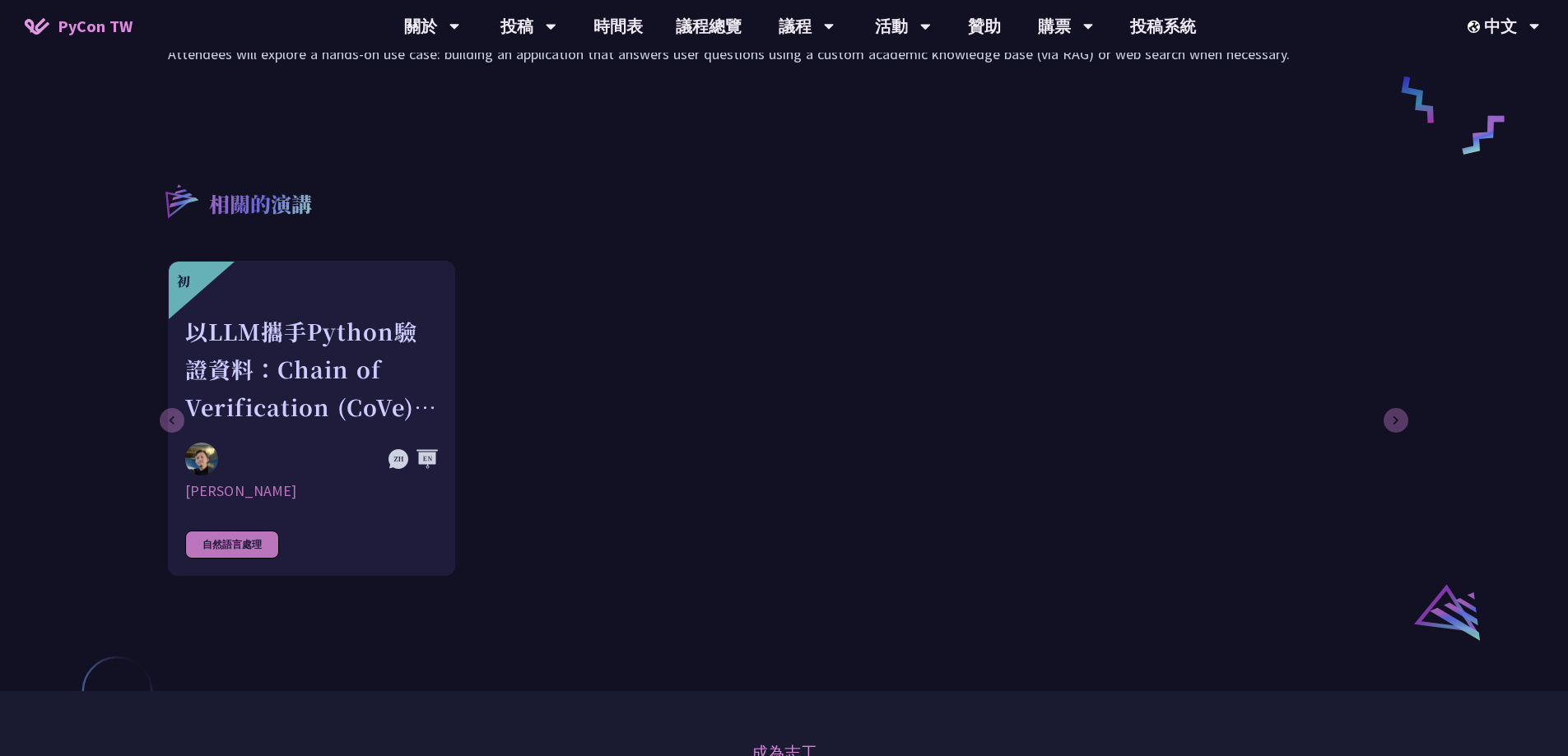 scroll, scrollTop: 823, scrollLeft: 0, axis: vertical 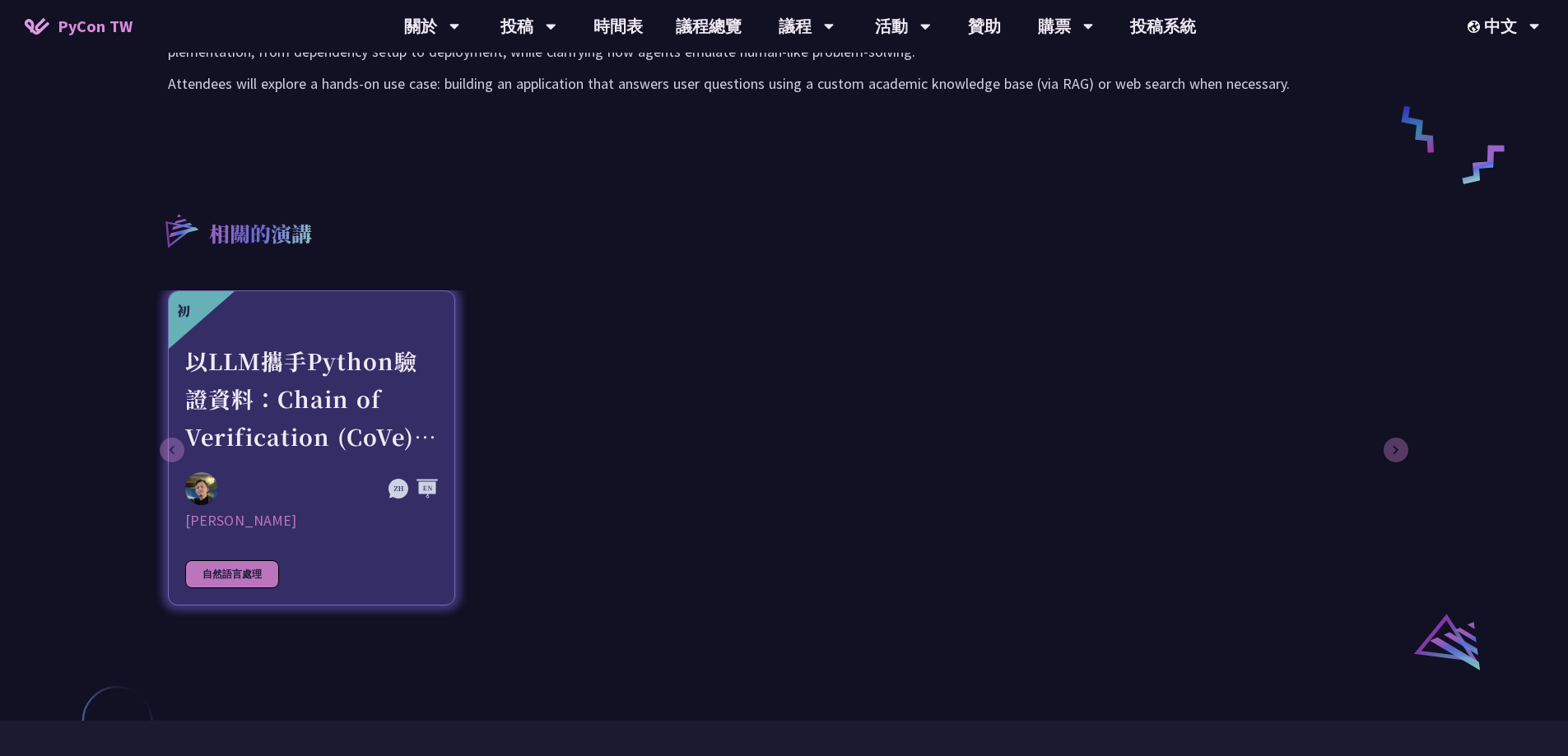 click on "初
以LLM攜手Python驗證資料：Chain of Verification (CoVe)實務應用
[PERSON_NAME]
自然語言處理" at bounding box center (311, 448) 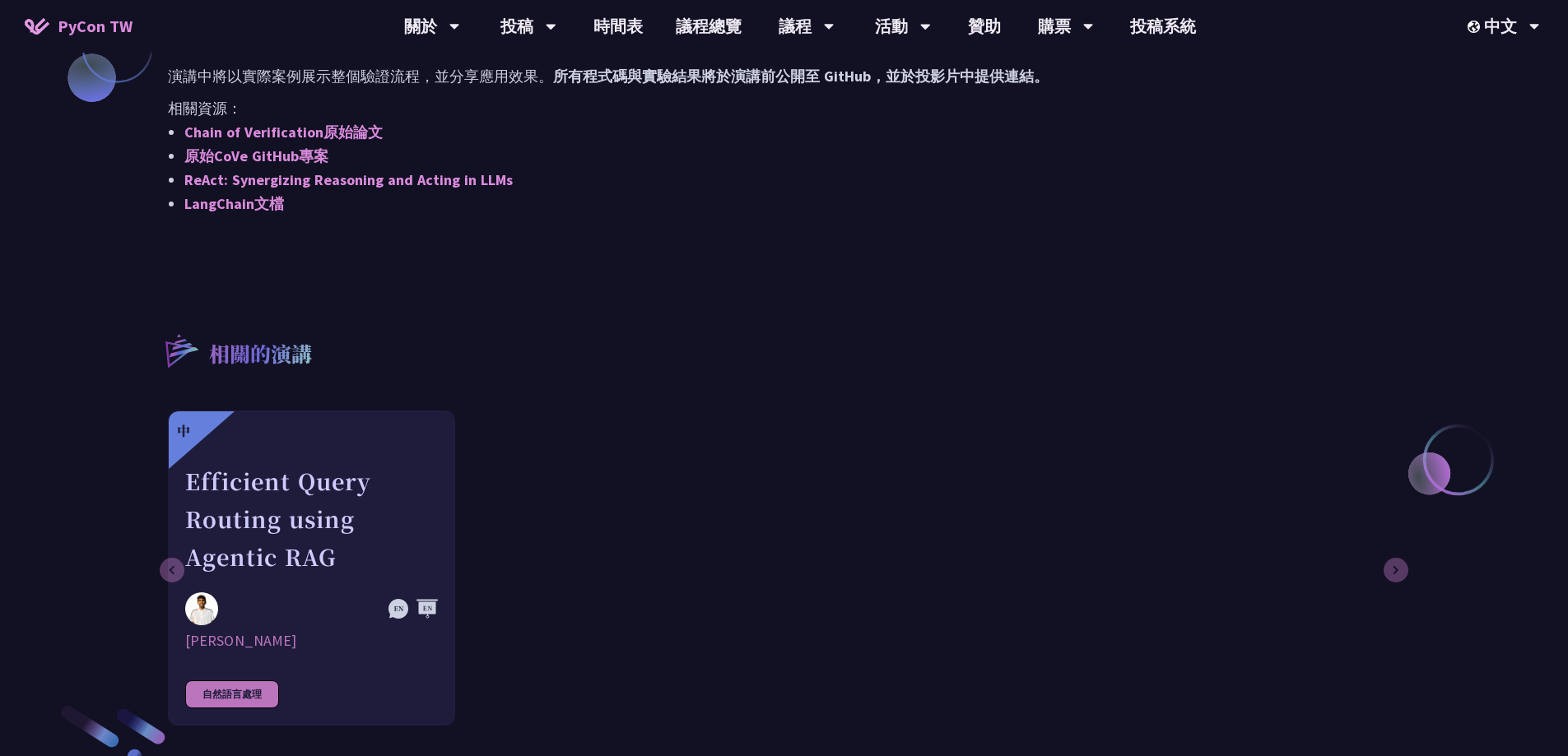 scroll, scrollTop: 1728, scrollLeft: 0, axis: vertical 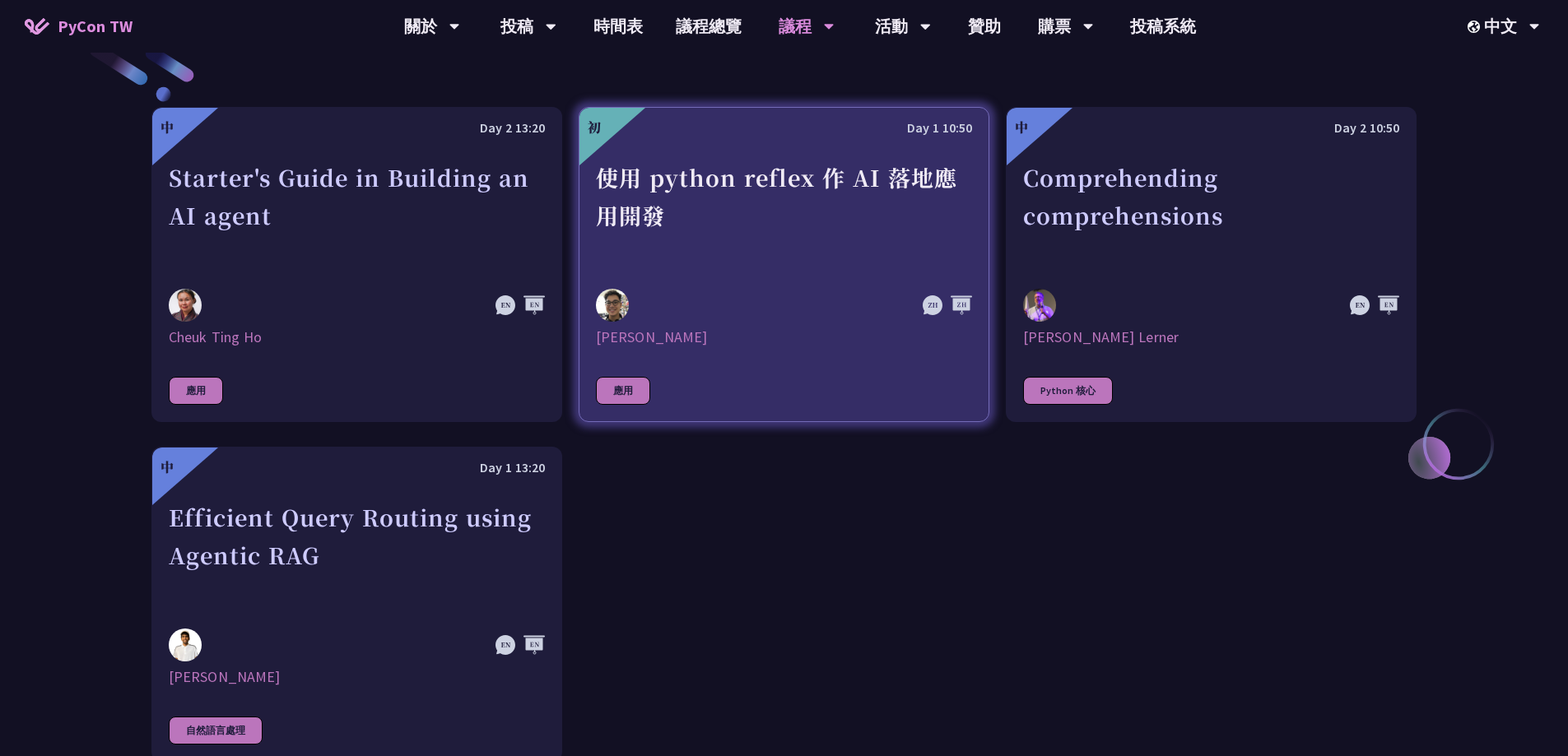 click on "使用 python reflex 作 AI 落地應用開發" at bounding box center (784, 216) 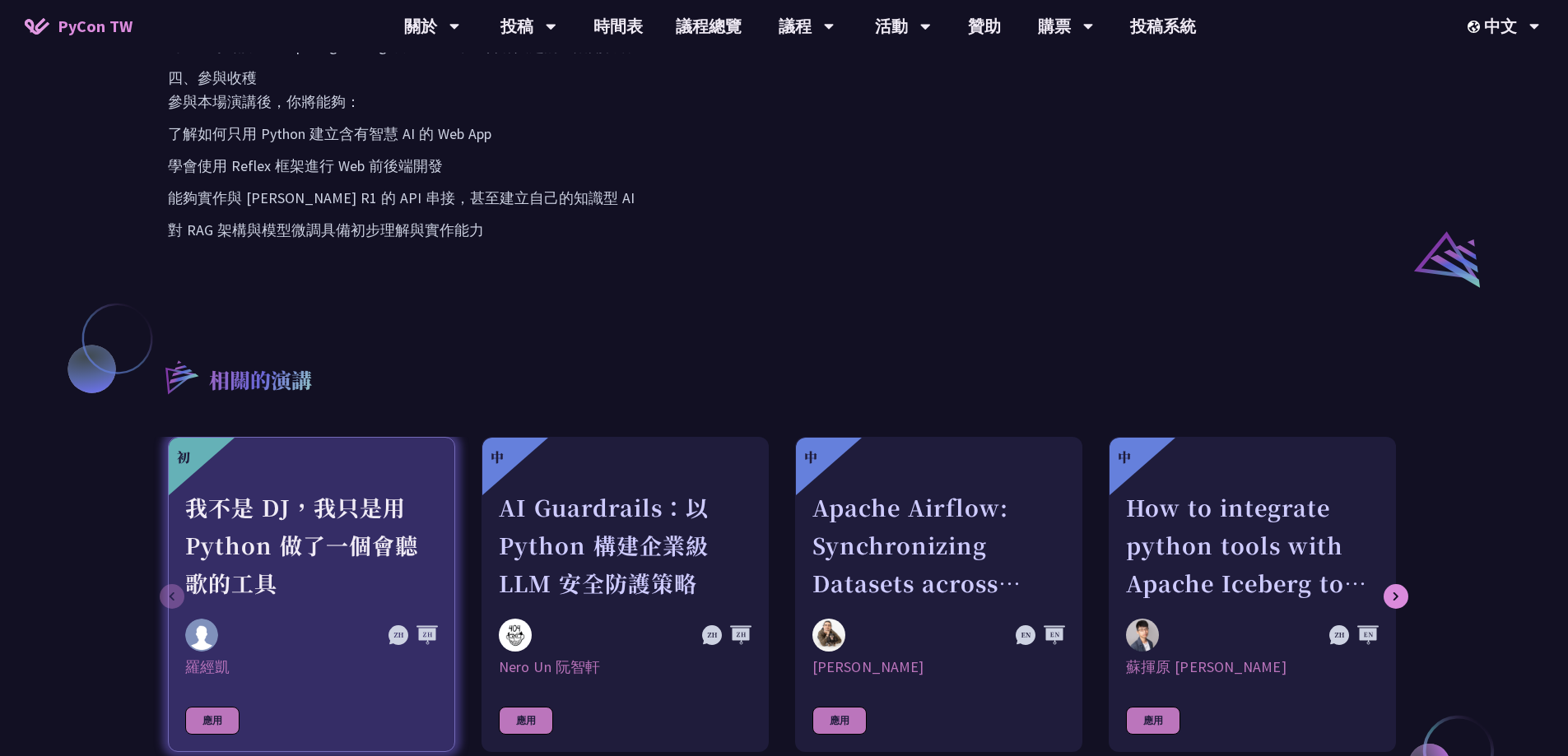 scroll, scrollTop: 1316, scrollLeft: 0, axis: vertical 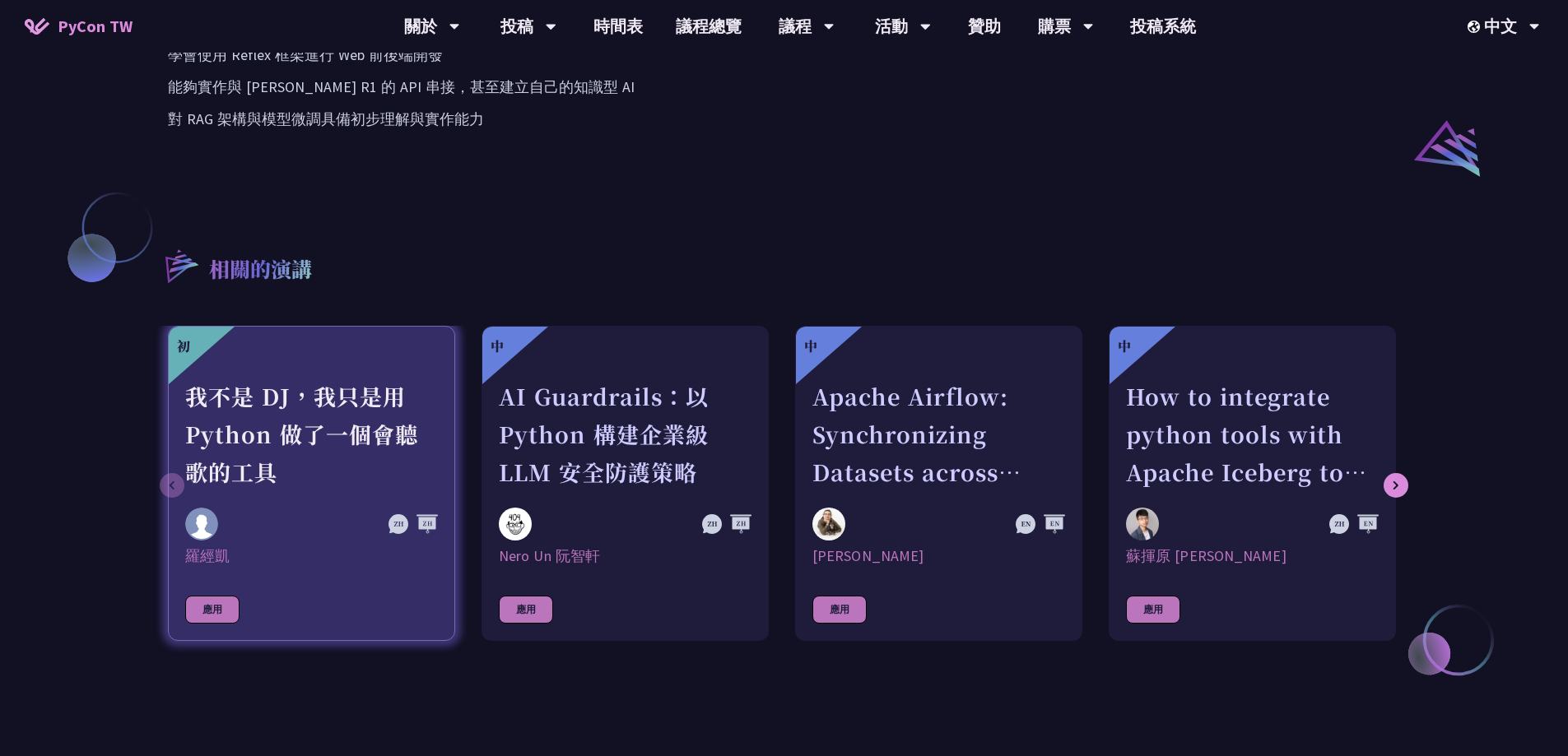 click on "我不是 DJ，我只是用 Python 做了一個會聽歌的工具" at bounding box center [311, 434] 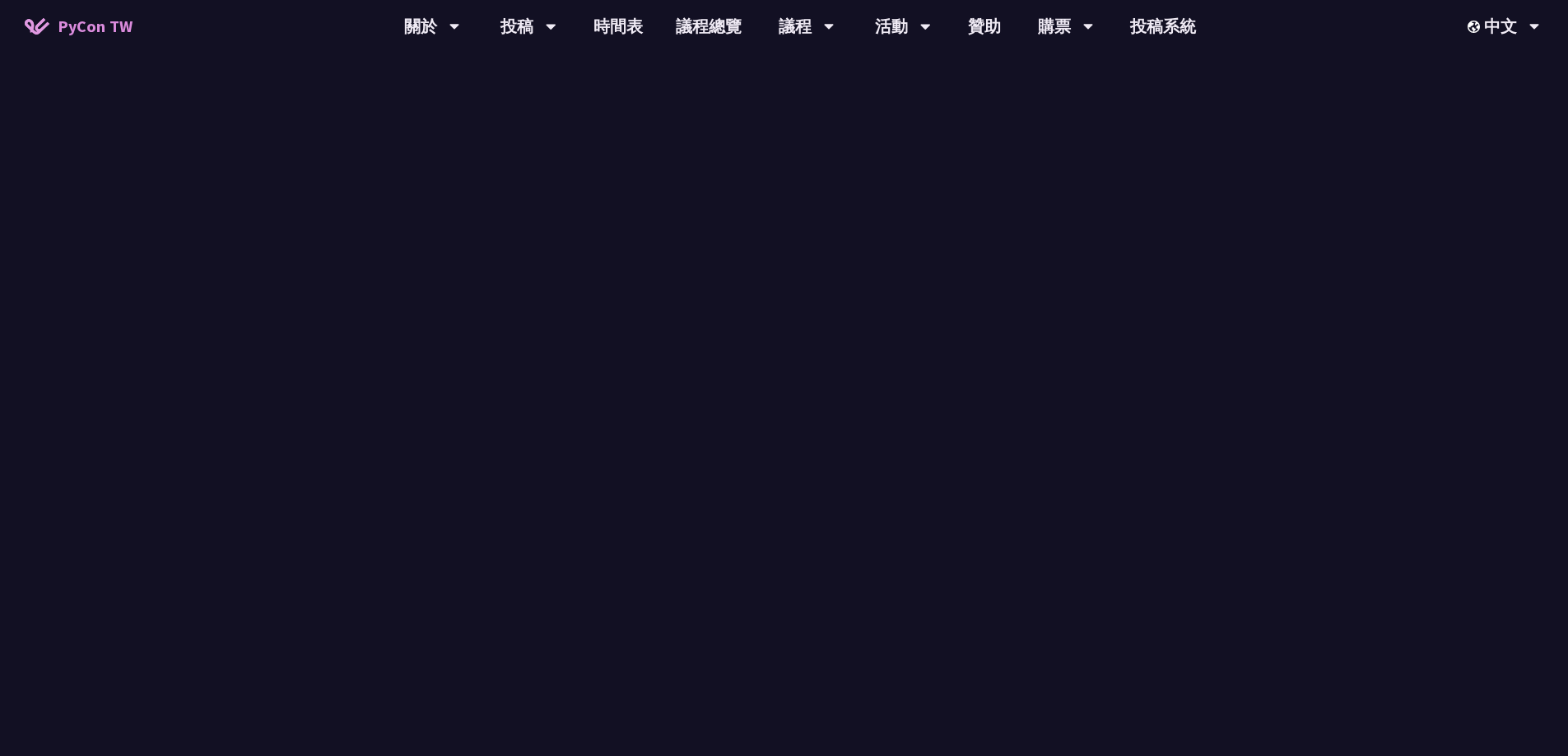 scroll, scrollTop: 0, scrollLeft: 0, axis: both 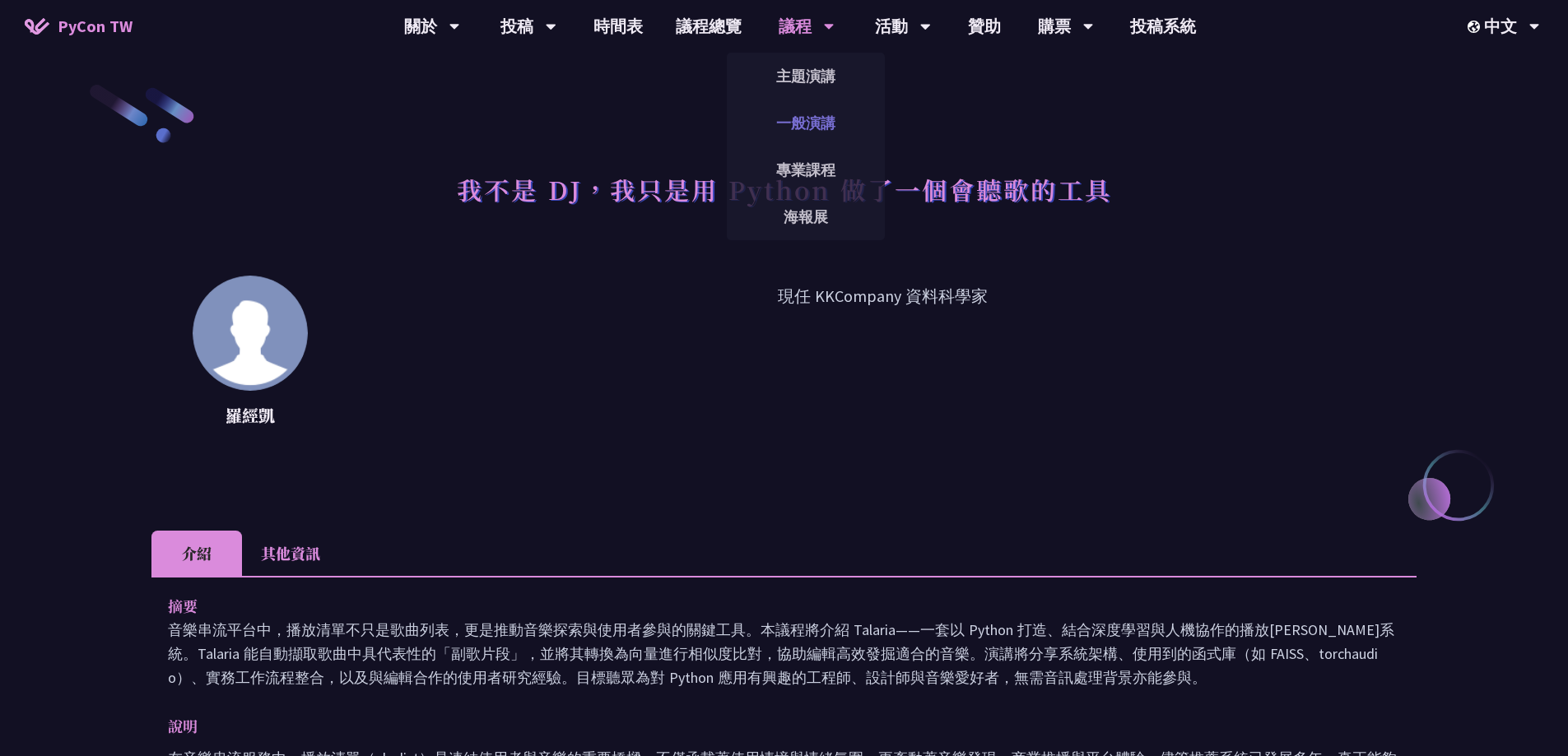 click on "一般演講" at bounding box center (806, 123) 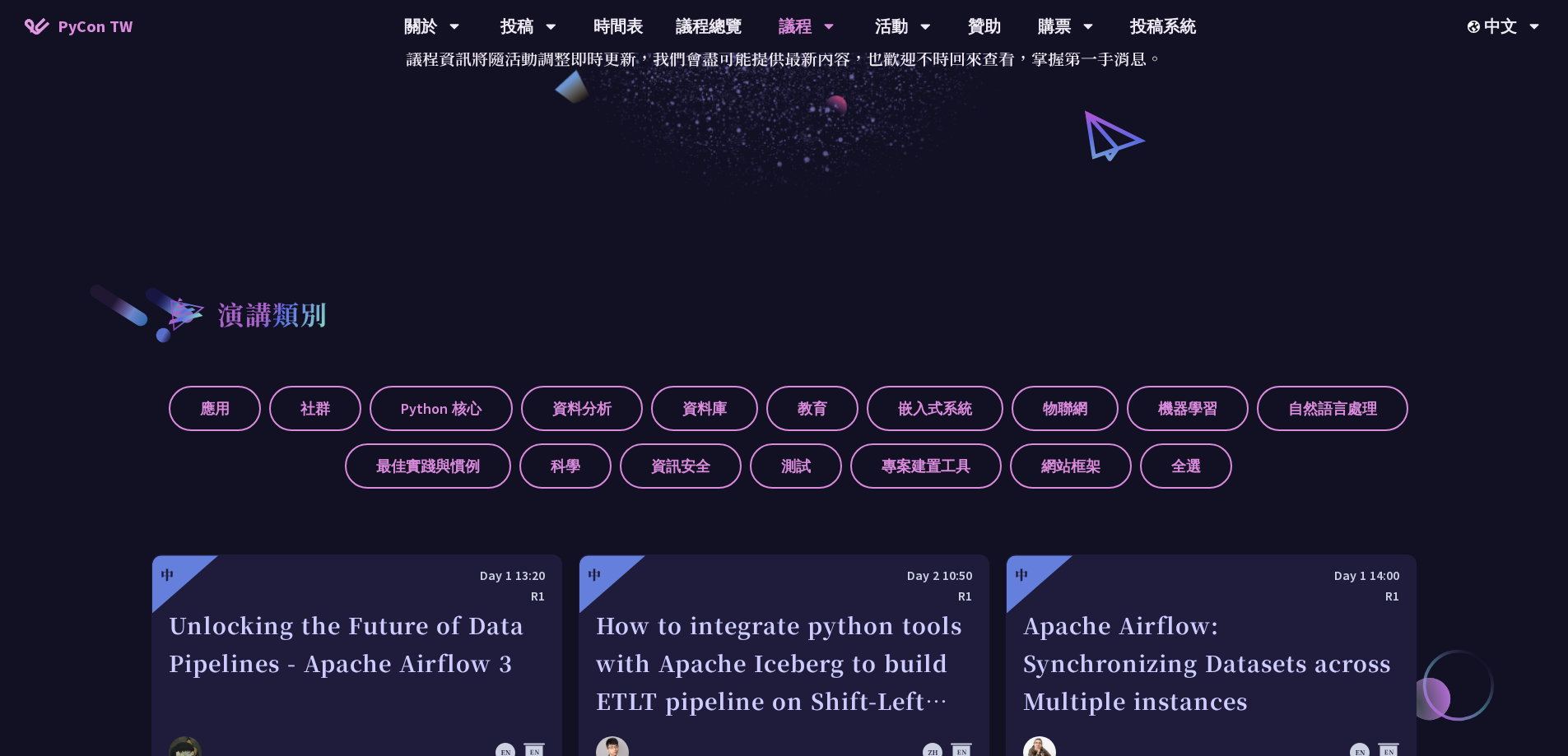 scroll, scrollTop: 658, scrollLeft: 0, axis: vertical 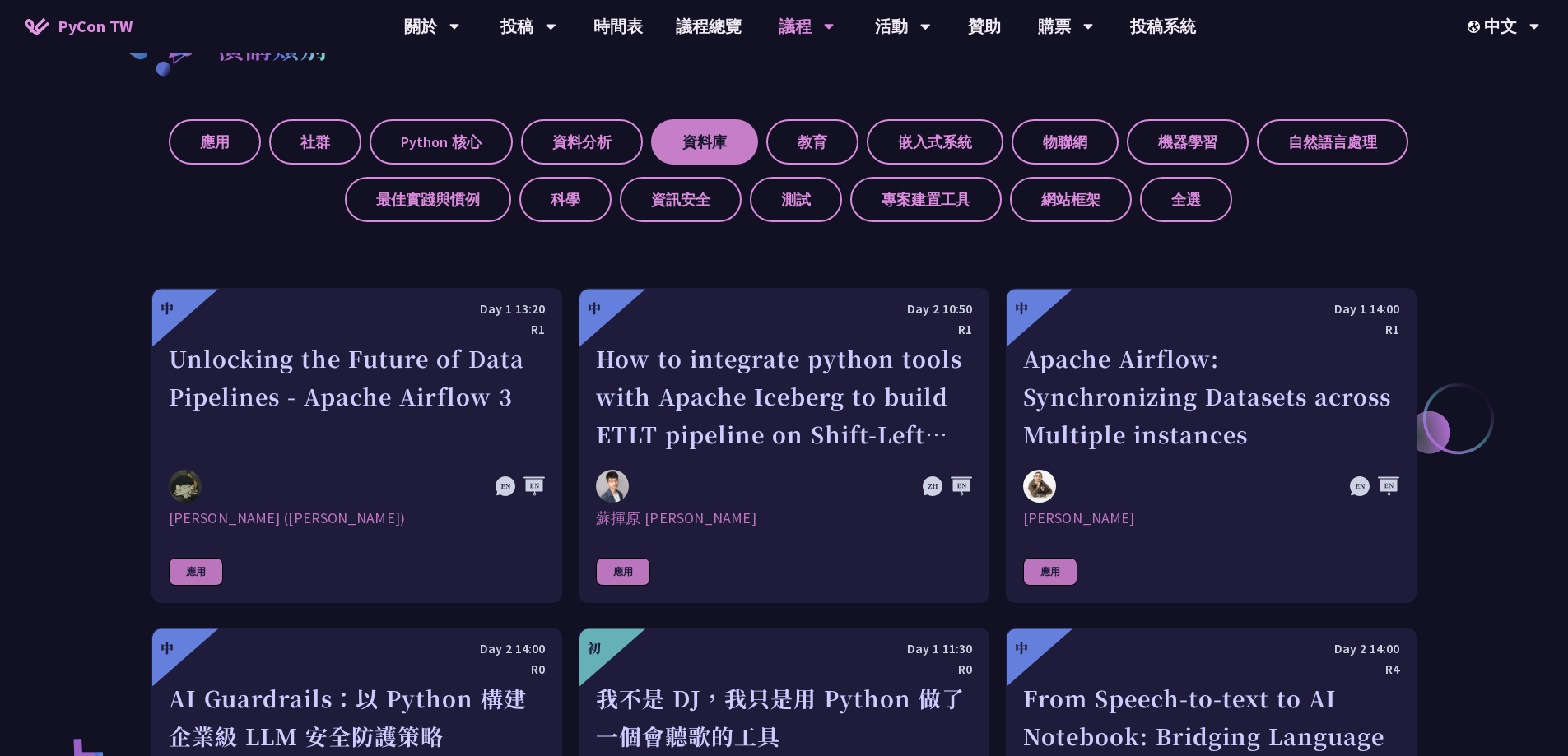 click on "資料庫" at bounding box center (705, 141) 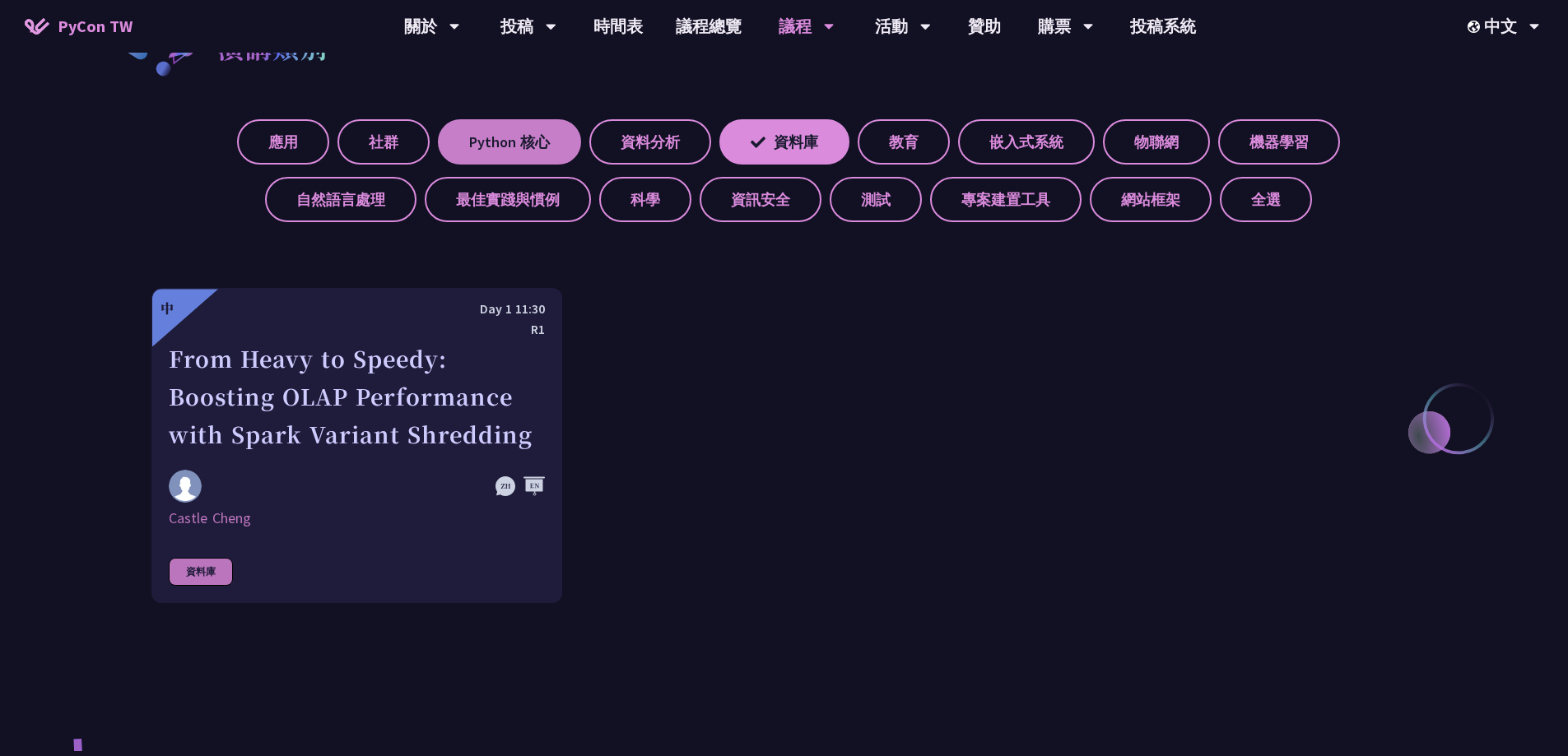 click on "Python 核心" at bounding box center (509, 141) 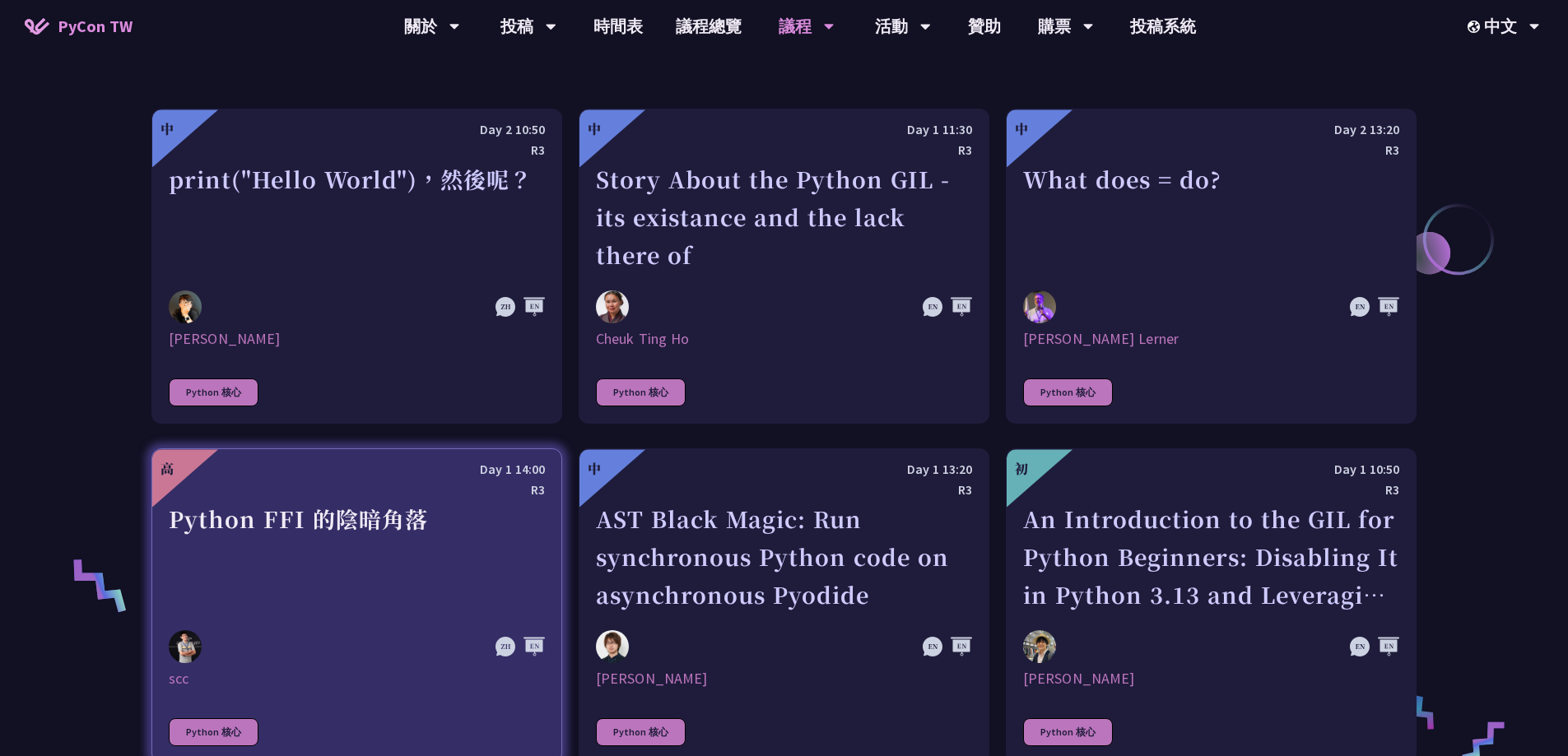 scroll, scrollTop: 576, scrollLeft: 0, axis: vertical 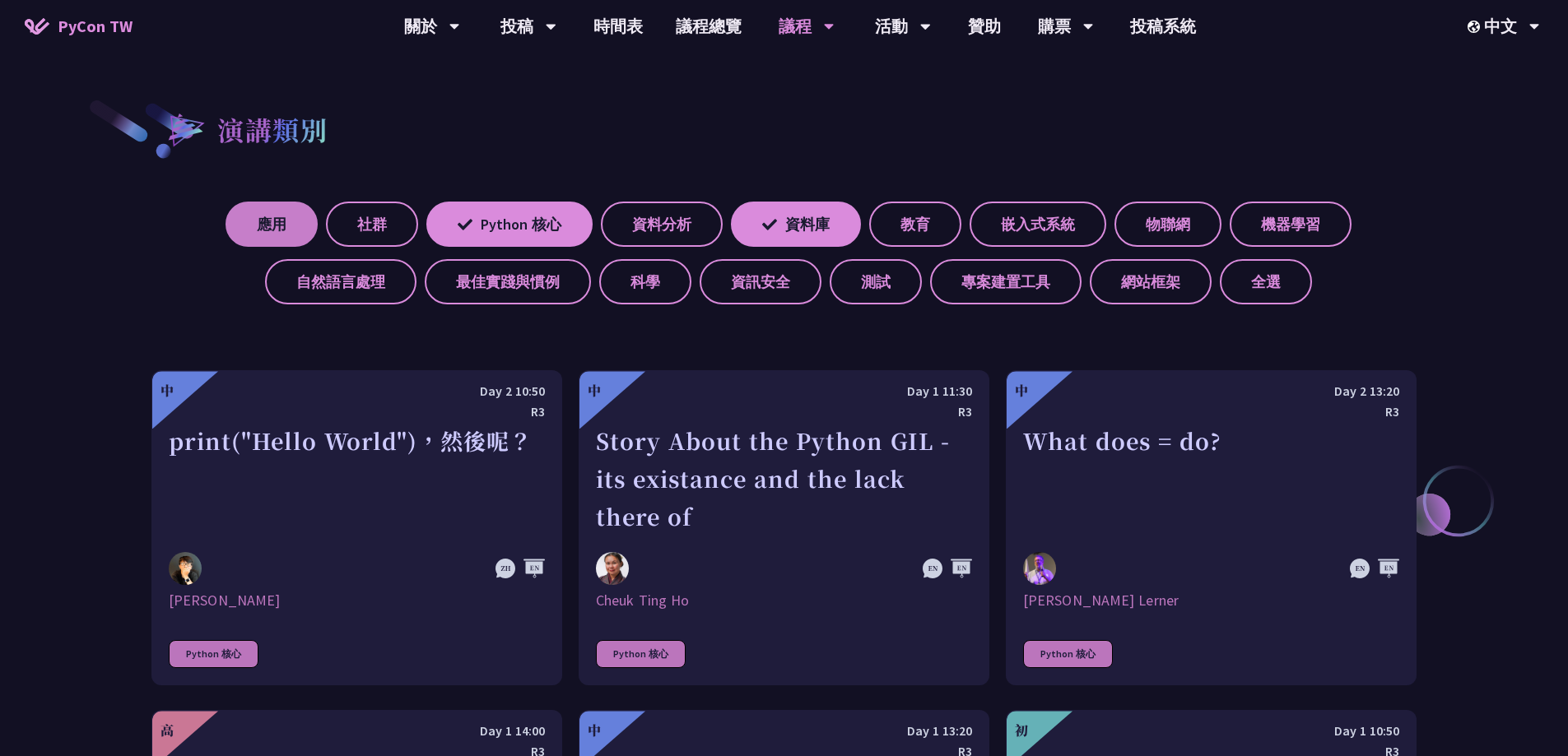 click on "應用" at bounding box center [272, 224] 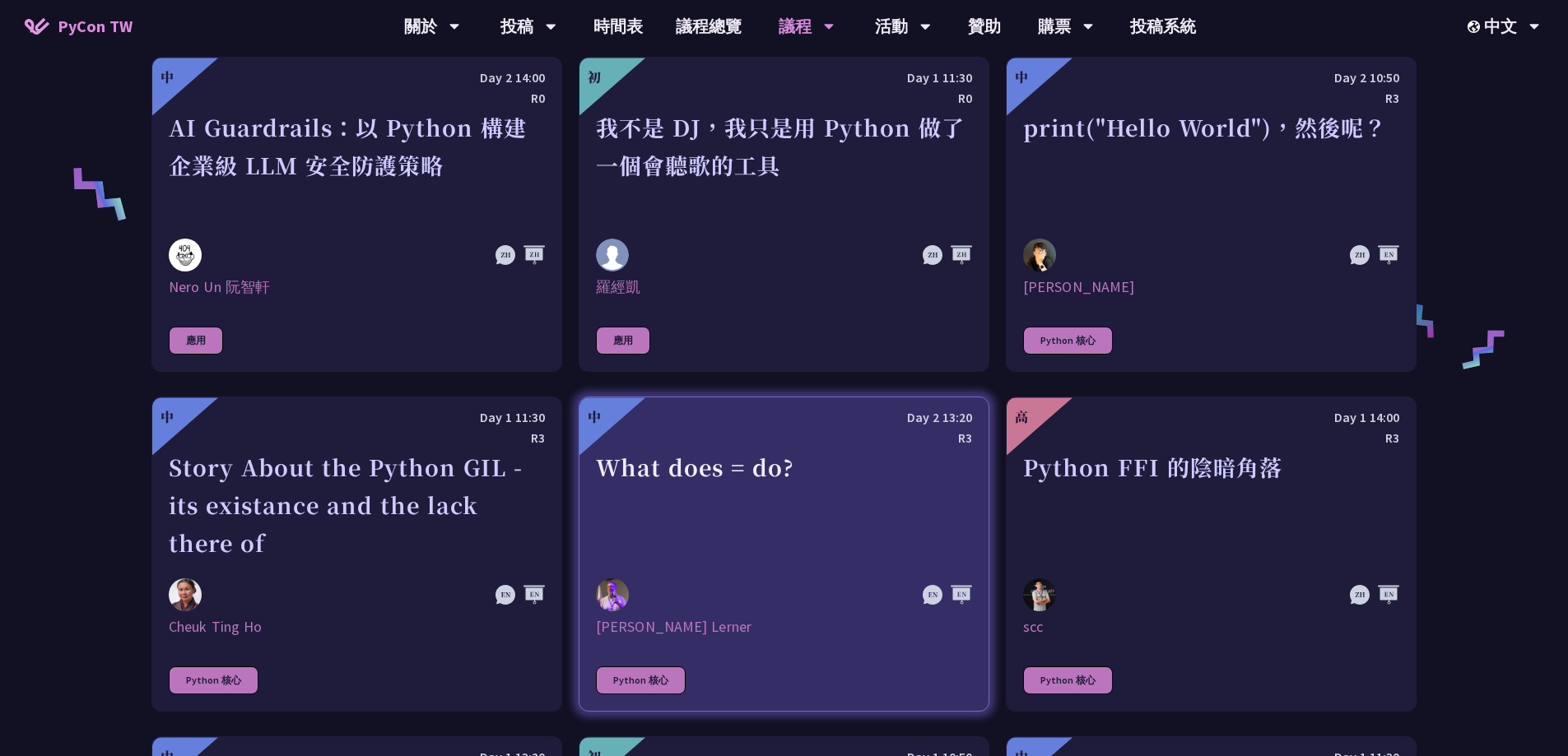 scroll, scrollTop: 1152, scrollLeft: 0, axis: vertical 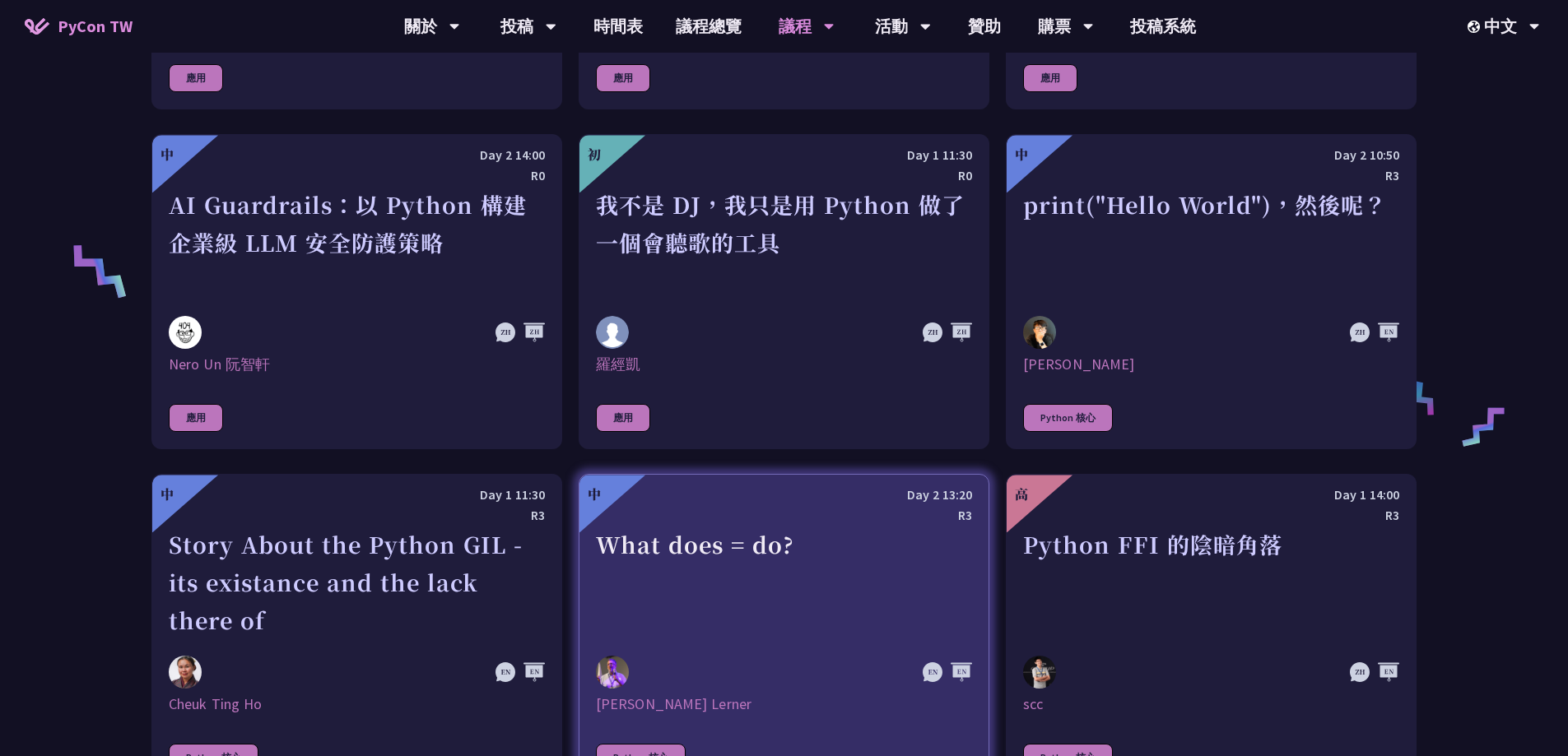 click on "我不是 DJ，我只是用 Python 做了一個會聽歌的工具" at bounding box center (784, 243) 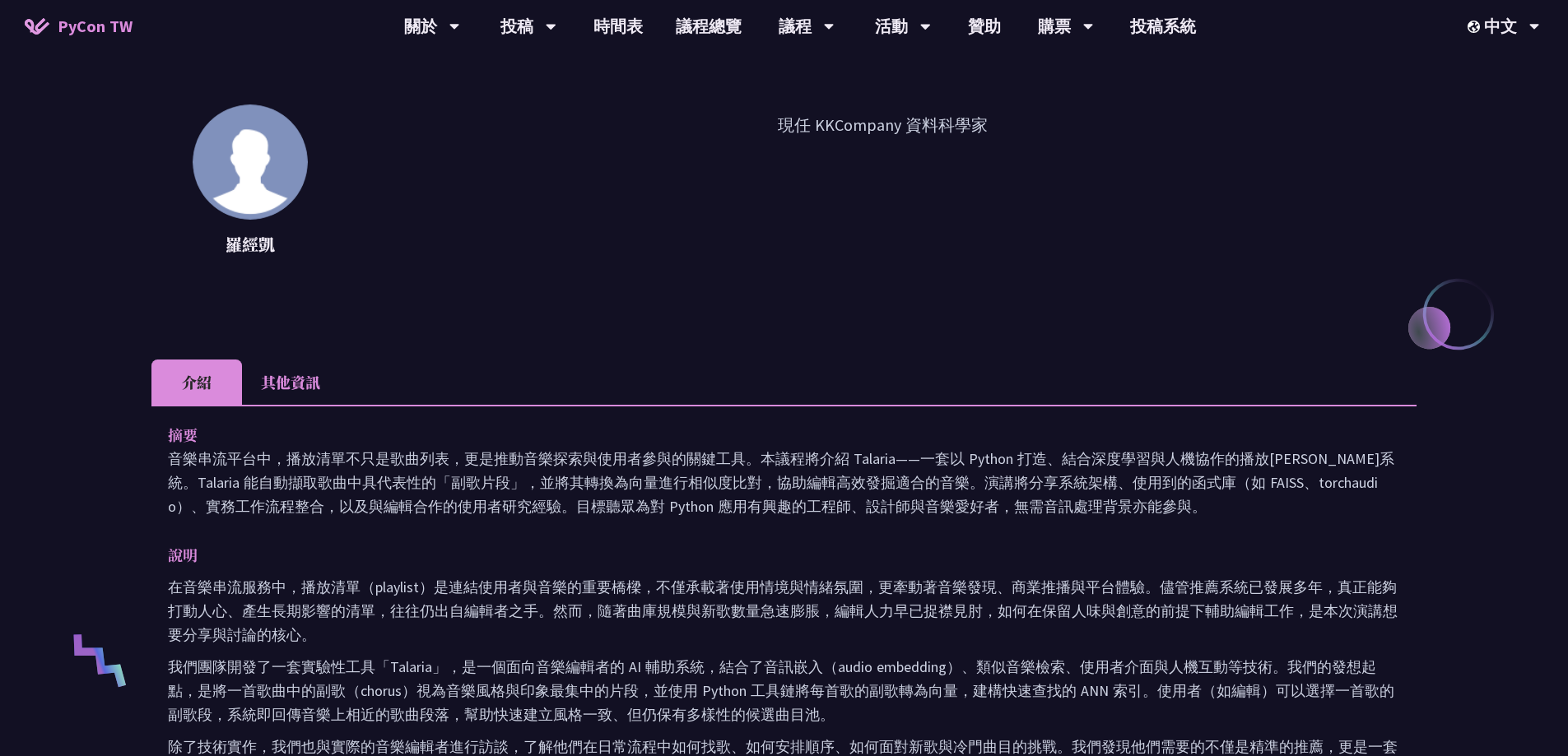 scroll, scrollTop: 0, scrollLeft: 0, axis: both 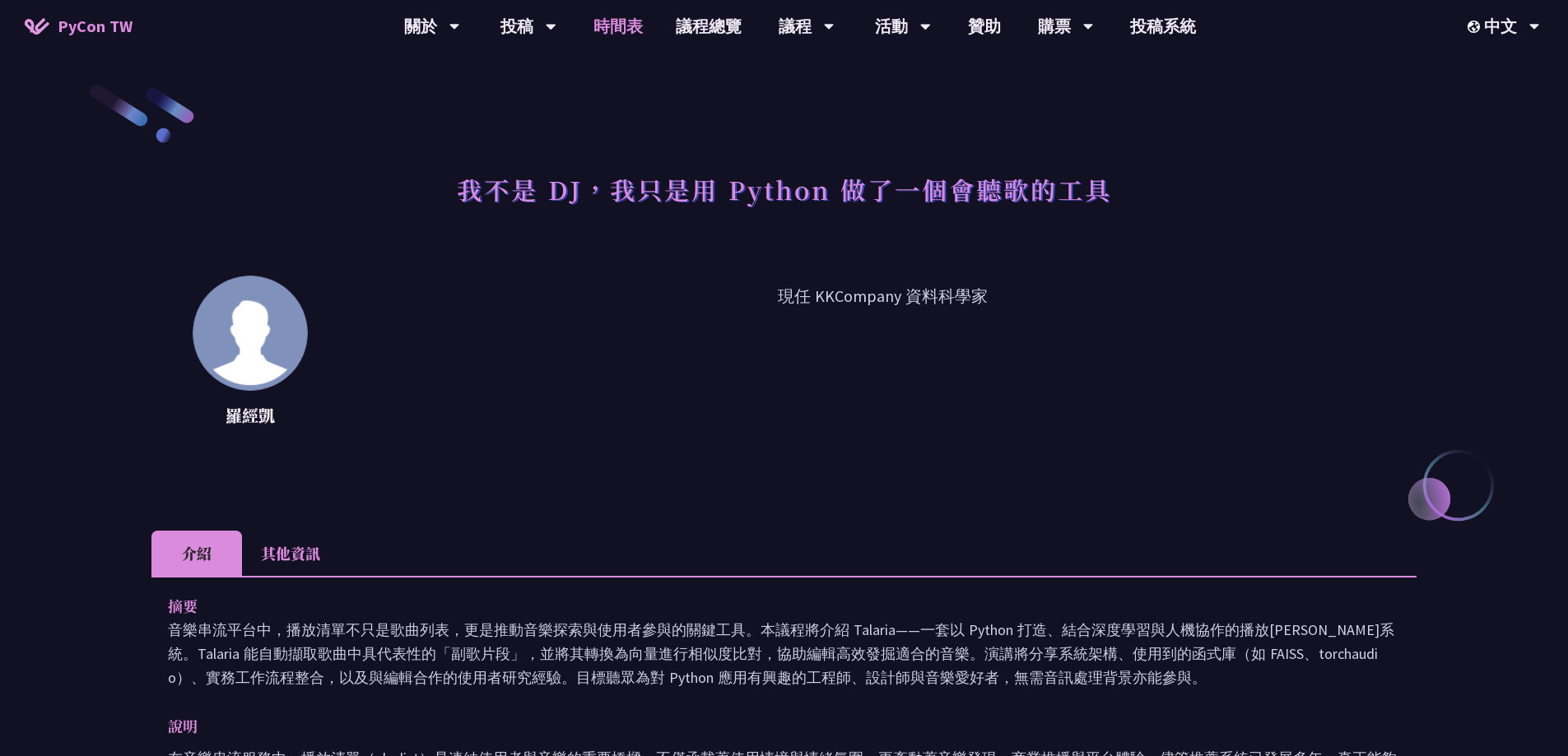 click on "時間表" at bounding box center [618, 26] 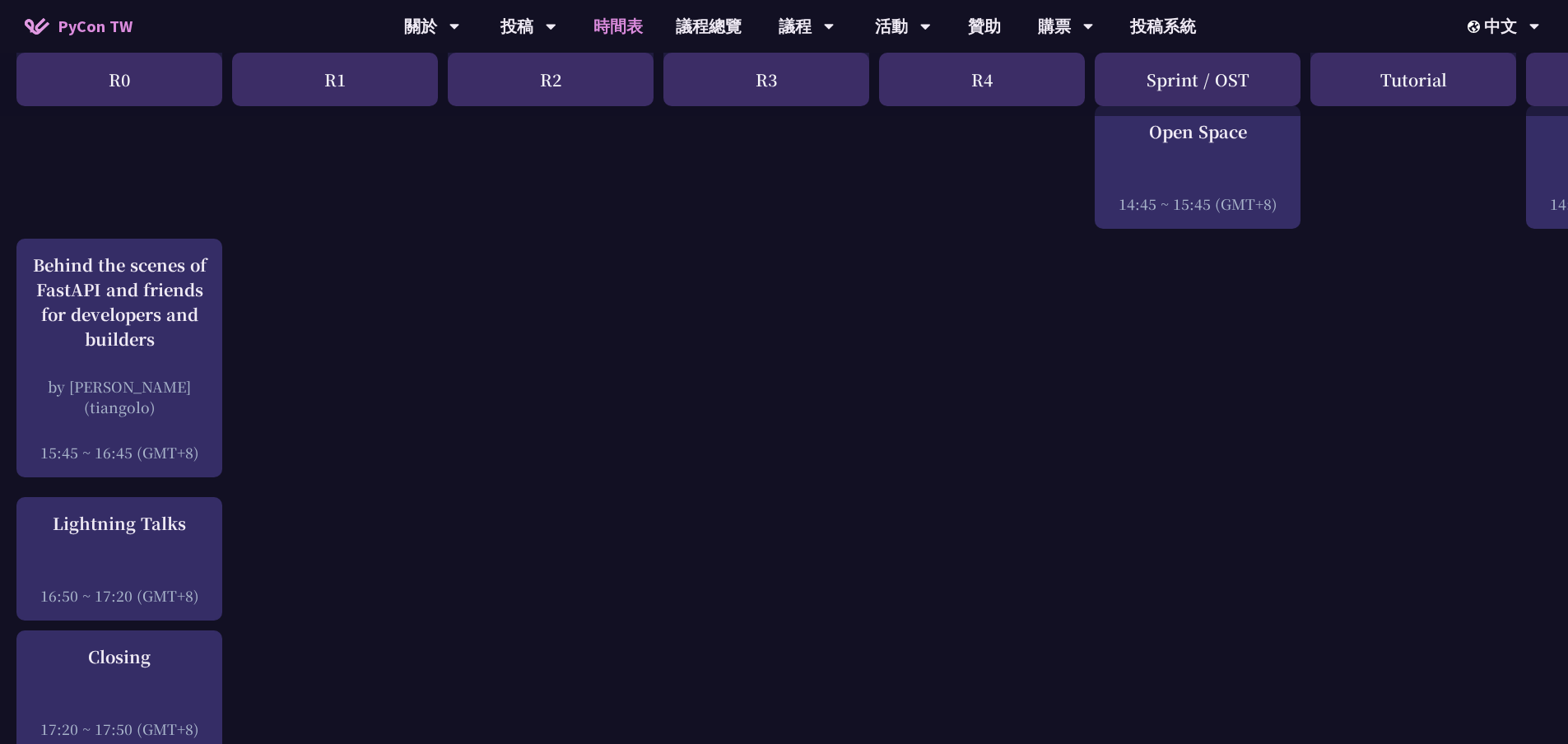 scroll, scrollTop: 2058, scrollLeft: 0, axis: vertical 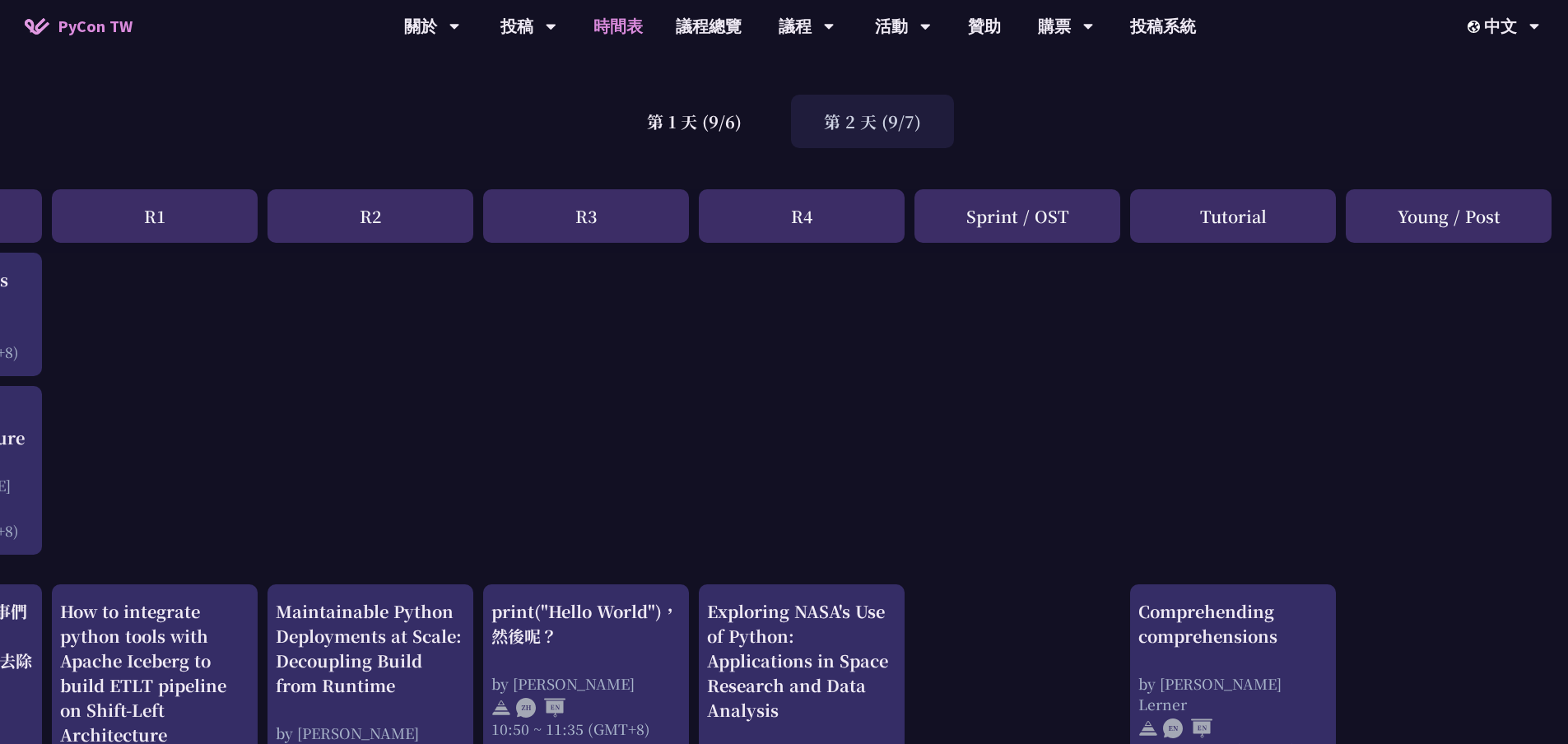 click on "第 2 天 (9/7)" at bounding box center (872, 121) 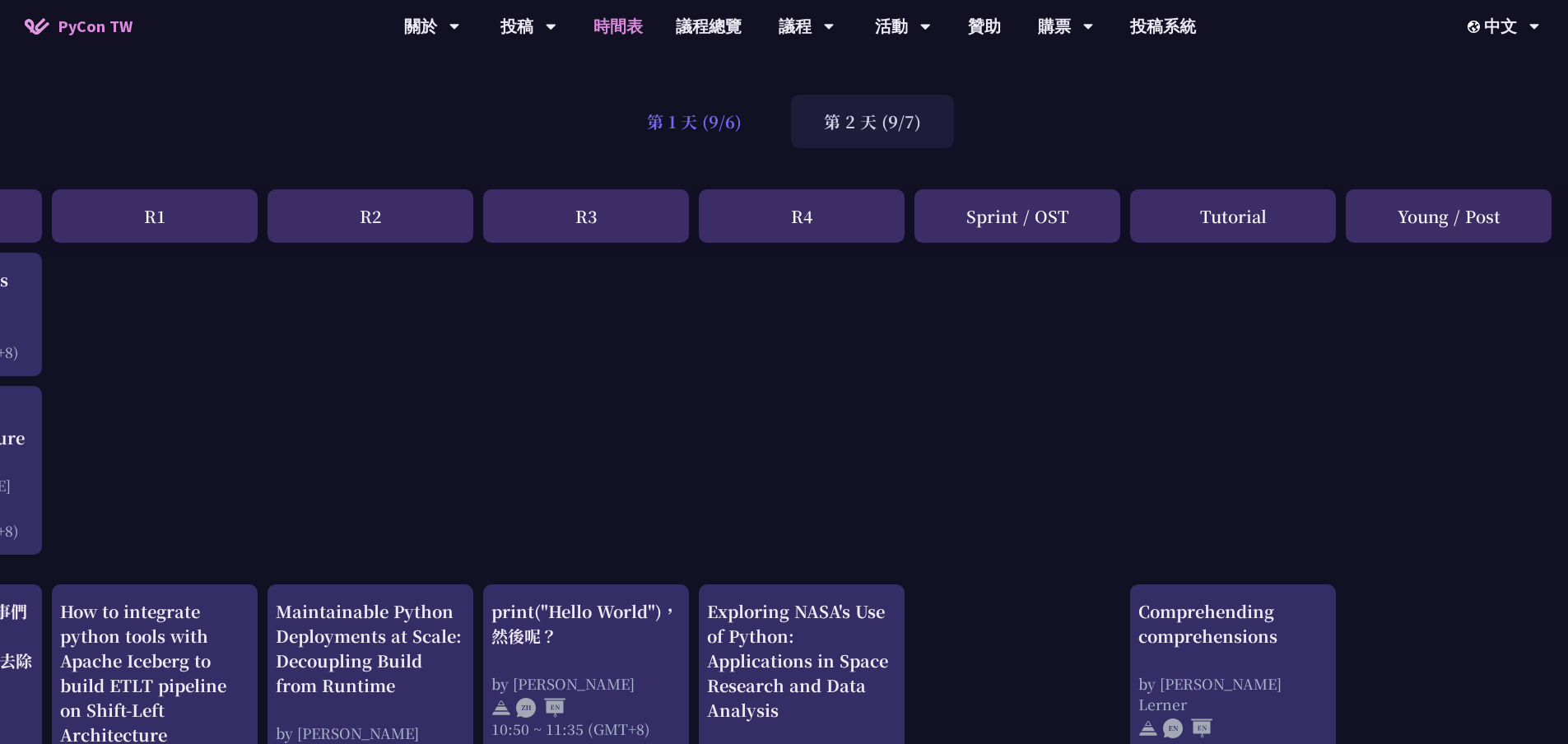click on "第 1 天 (9/6)" at bounding box center [694, 121] 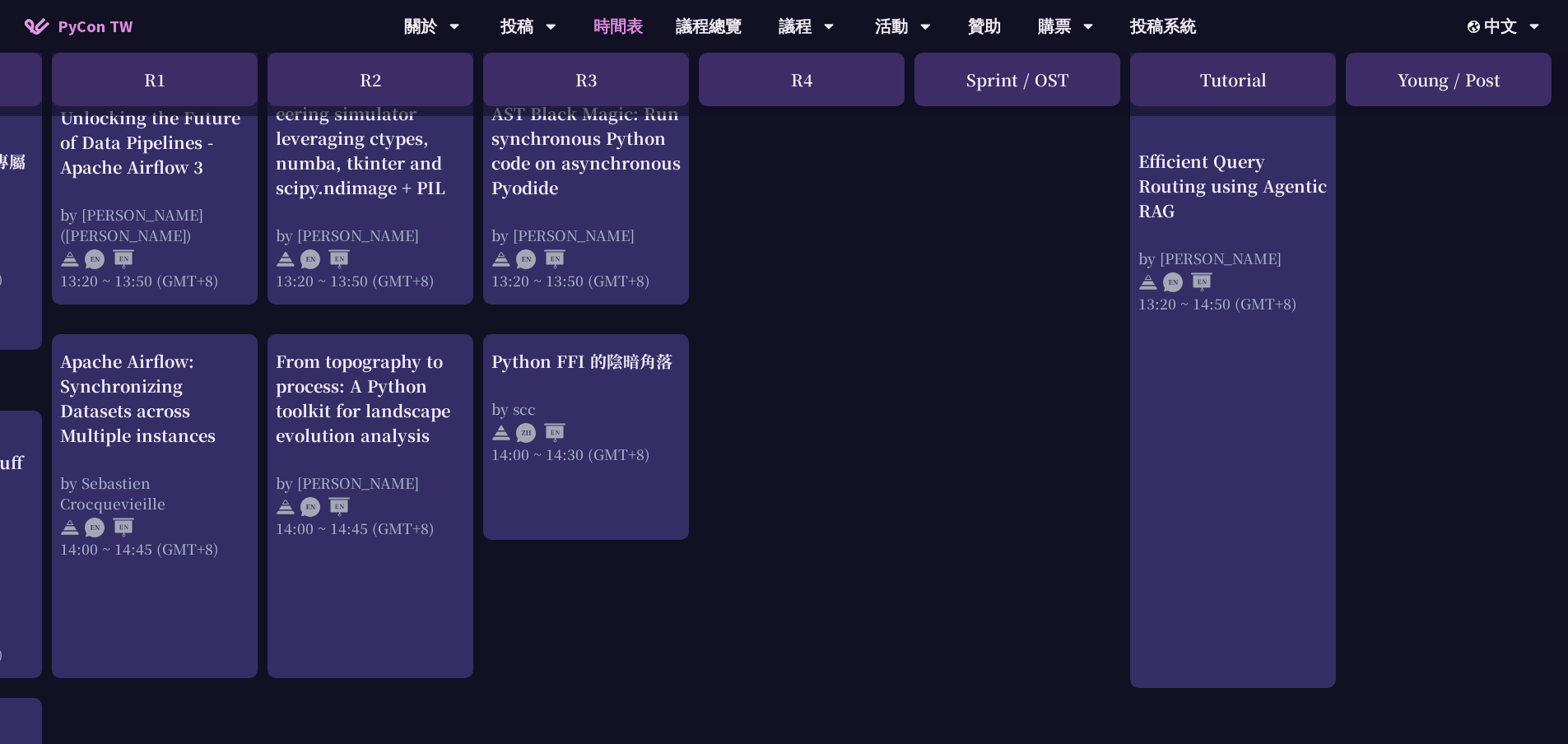 scroll, scrollTop: 1811, scrollLeft: 180, axis: both 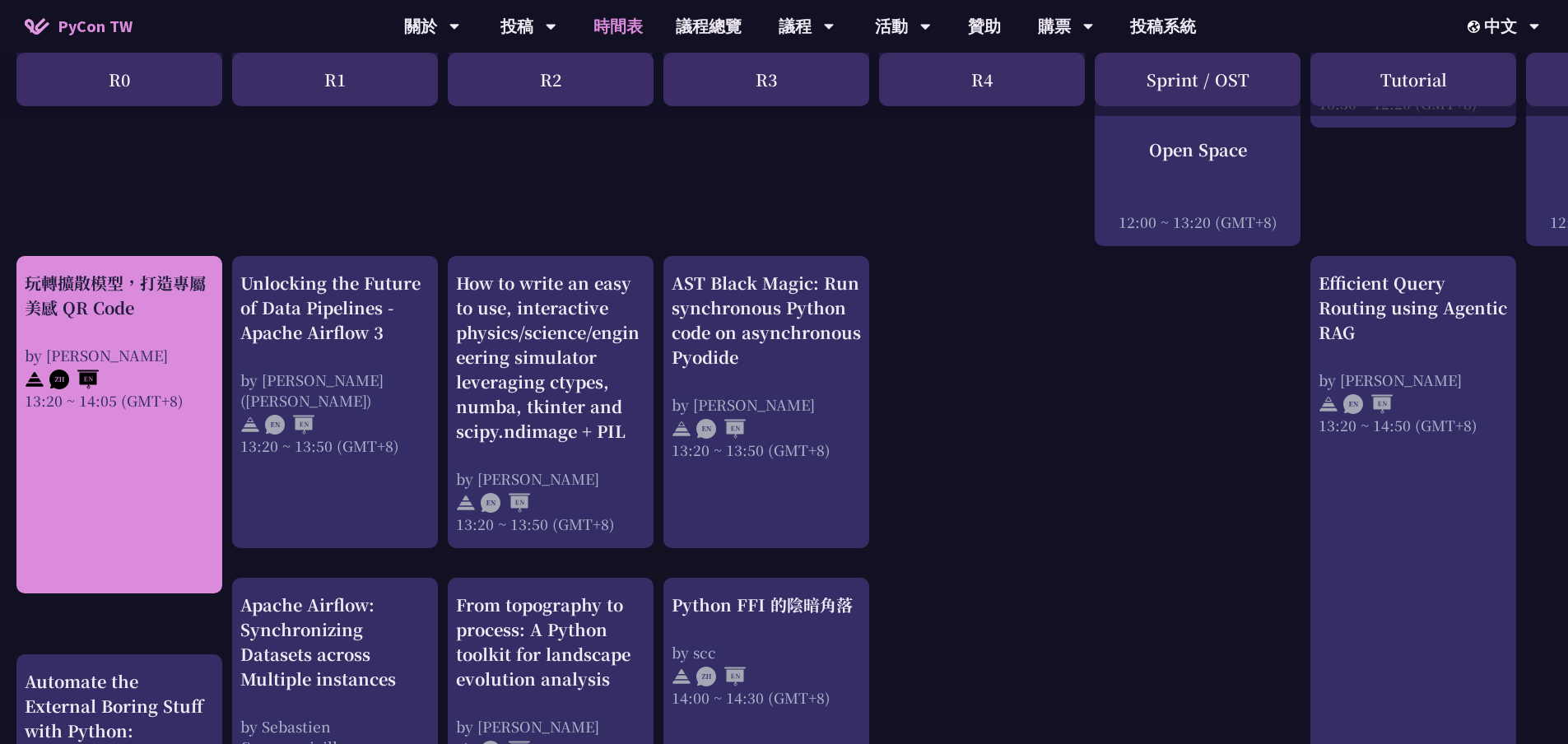 click on "玩轉擴散模型，打造專屬美感 QR Code
by Jiawei
13:20 ~ 14:05 (GMT+8)" at bounding box center [119, 425] 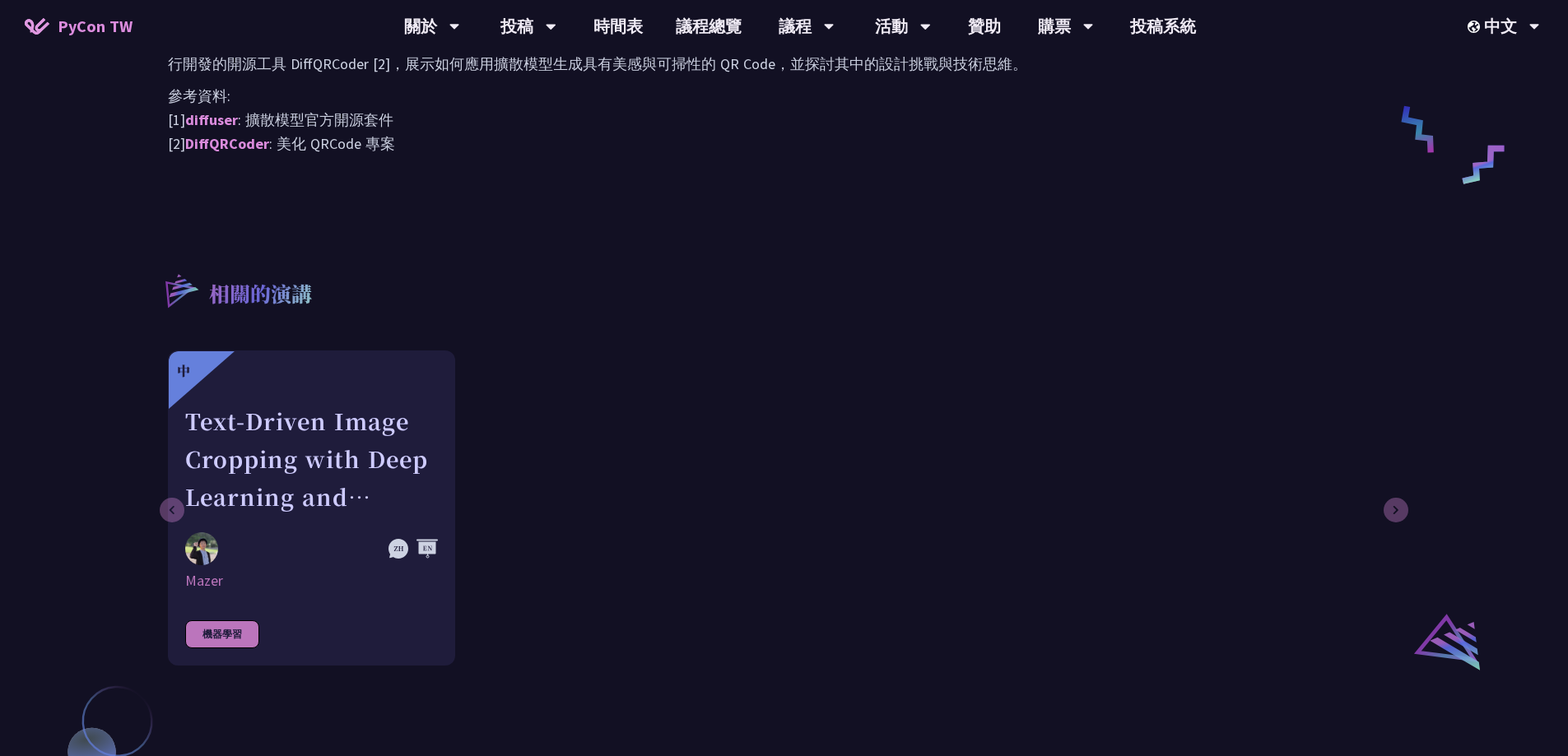 scroll, scrollTop: 411, scrollLeft: 0, axis: vertical 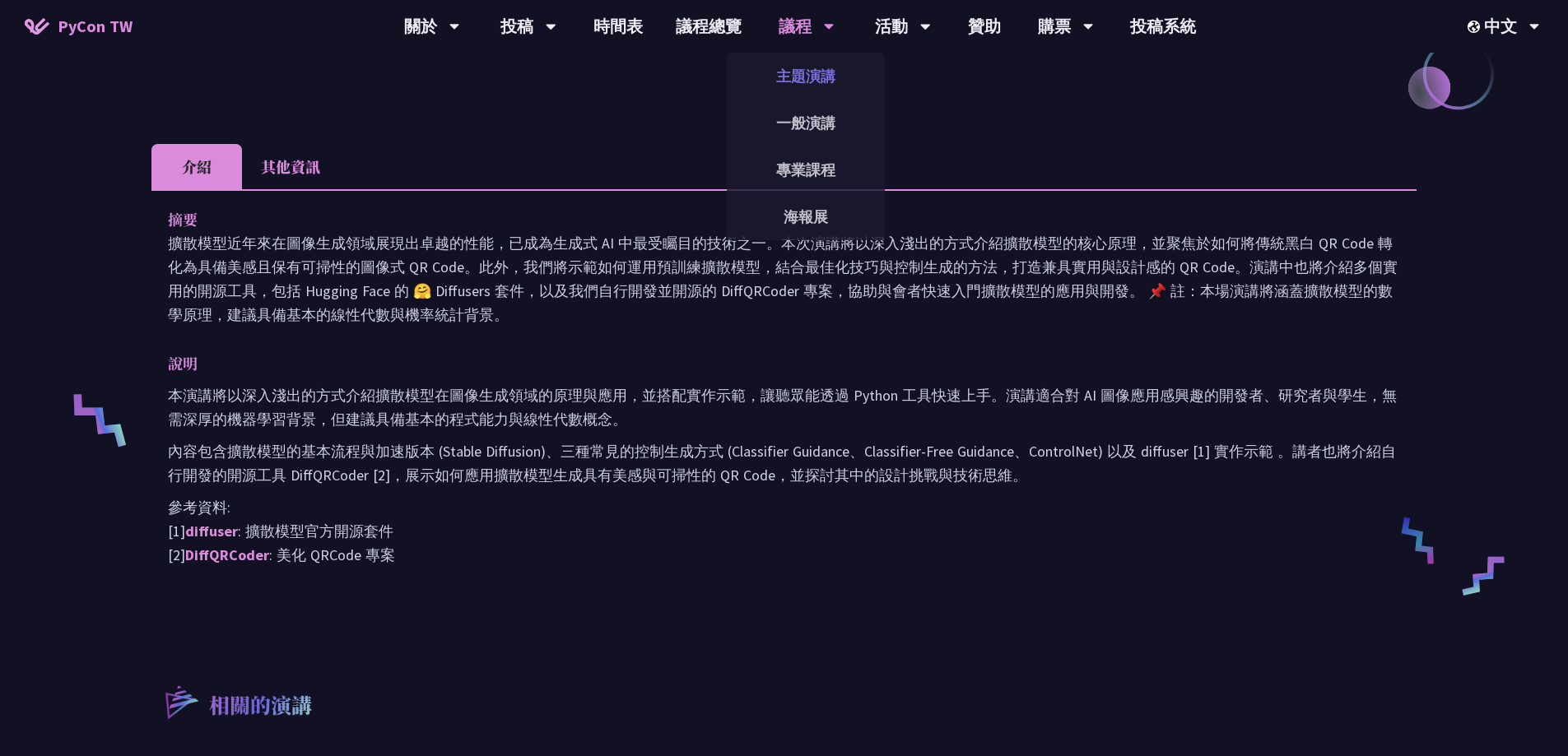 click on "主題演講" at bounding box center (806, 76) 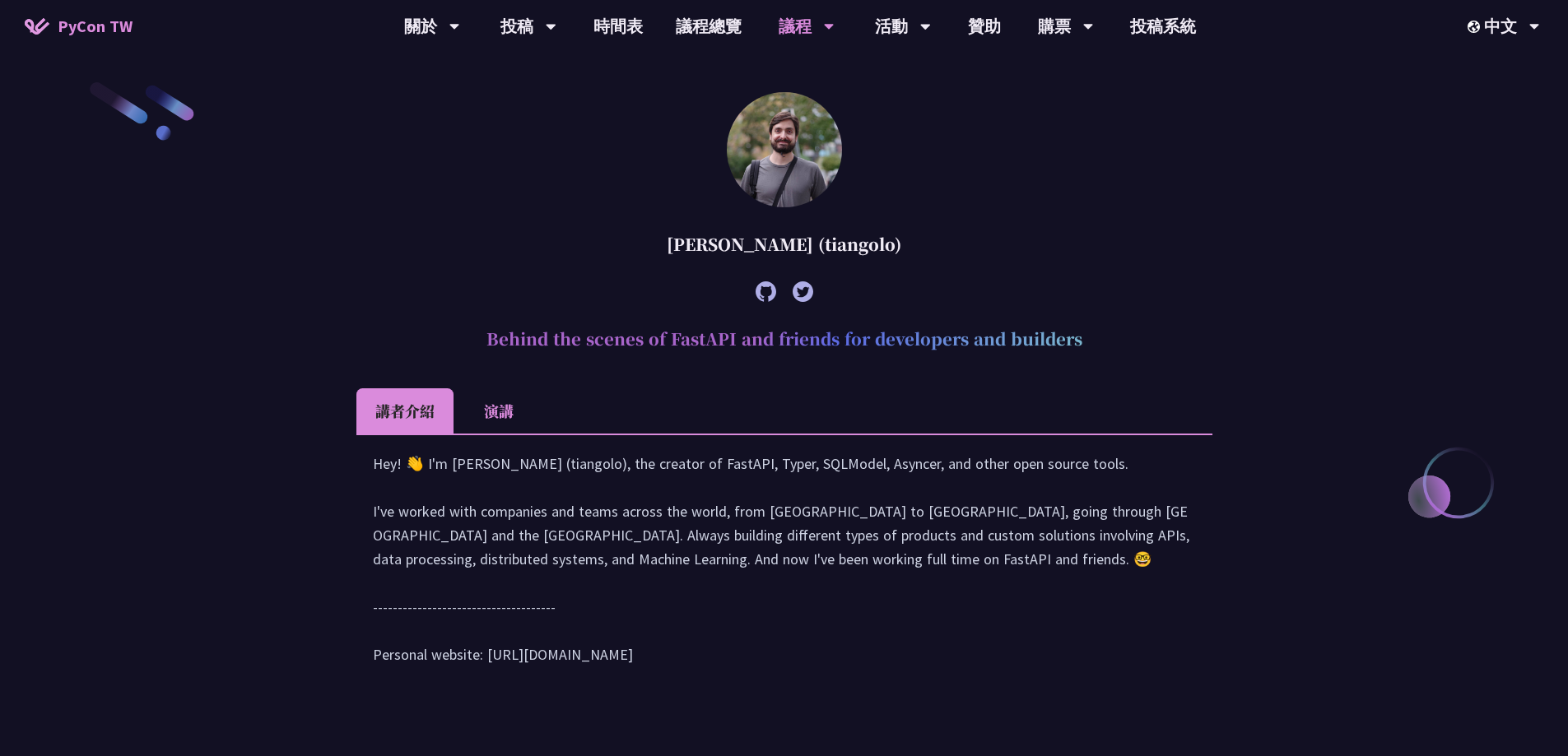 scroll, scrollTop: 576, scrollLeft: 0, axis: vertical 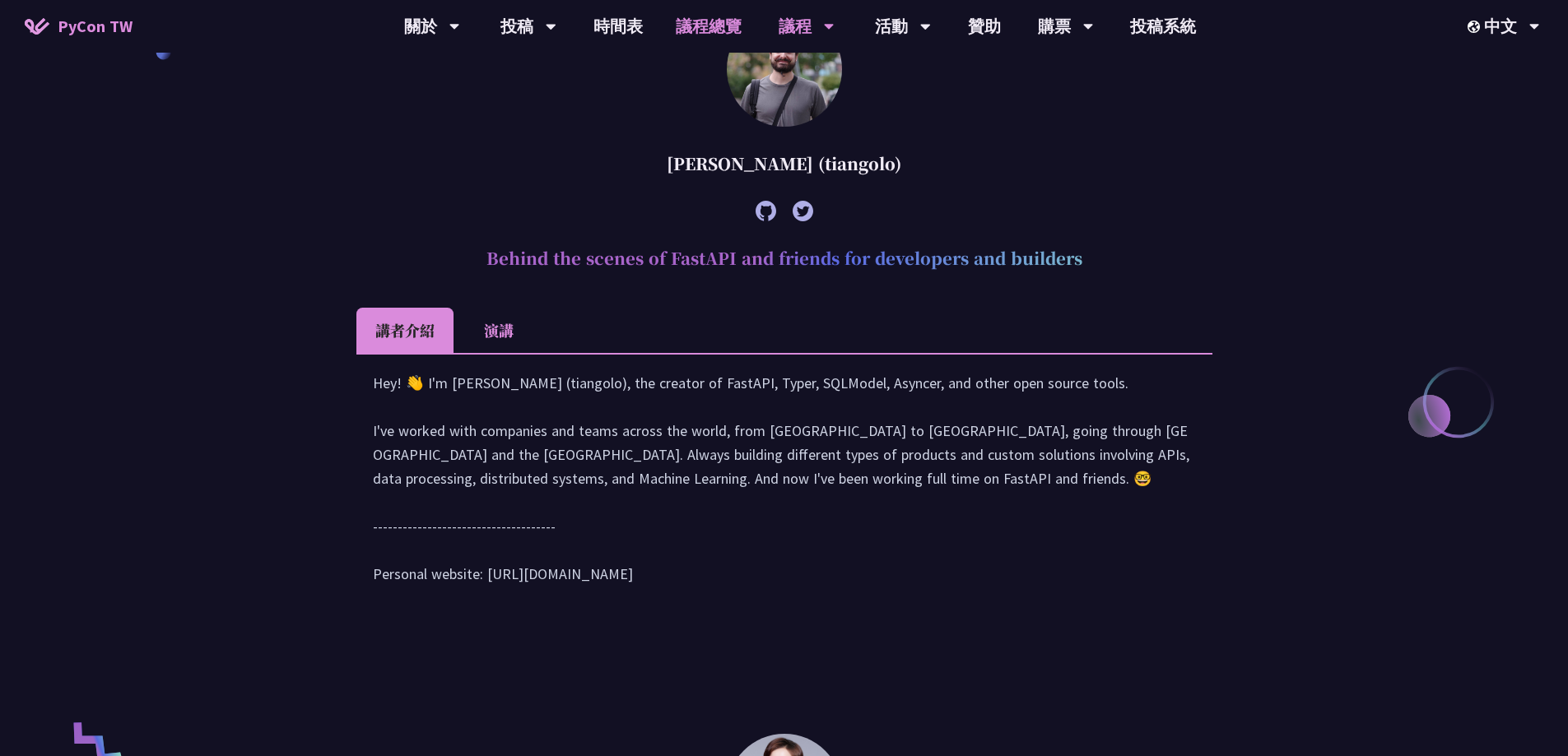click on "議程總覽" at bounding box center [709, 26] 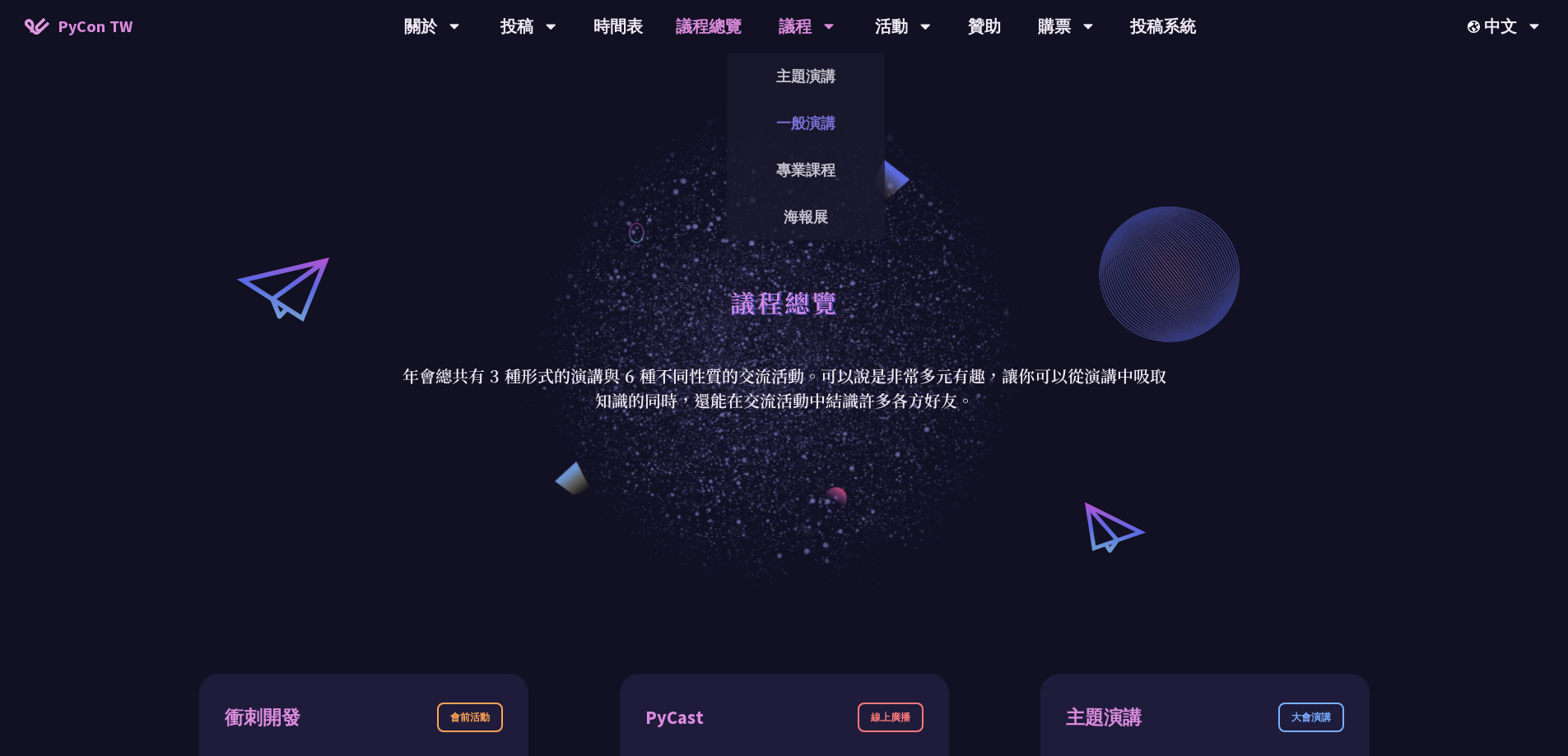 click on "一般演講" at bounding box center (806, 123) 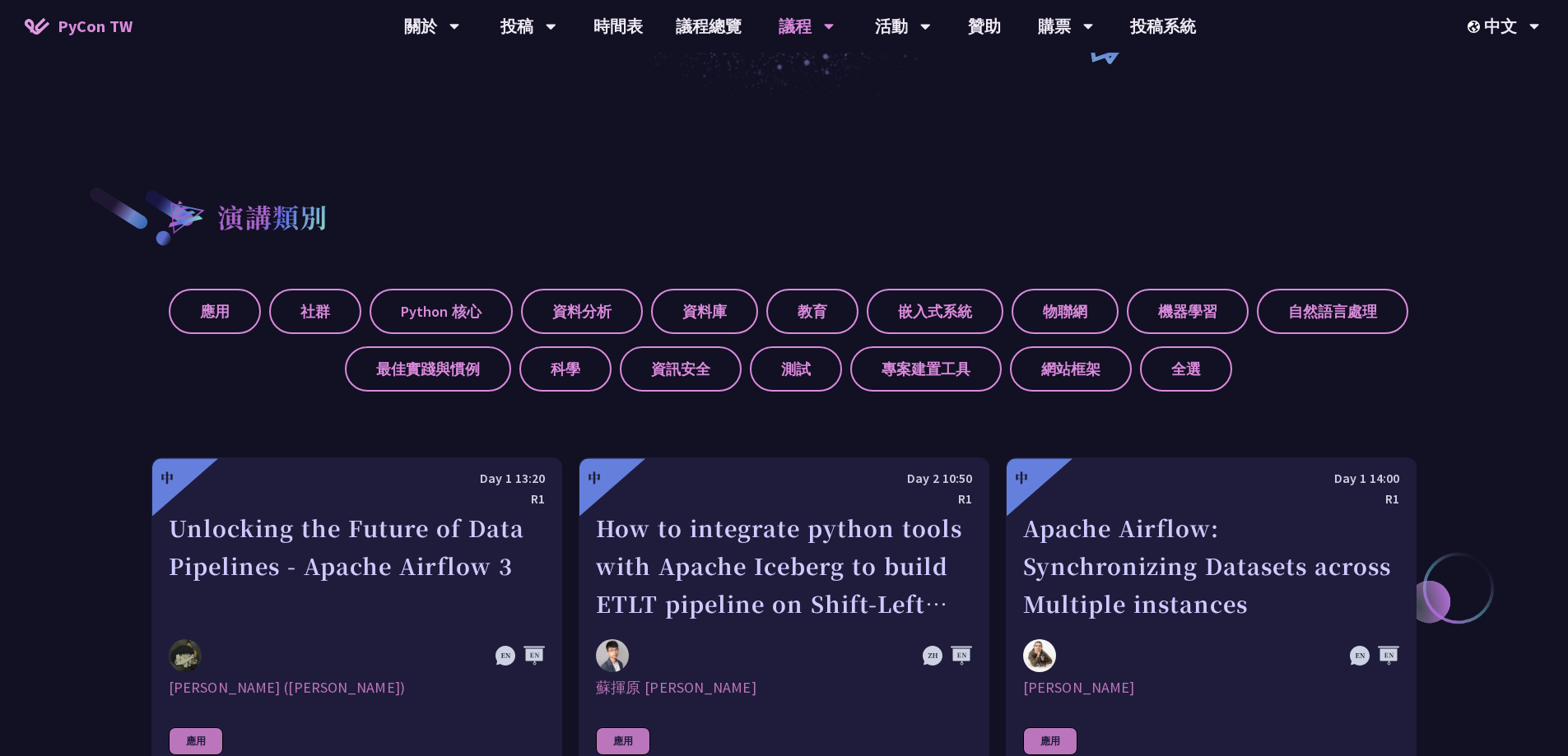 scroll, scrollTop: 82, scrollLeft: 0, axis: vertical 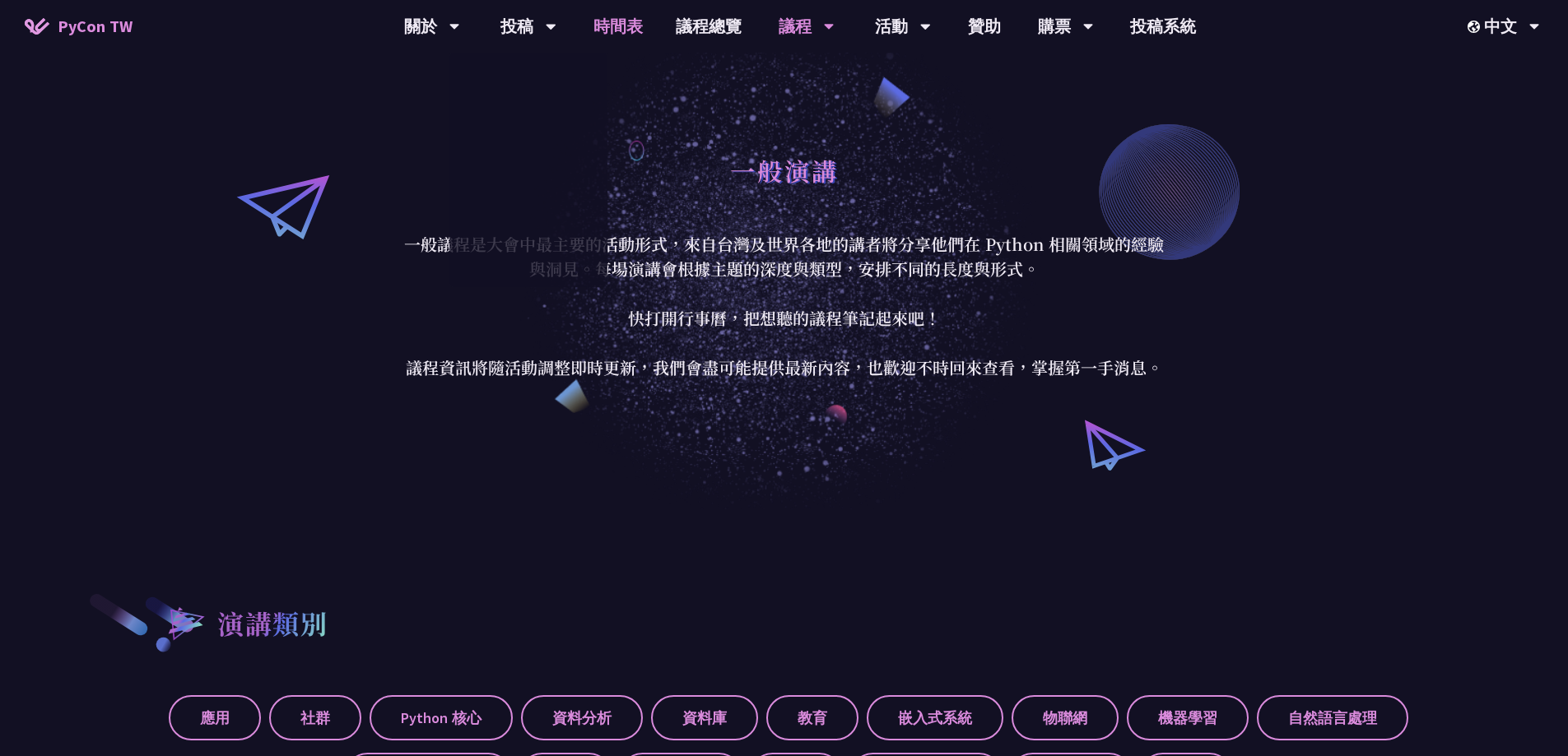 click on "時間表" at bounding box center [618, 26] 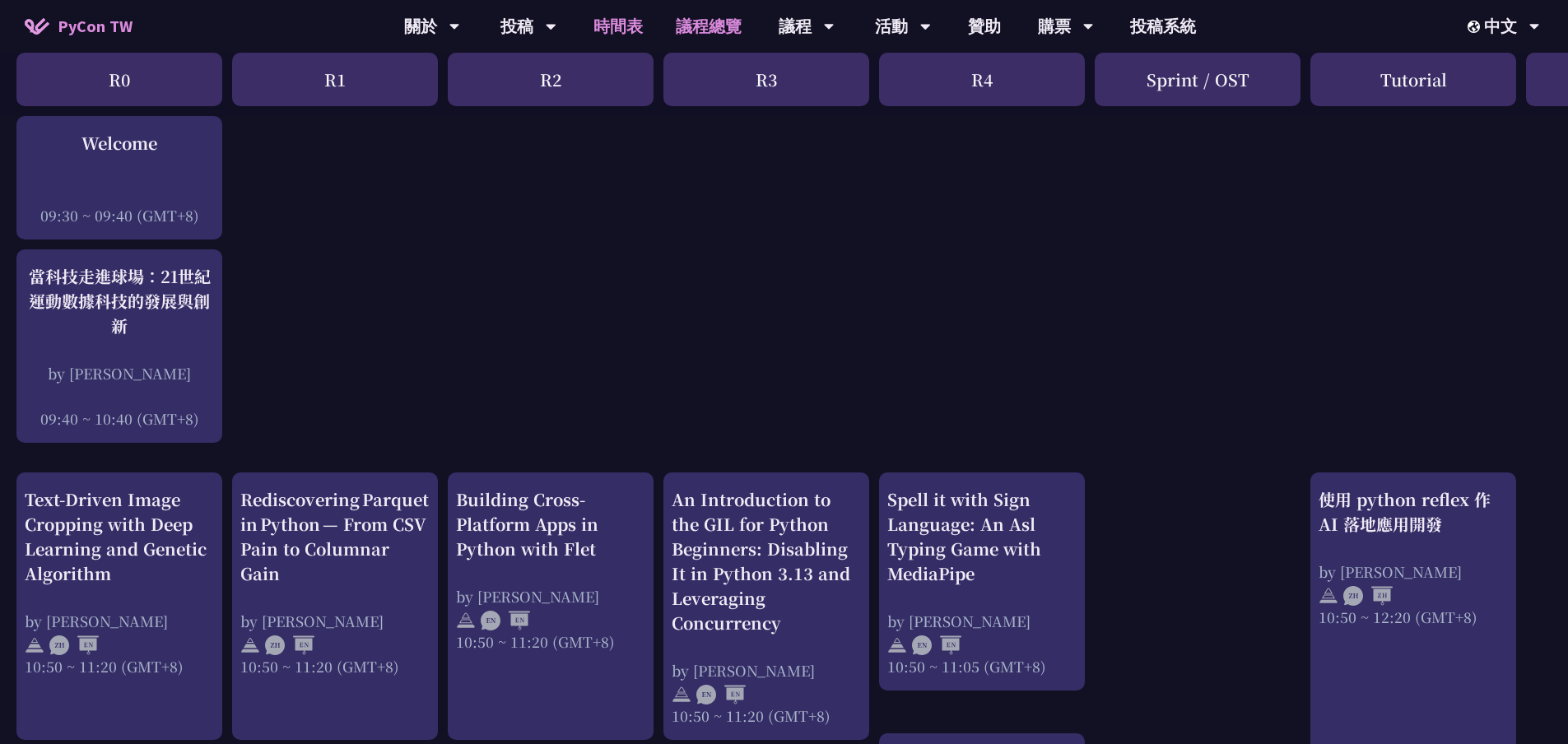 scroll, scrollTop: 165, scrollLeft: 0, axis: vertical 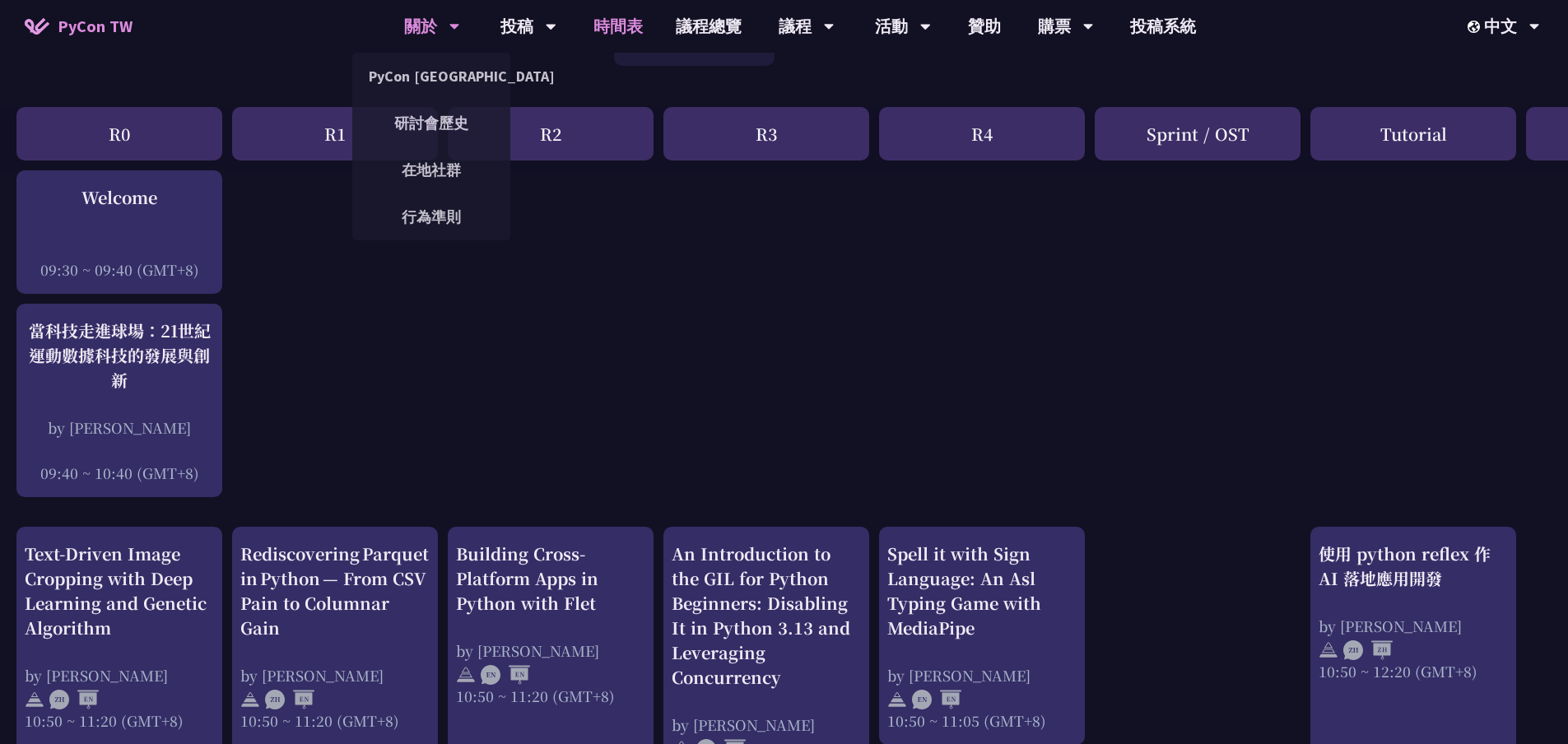 click on "關於" at bounding box center (432, 26) 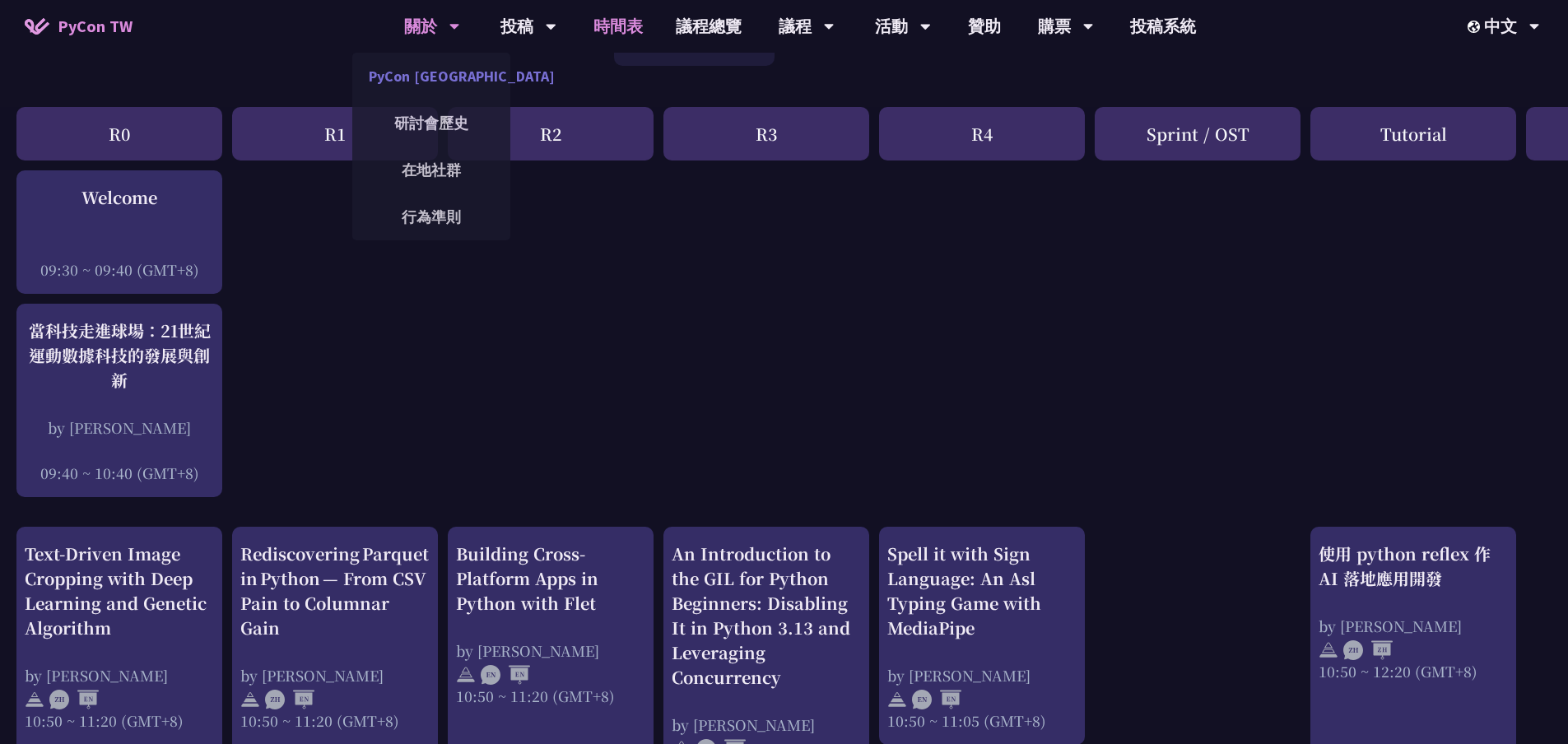 click on "PyCon [GEOGRAPHIC_DATA]" at bounding box center [431, 76] 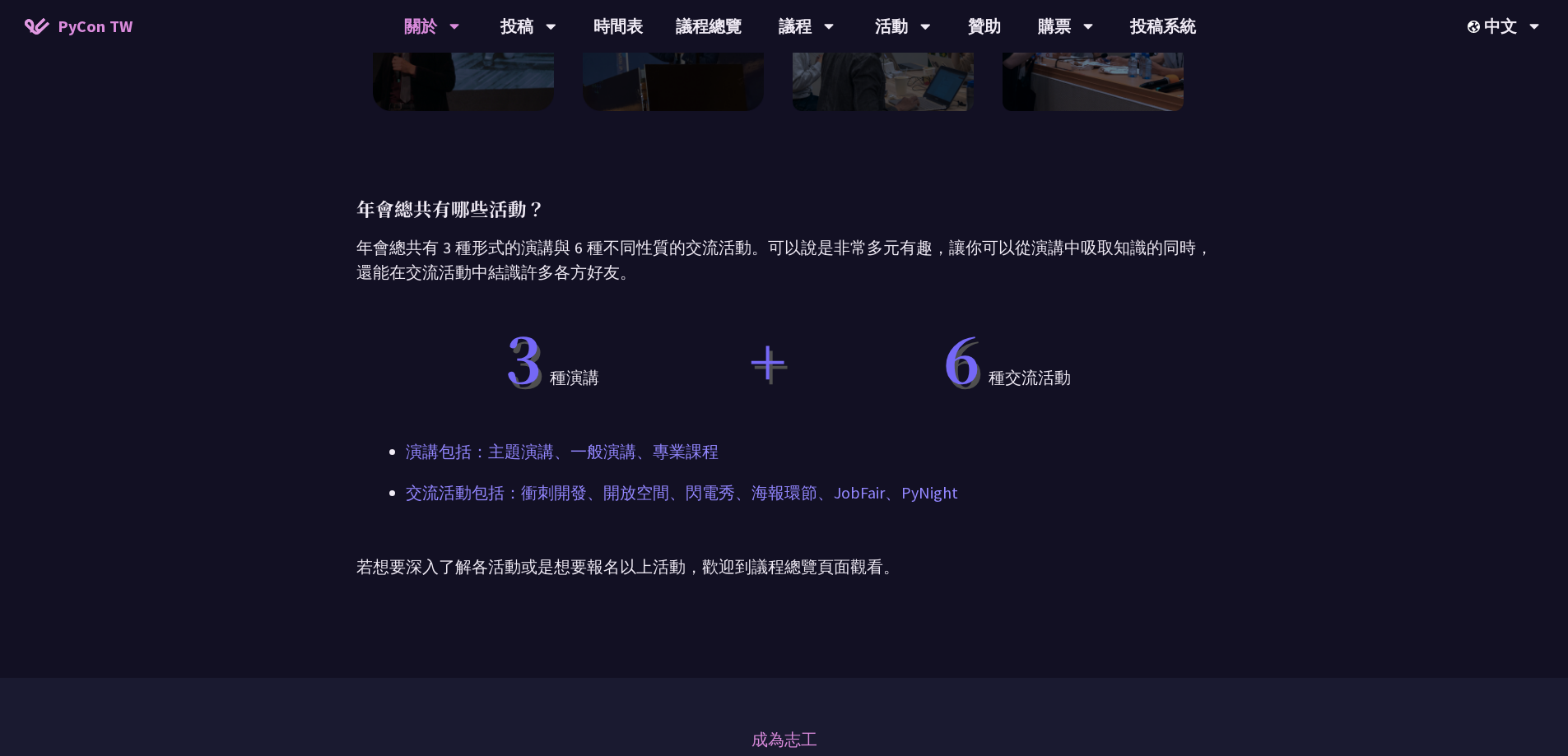 scroll, scrollTop: 823, scrollLeft: 0, axis: vertical 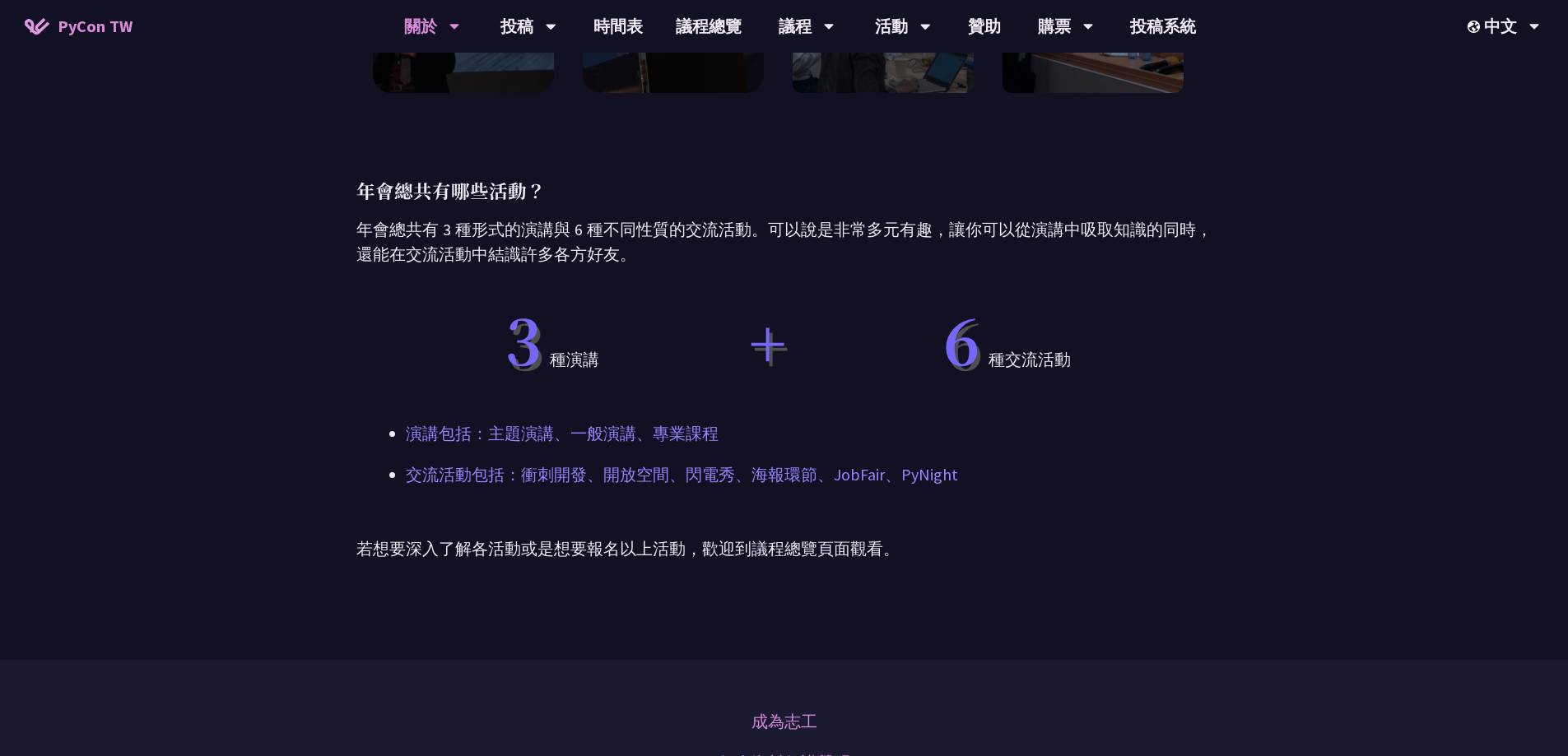 click on "+" at bounding box center [767, 340] 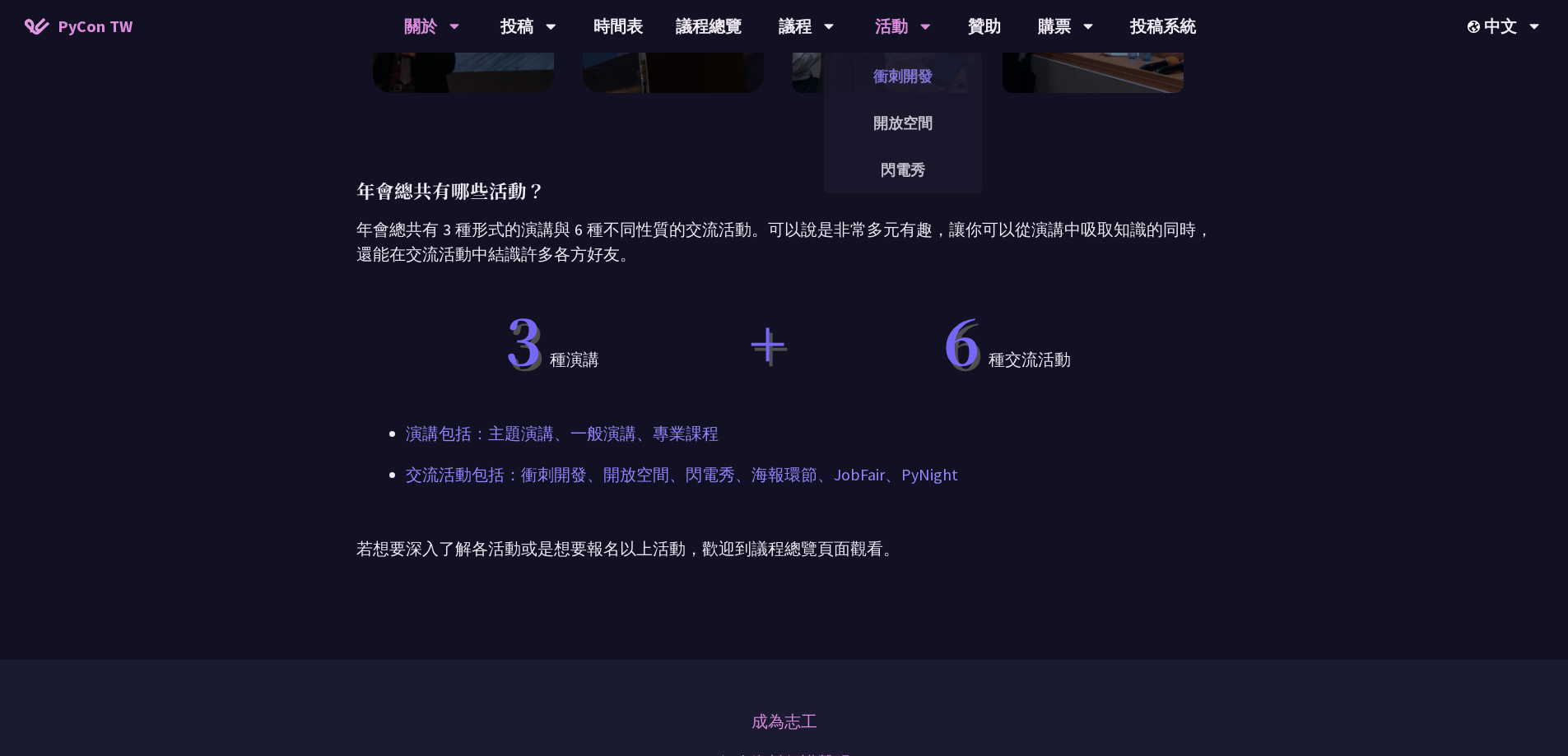 click on "衝刺開發" at bounding box center [903, 76] 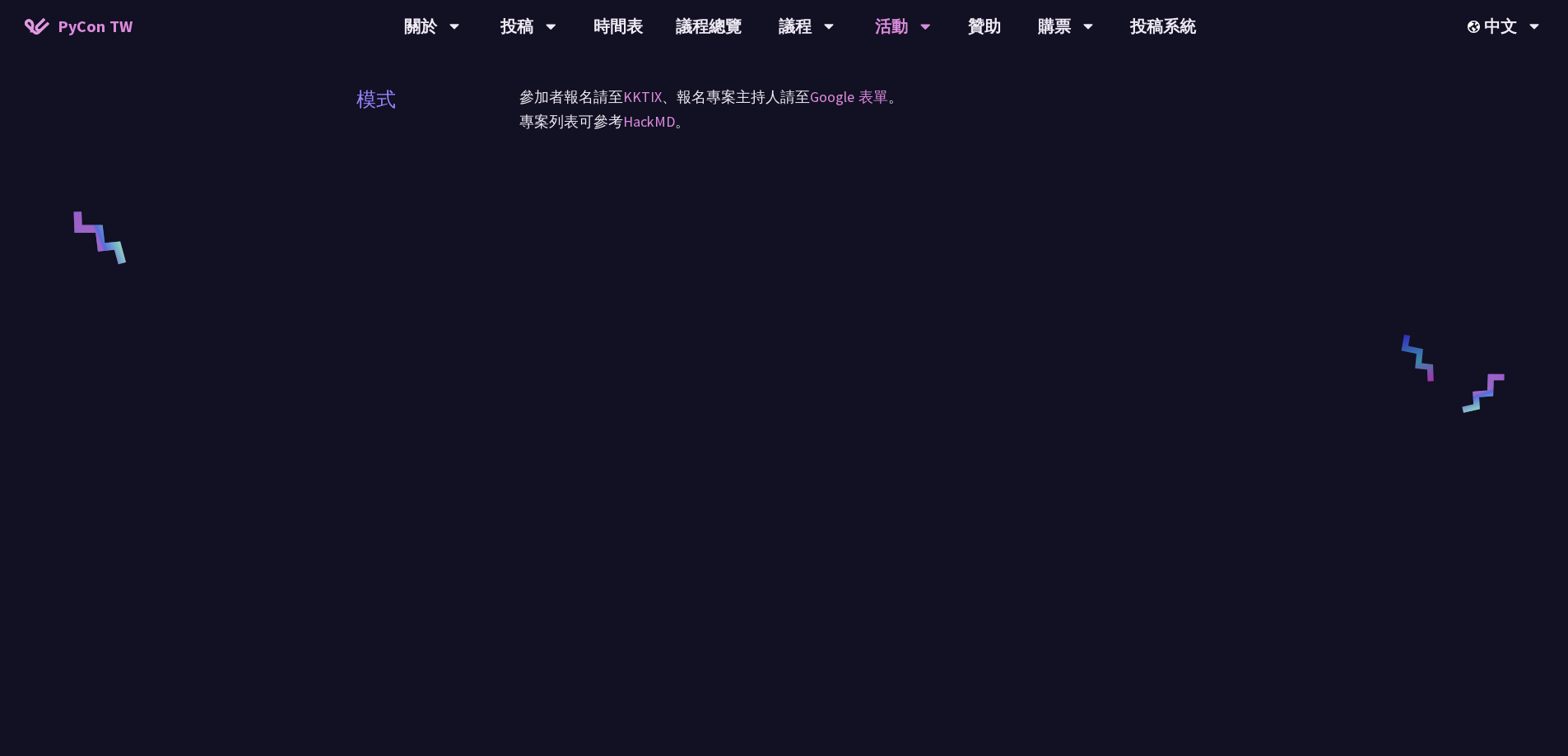 scroll, scrollTop: 658, scrollLeft: 0, axis: vertical 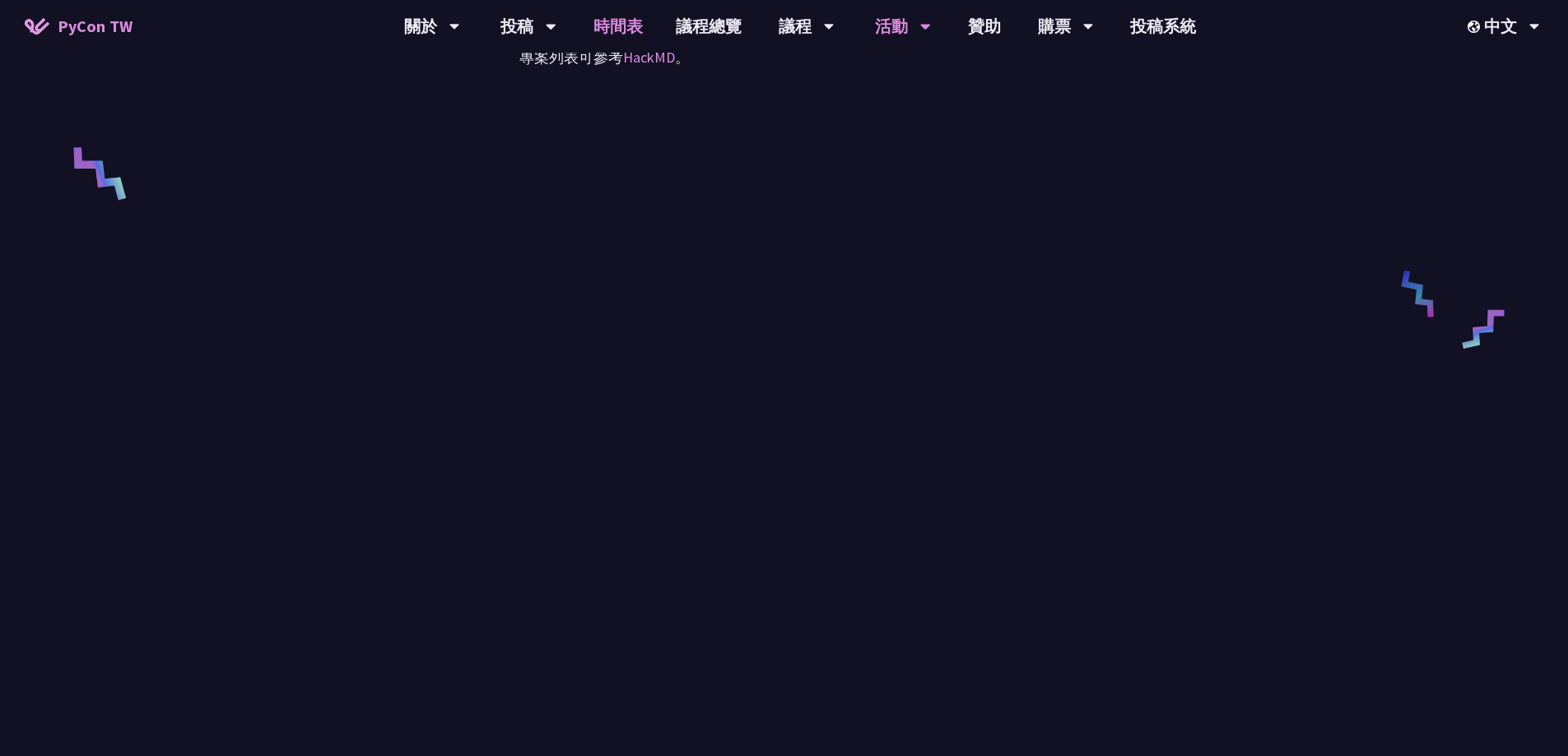 click on "時間表" at bounding box center [618, 26] 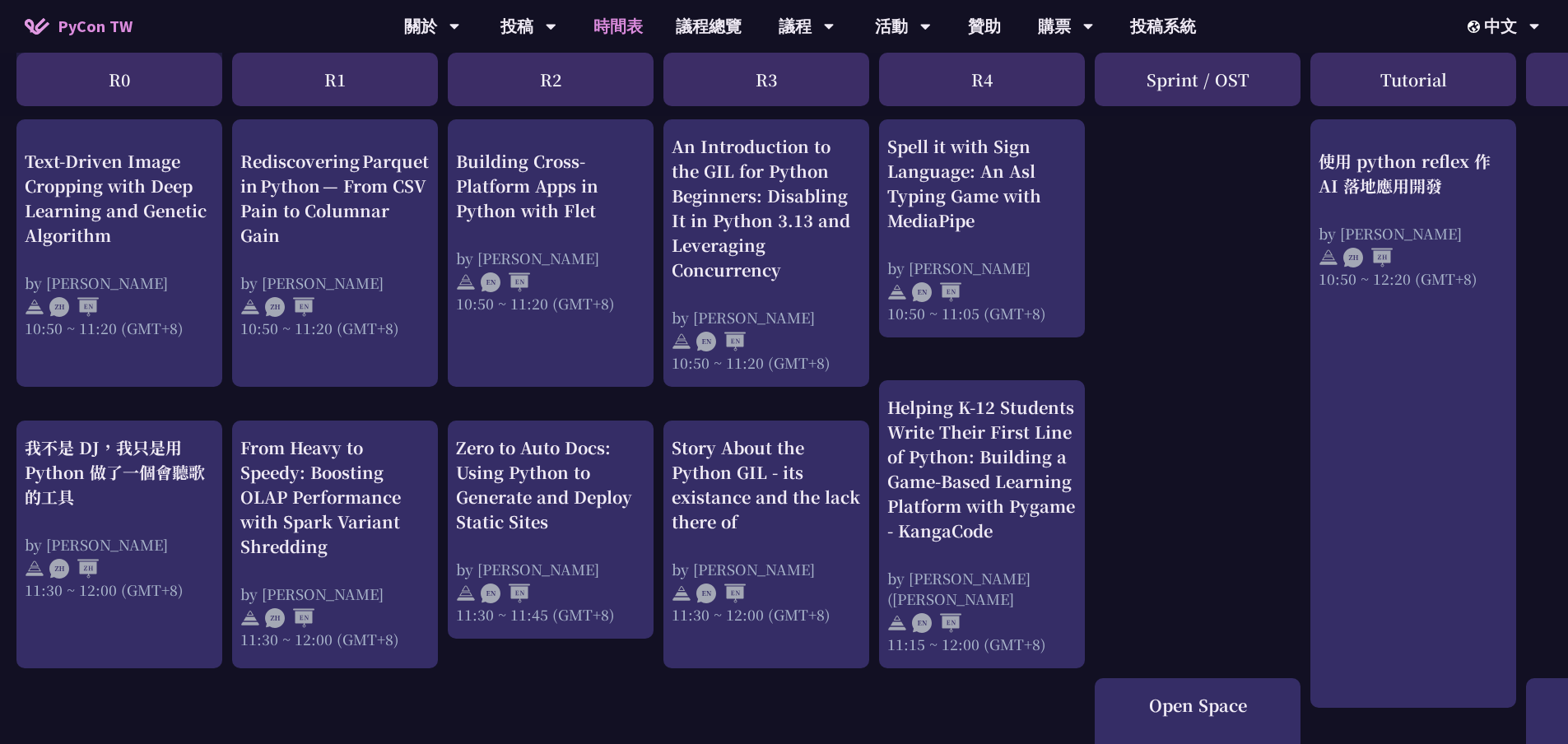 scroll, scrollTop: 1070, scrollLeft: 0, axis: vertical 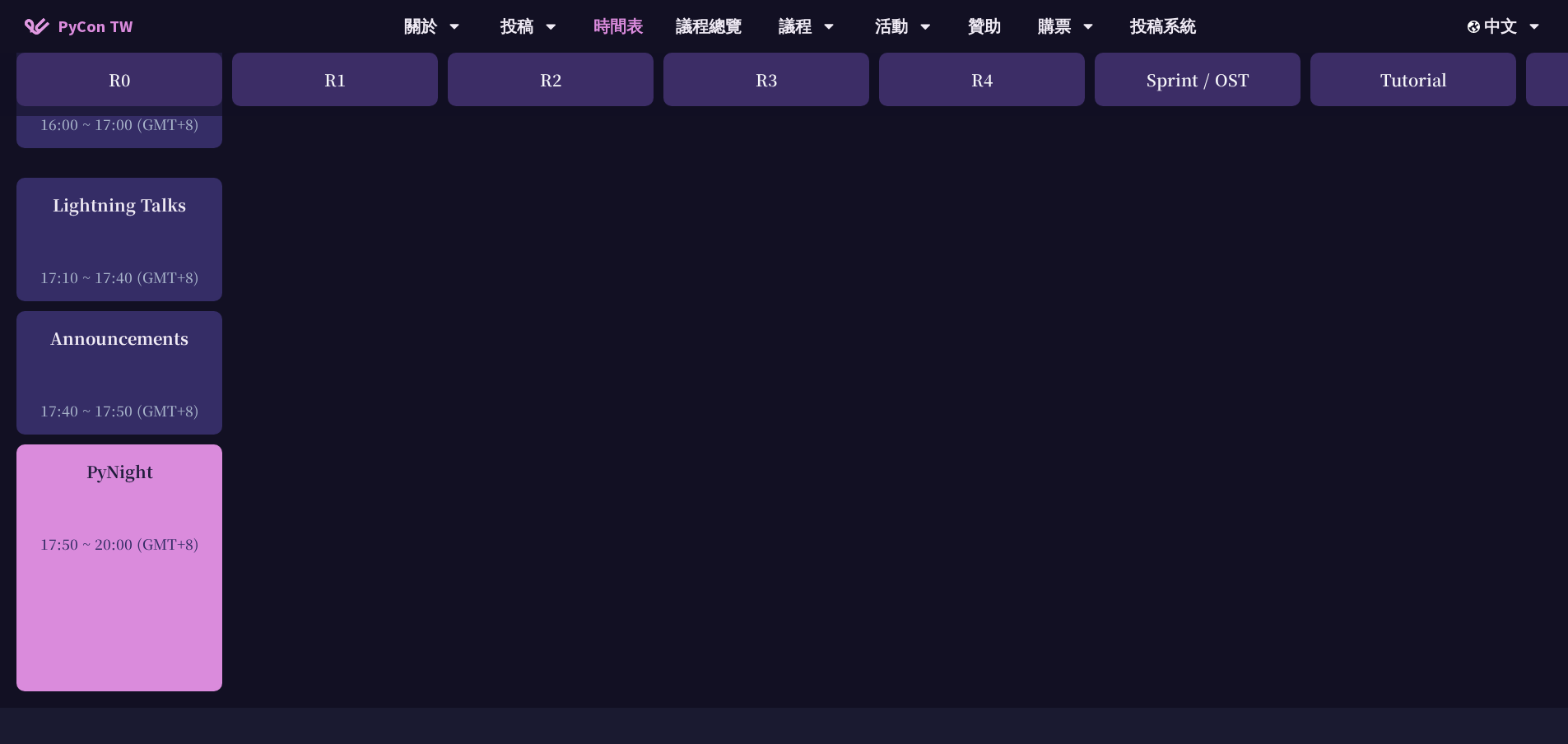 click on "PyNight
17:50 ~ 20:00 (GMT+8)" at bounding box center (119, 506) 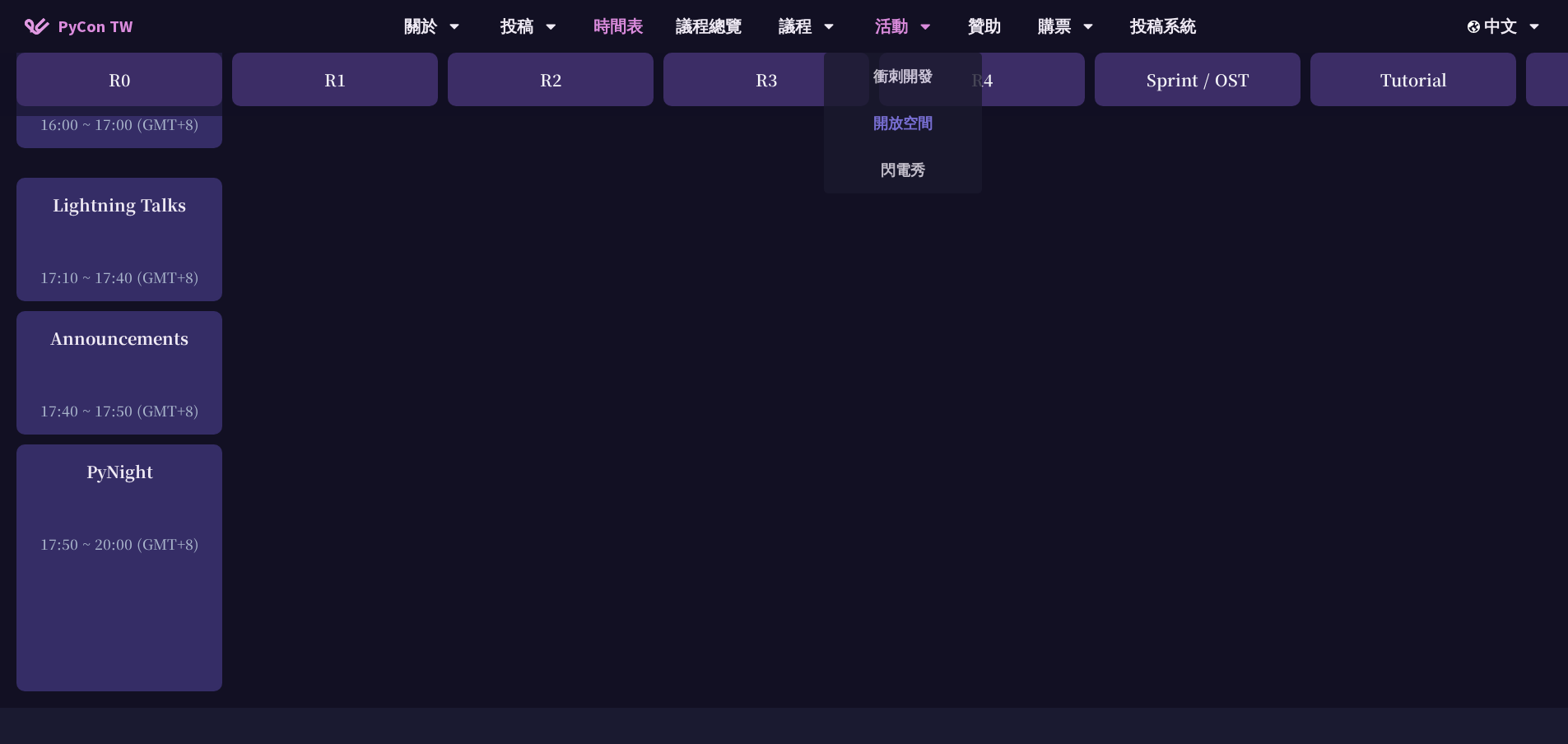 click on "開放空間" at bounding box center [903, 123] 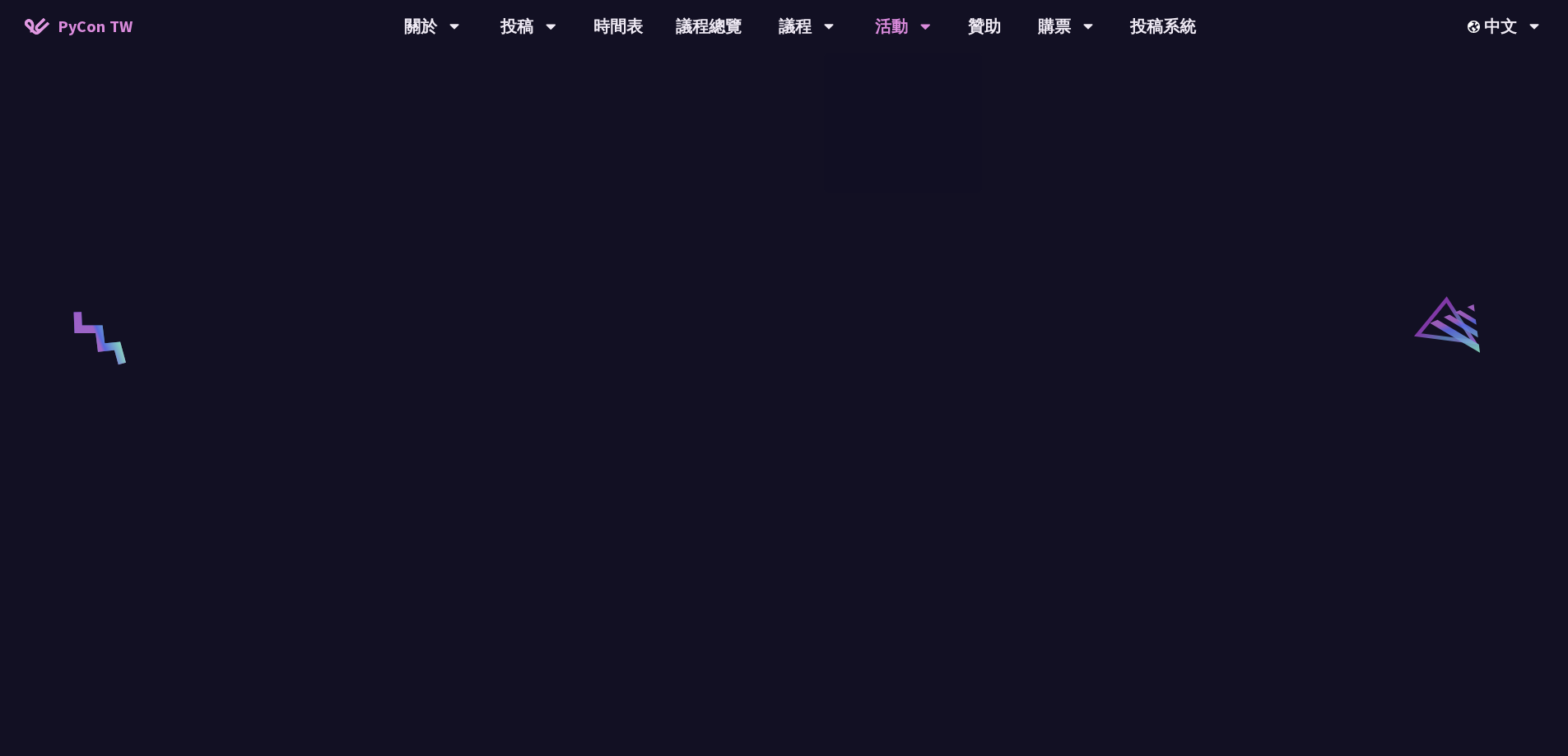 scroll, scrollTop: 2715, scrollLeft: 0, axis: vertical 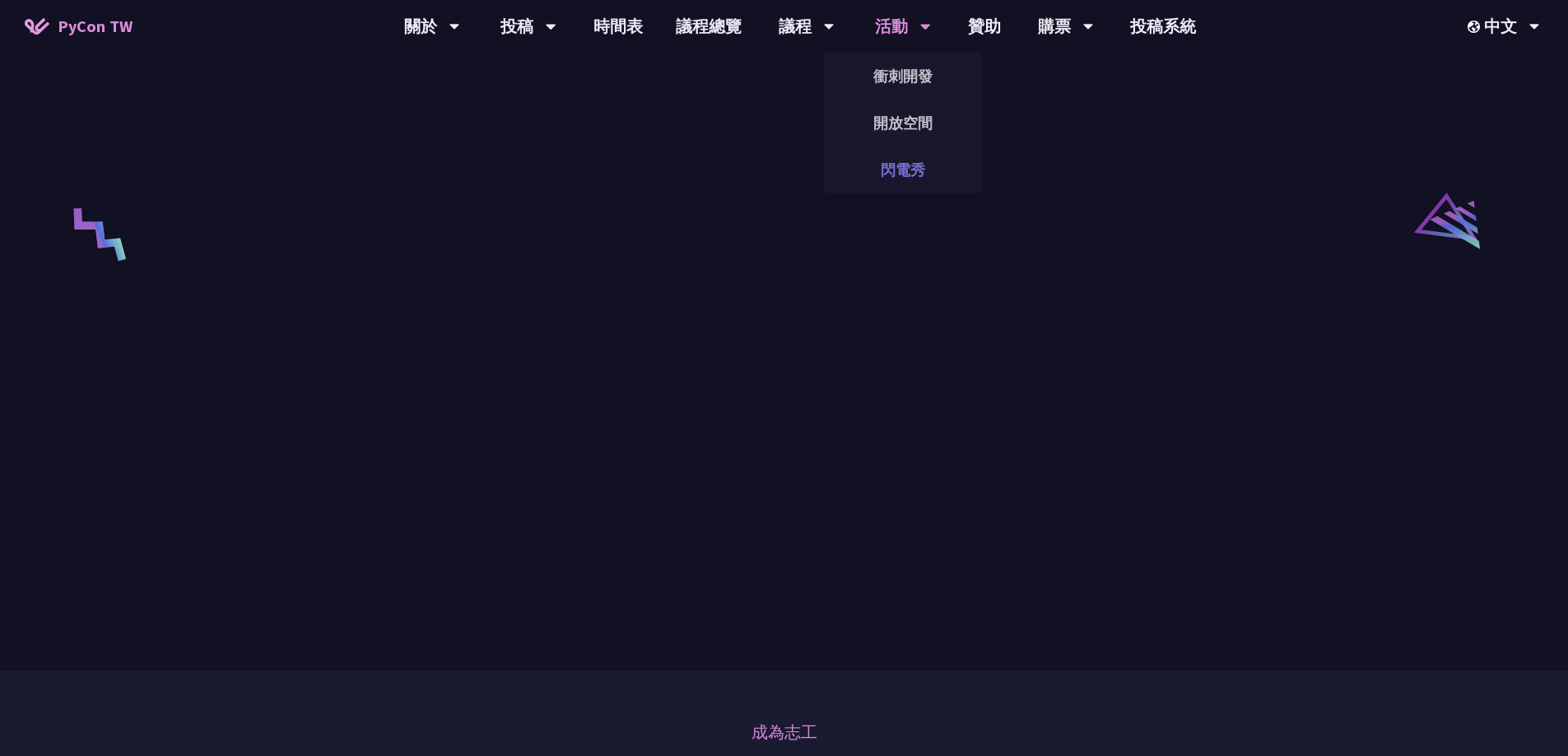click on "閃電秀" at bounding box center [903, 169] 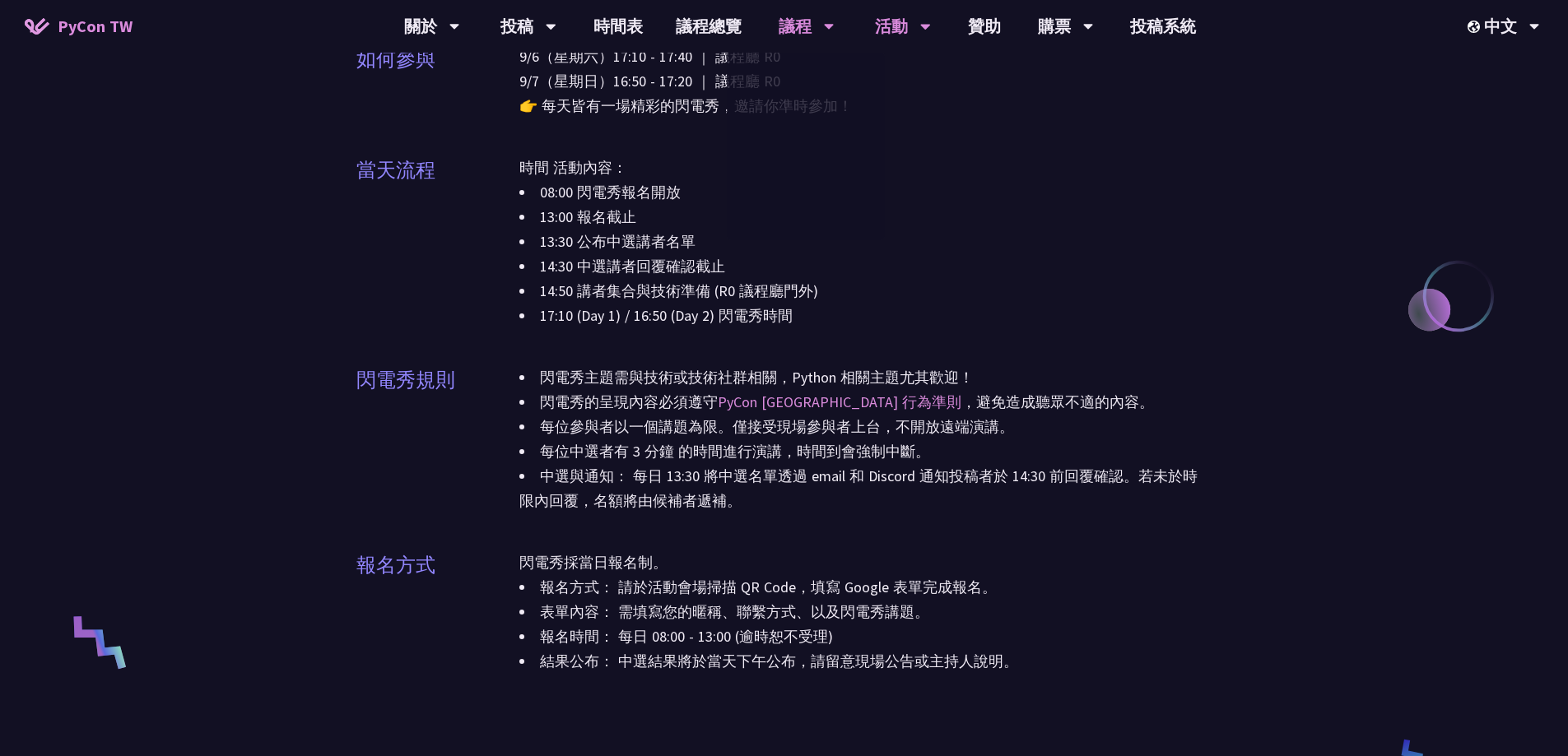 scroll, scrollTop: 494, scrollLeft: 0, axis: vertical 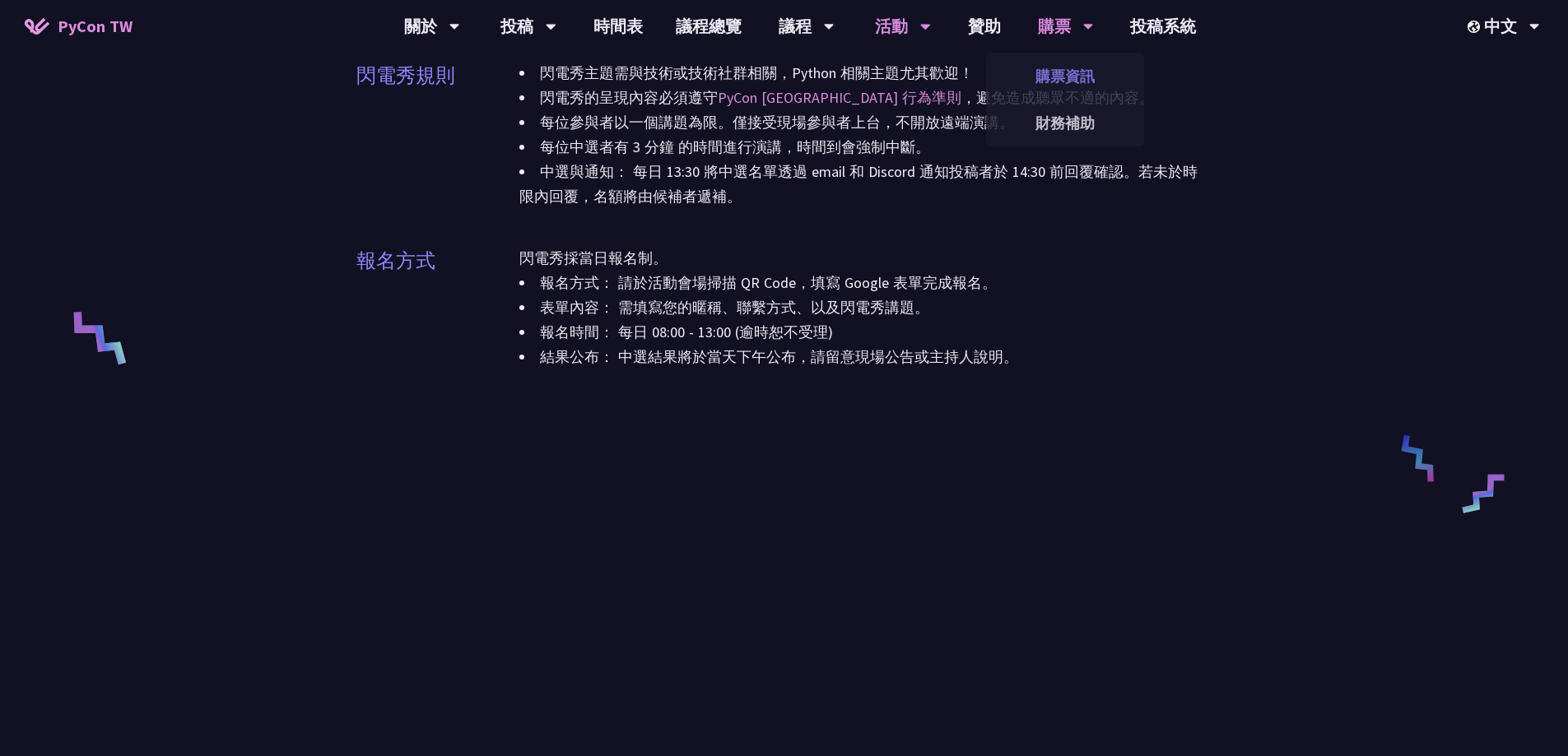 click on "購票資訊" at bounding box center [1065, 76] 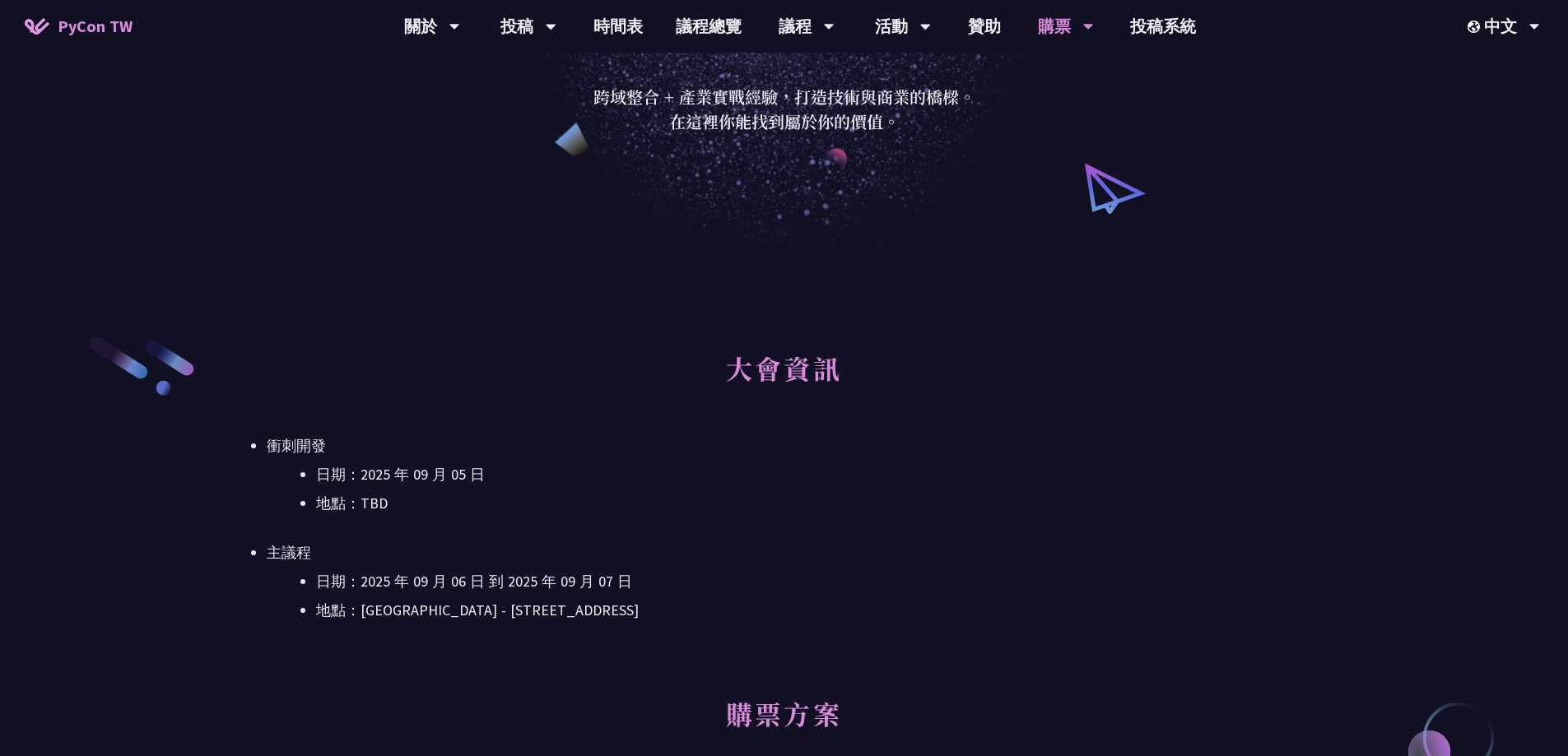 scroll, scrollTop: 411, scrollLeft: 0, axis: vertical 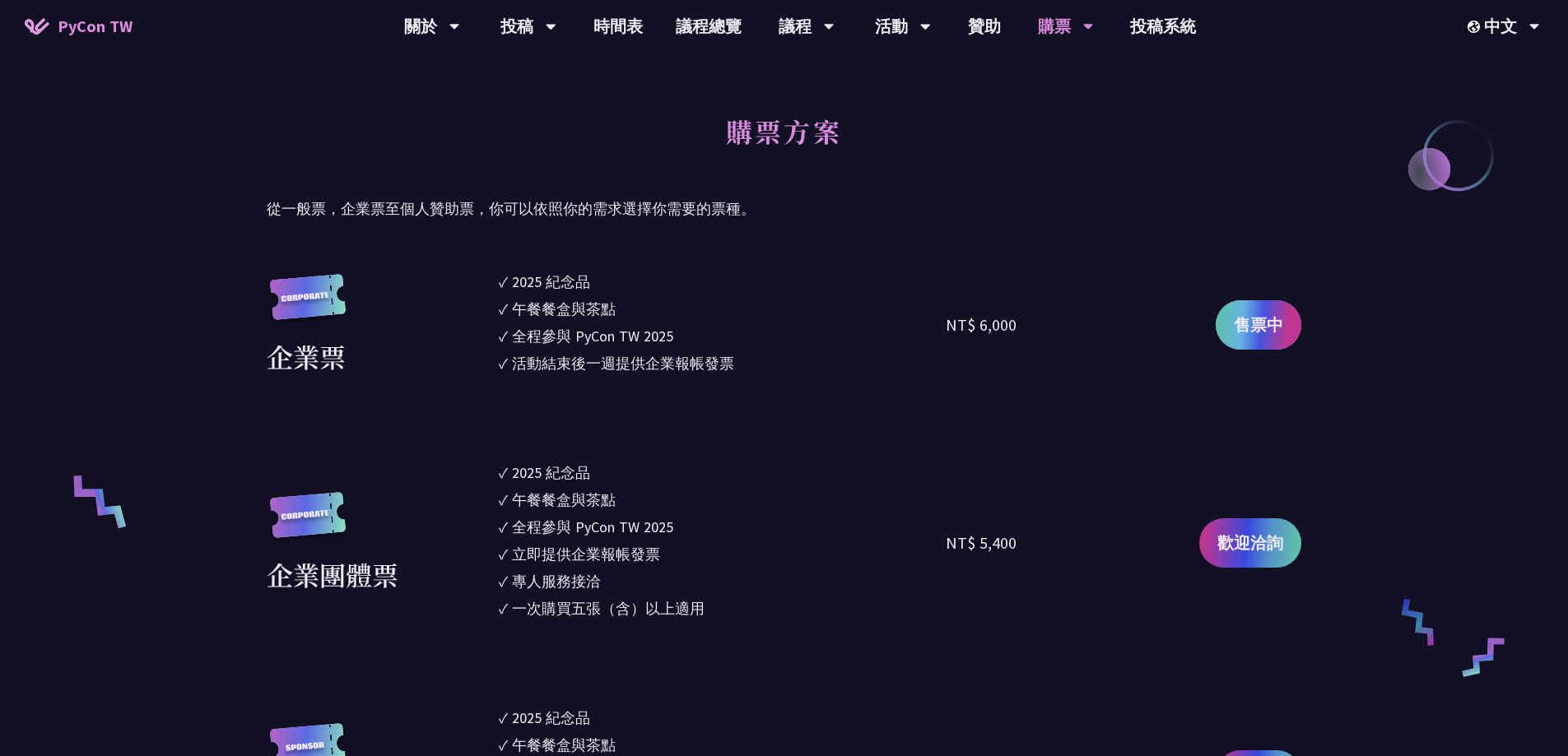 click on "售票中" at bounding box center [1259, 325] 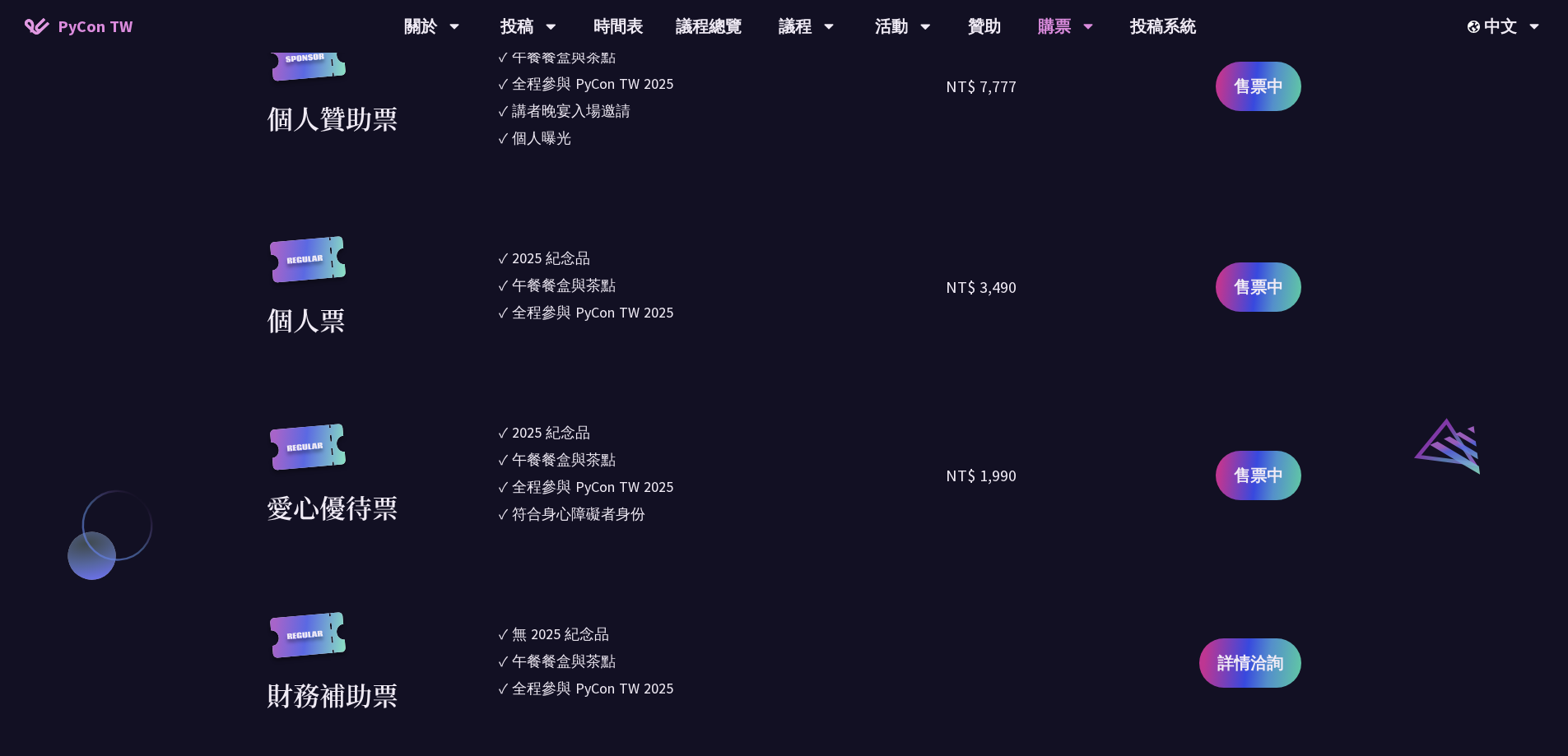 scroll, scrollTop: 1810, scrollLeft: 0, axis: vertical 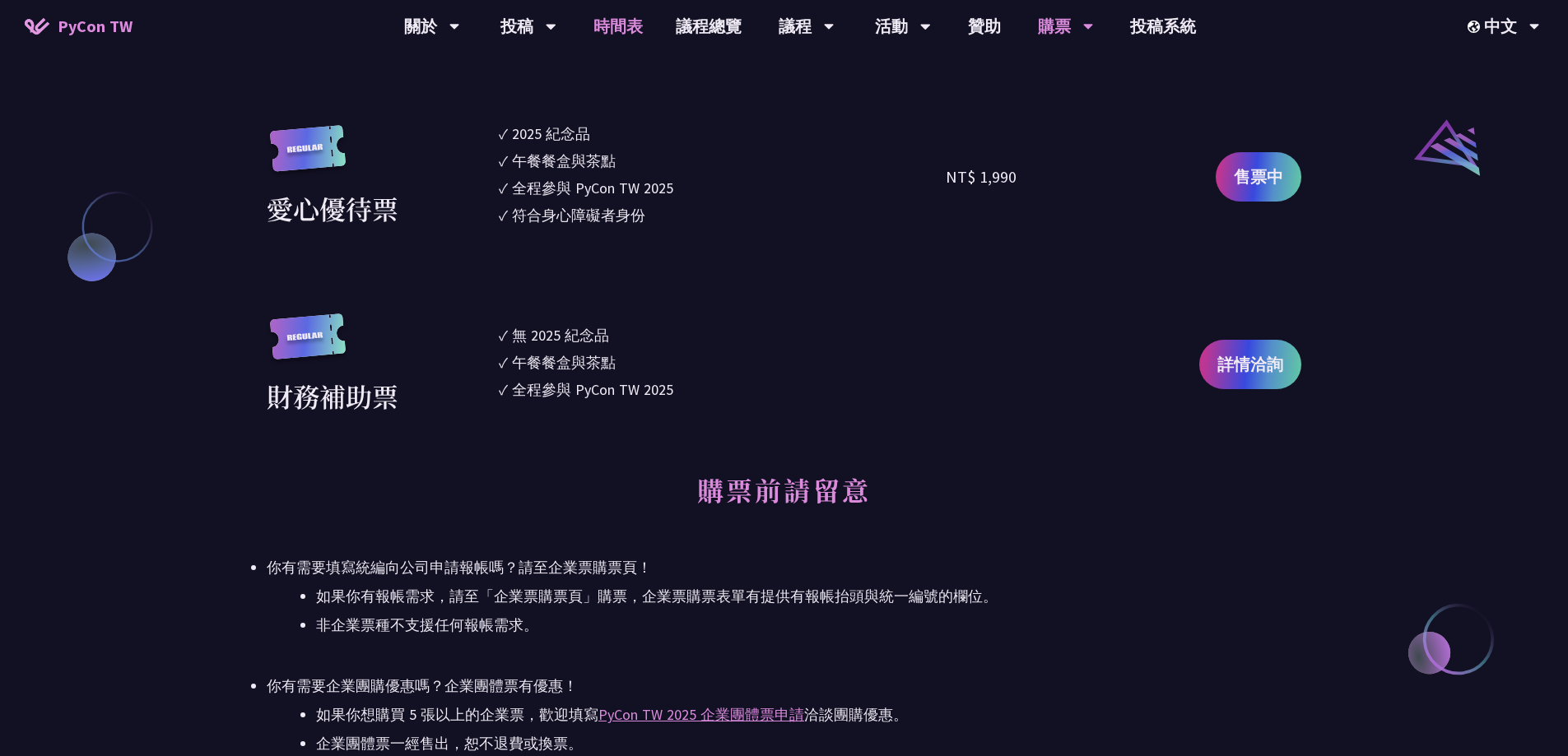 click on "時間表" at bounding box center (618, 26) 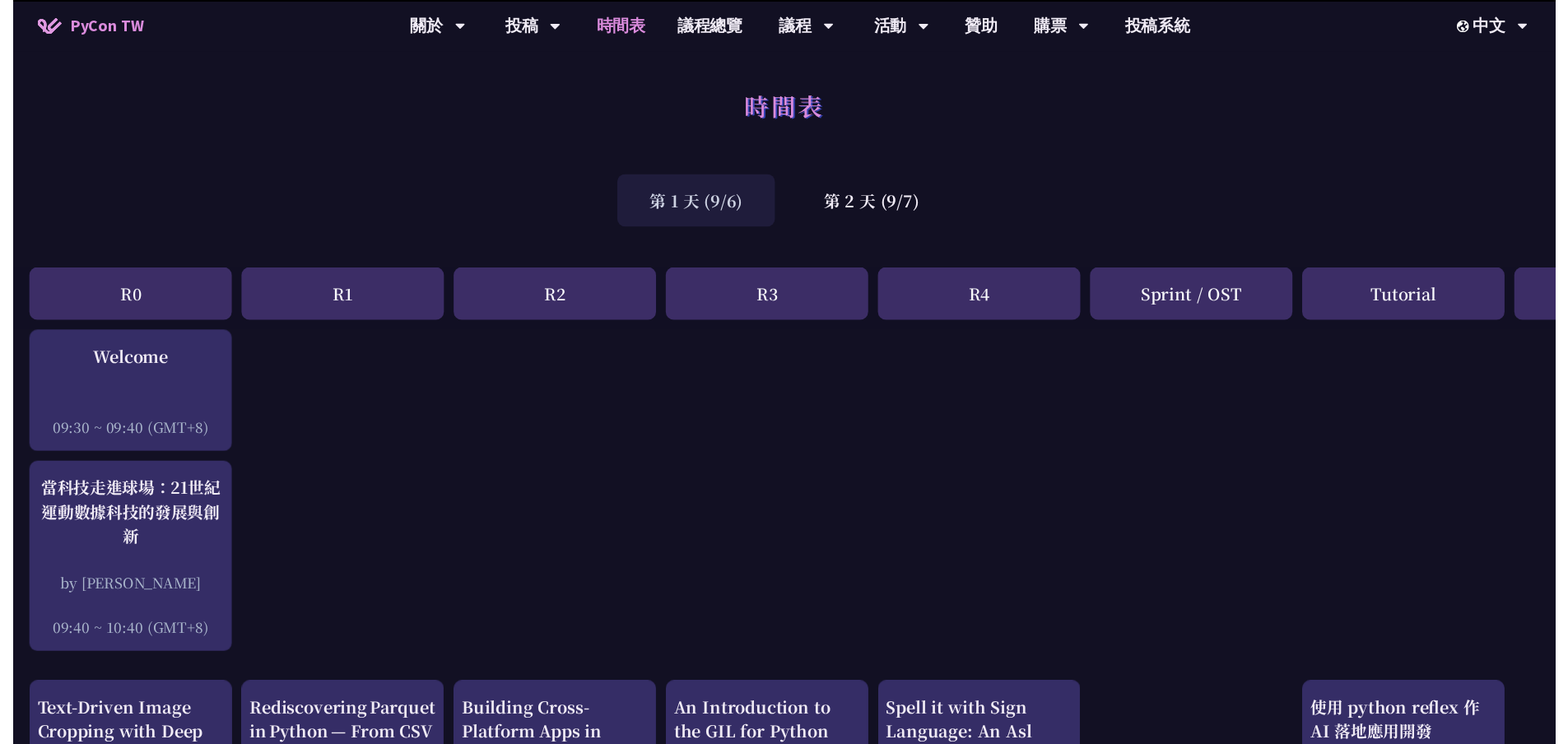 scroll, scrollTop: 2222, scrollLeft: 0, axis: vertical 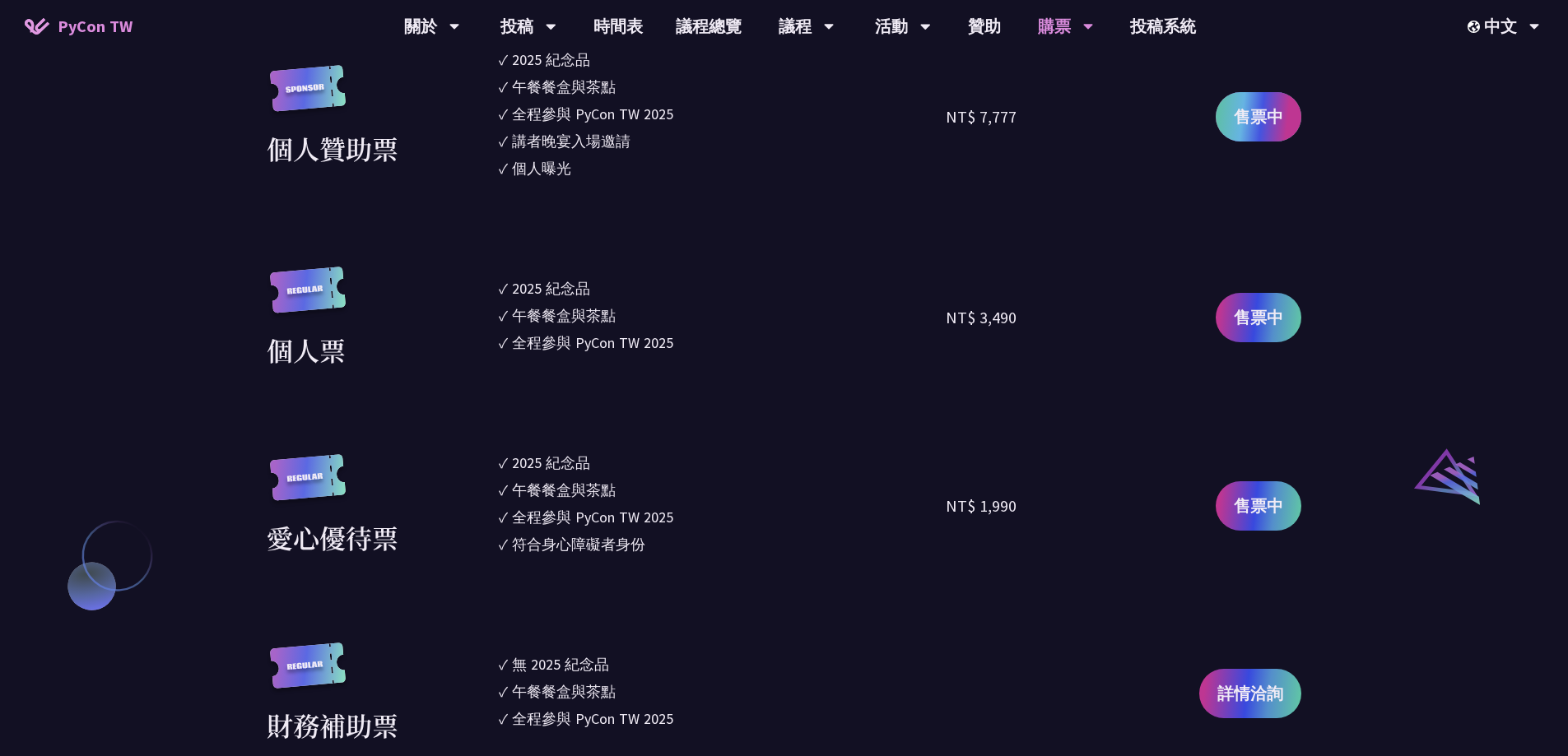 click on "售票中" at bounding box center [1259, 117] 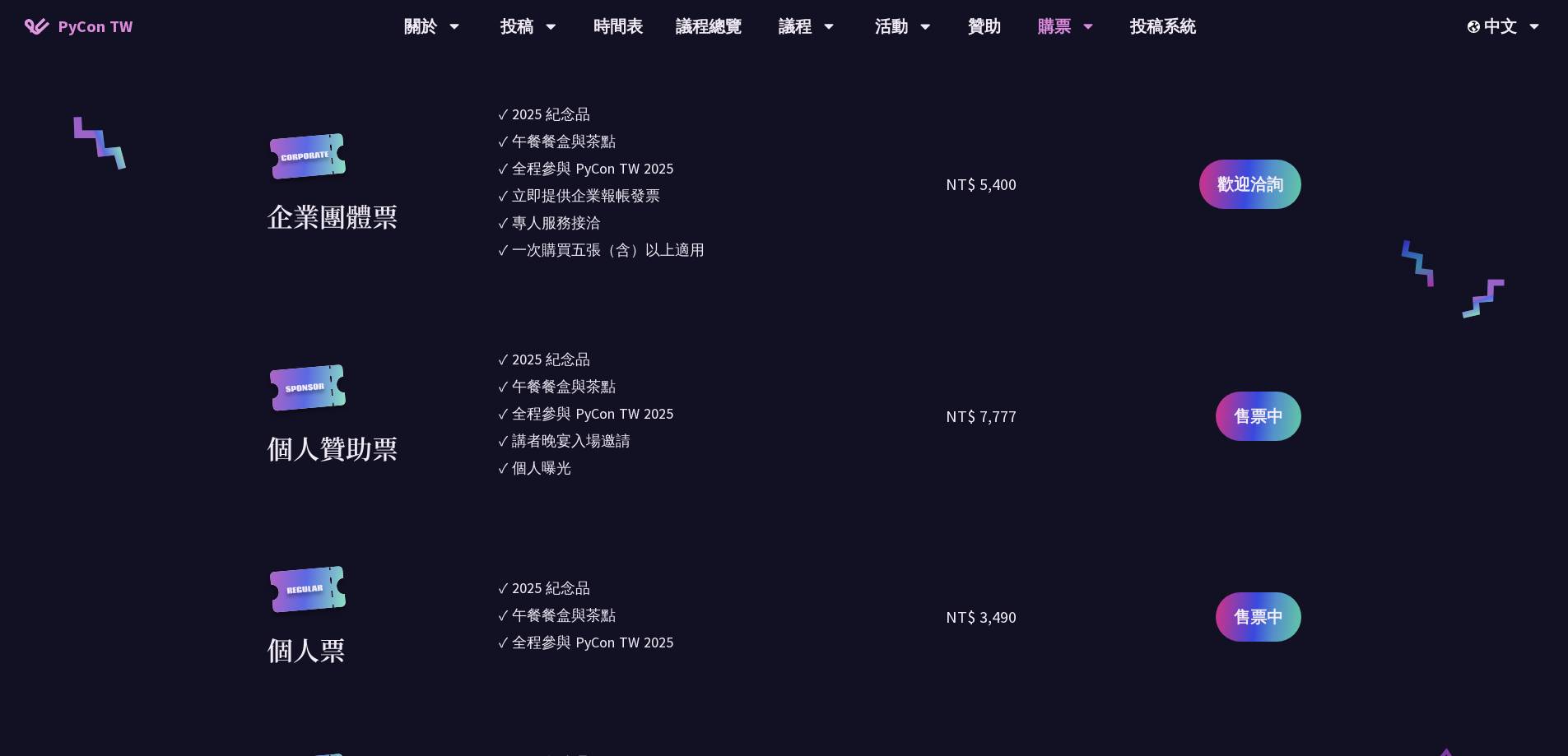 scroll, scrollTop: 1152, scrollLeft: 0, axis: vertical 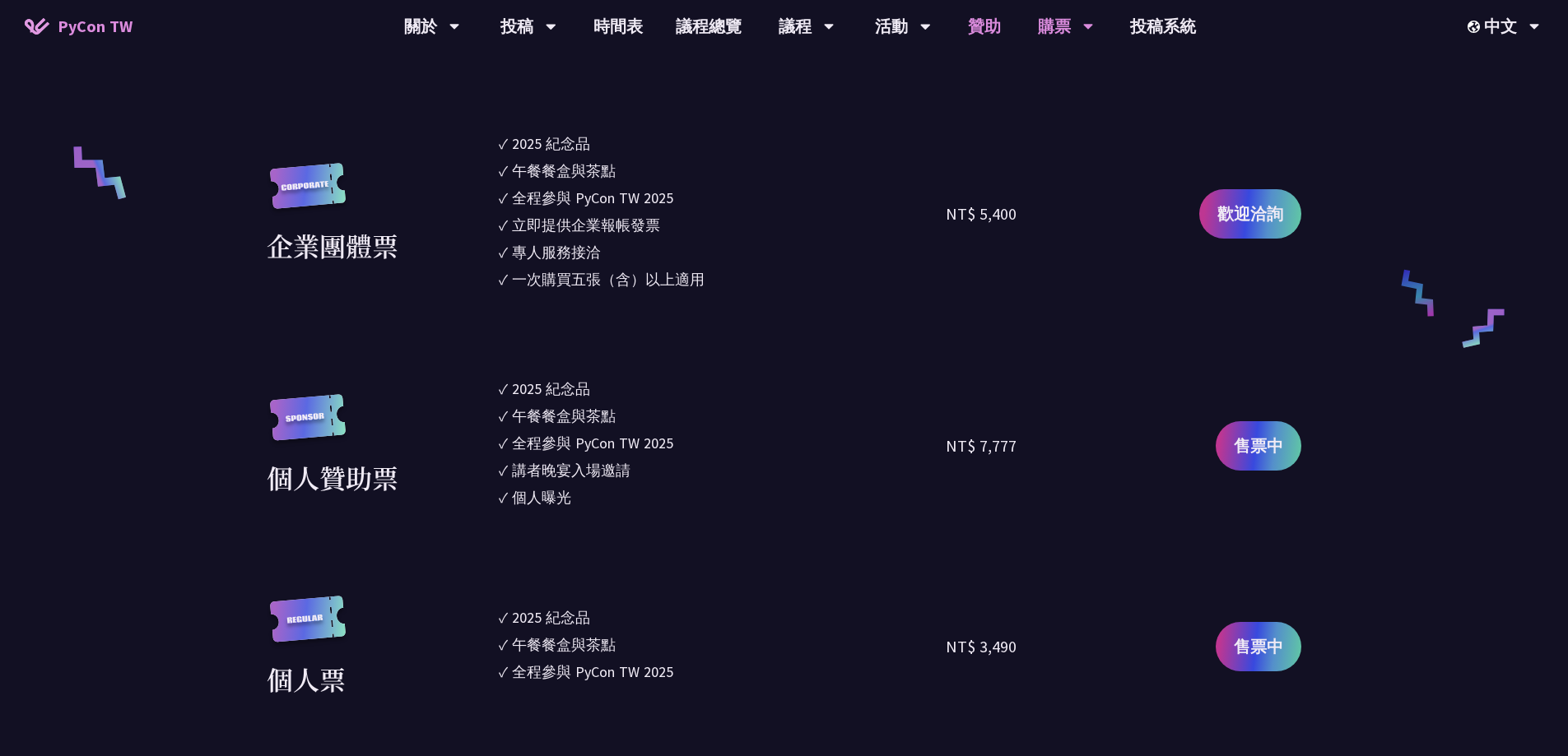 click on "贊助" at bounding box center (984, 26) 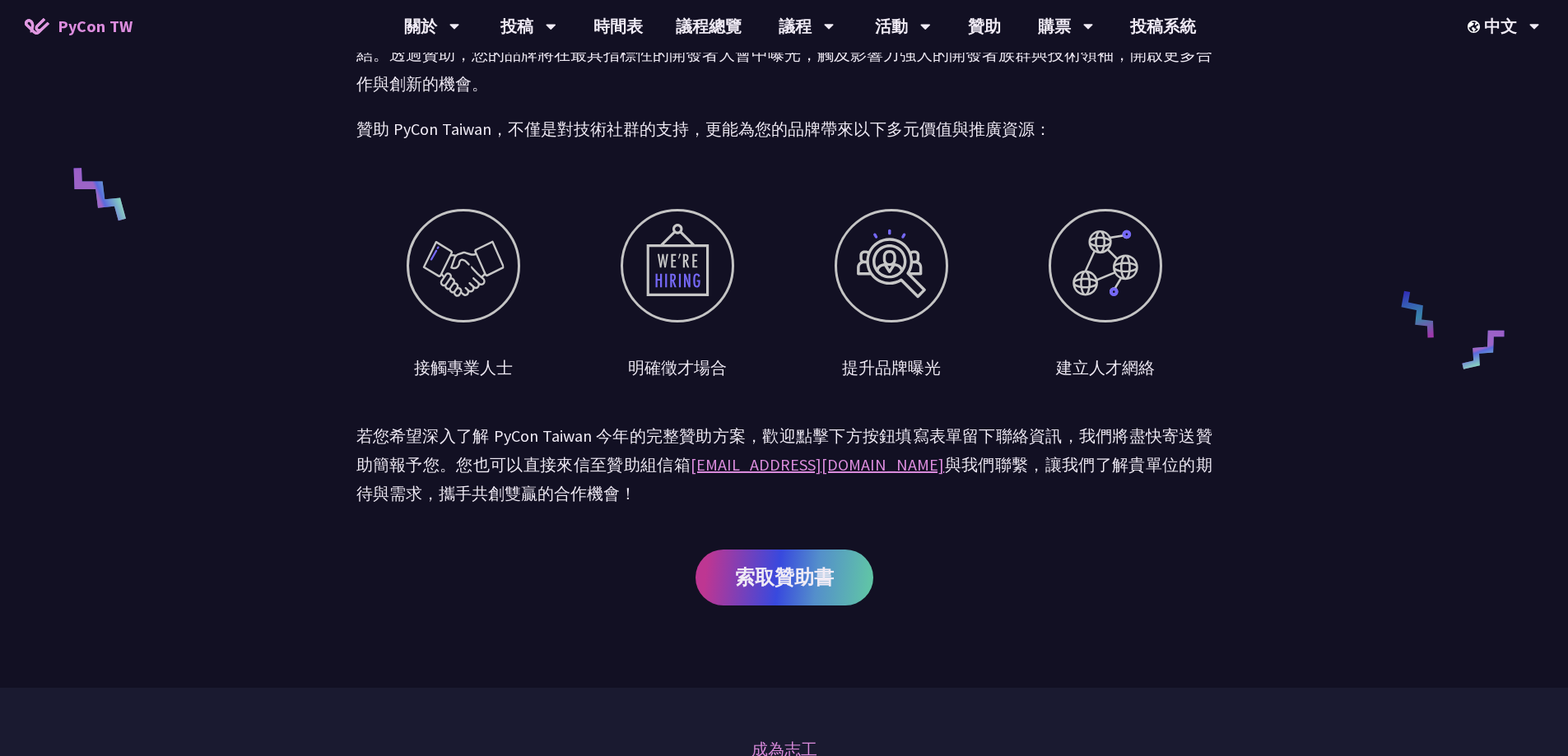 scroll, scrollTop: 740, scrollLeft: 0, axis: vertical 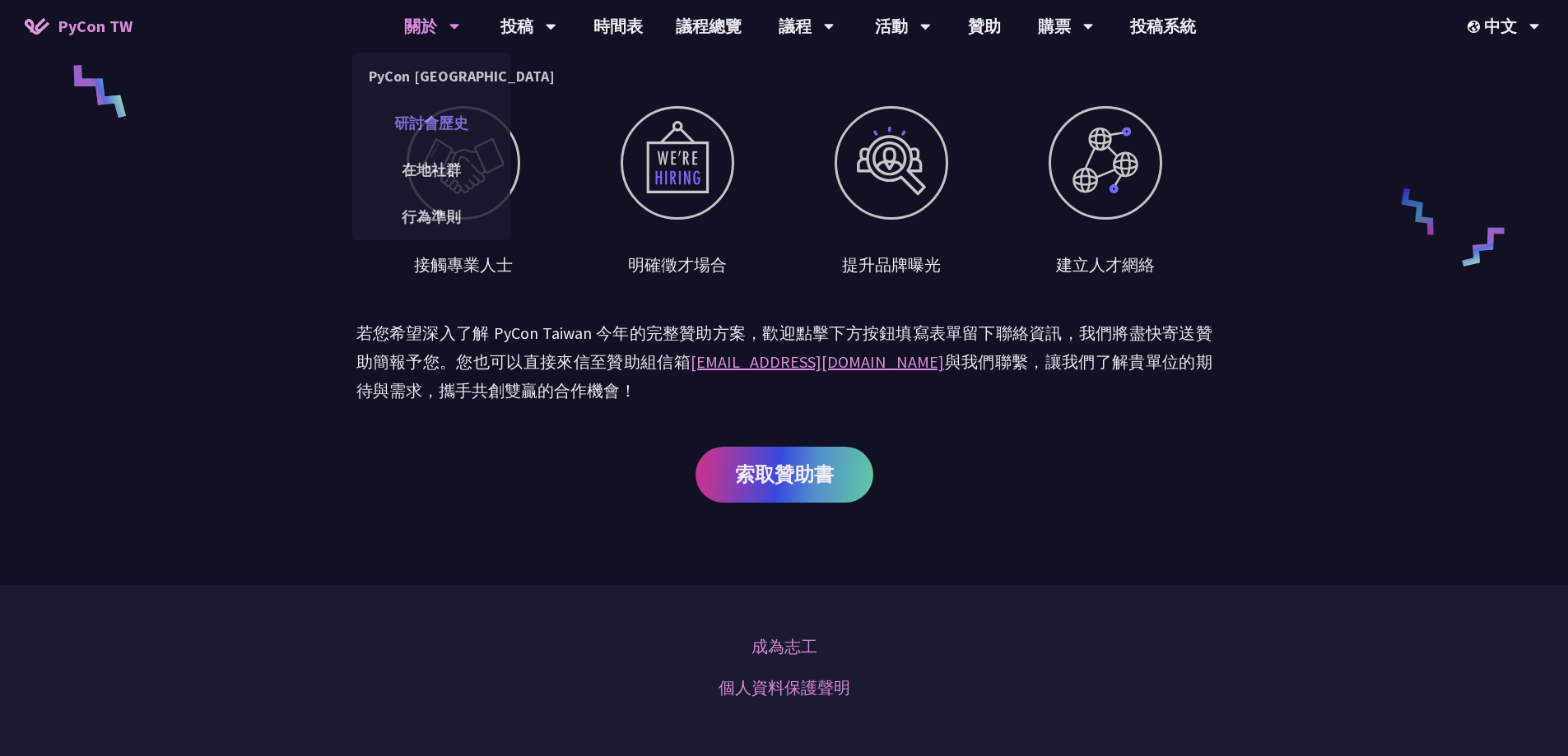 click on "研討會歷史" at bounding box center (431, 123) 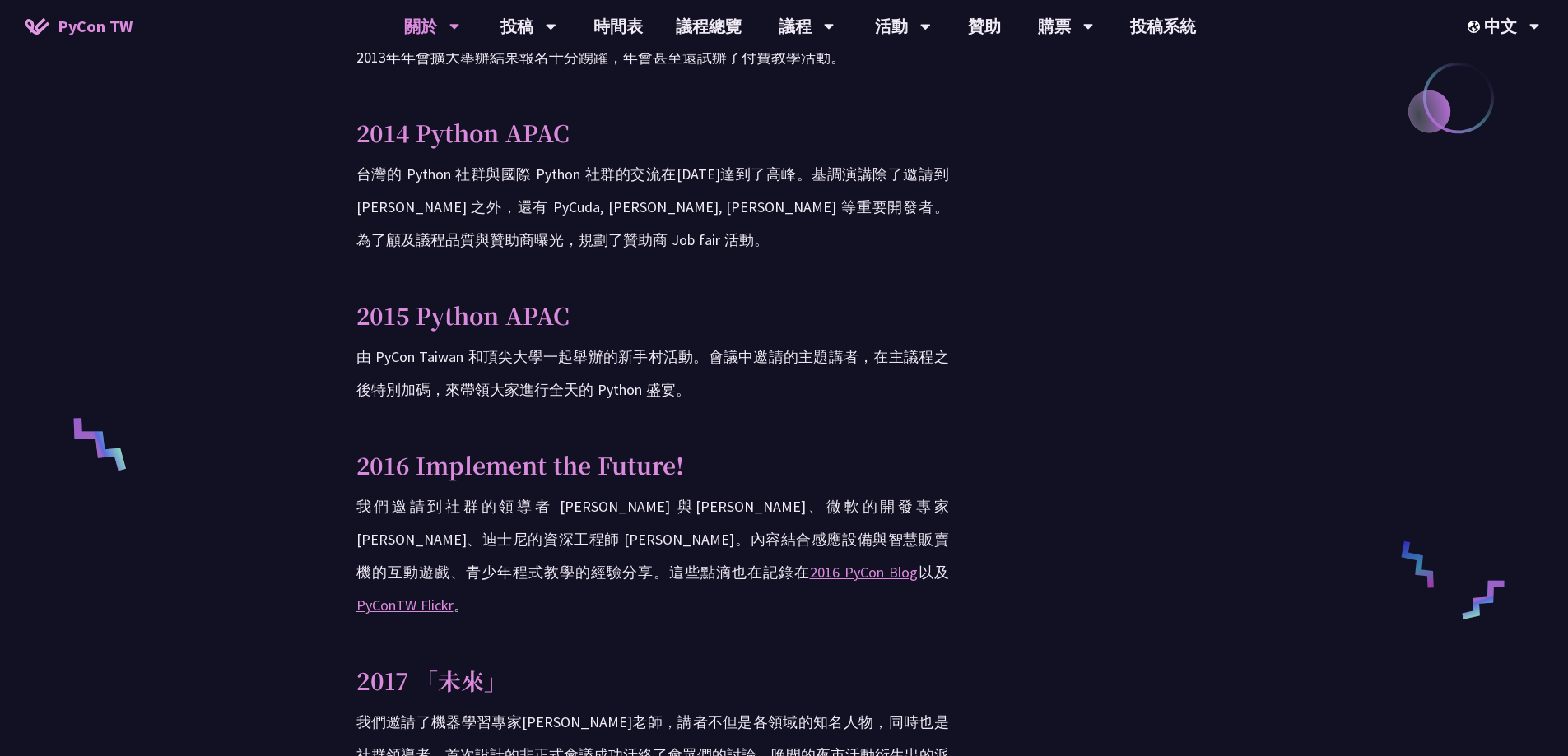 scroll, scrollTop: 987, scrollLeft: 0, axis: vertical 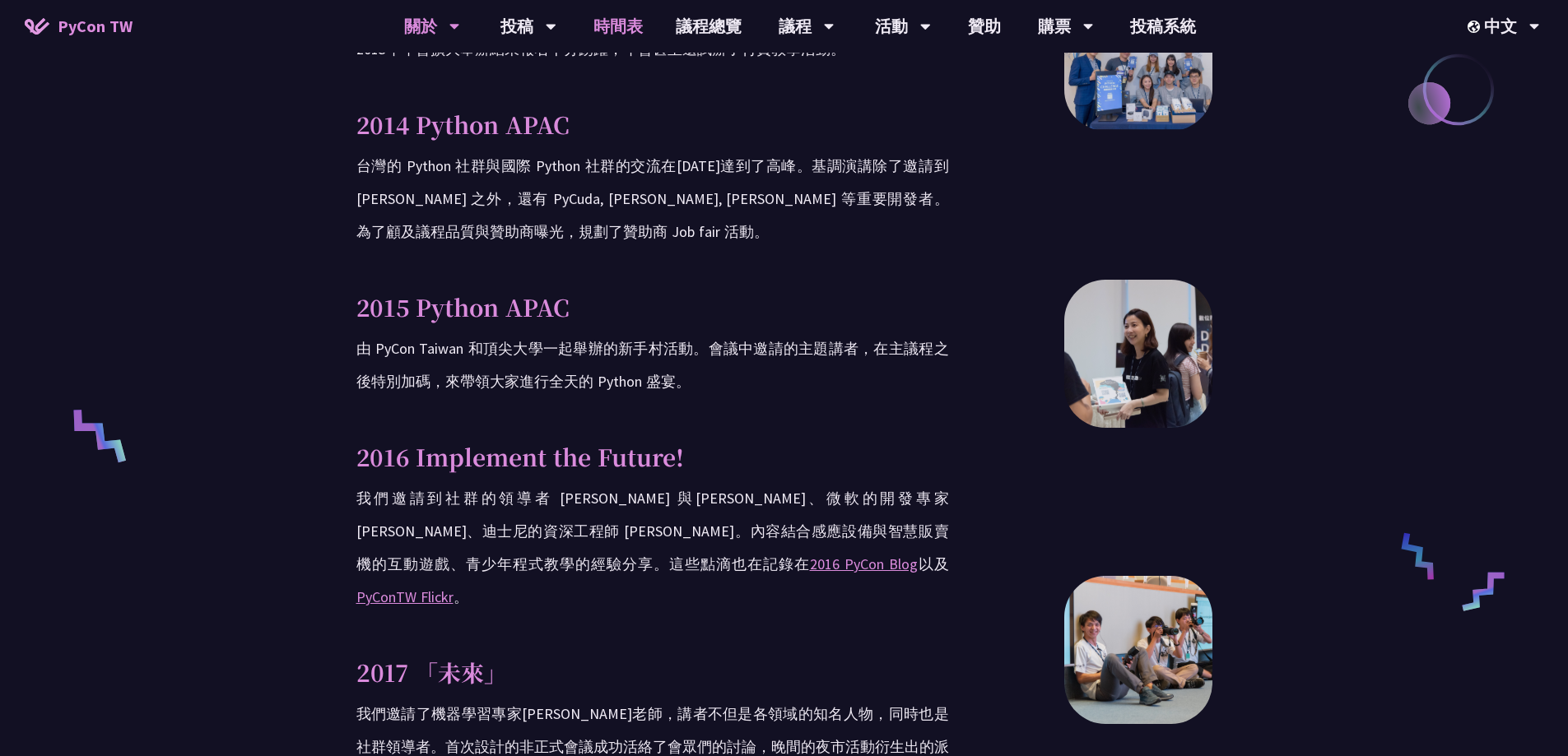 click on "時間表" at bounding box center (618, 26) 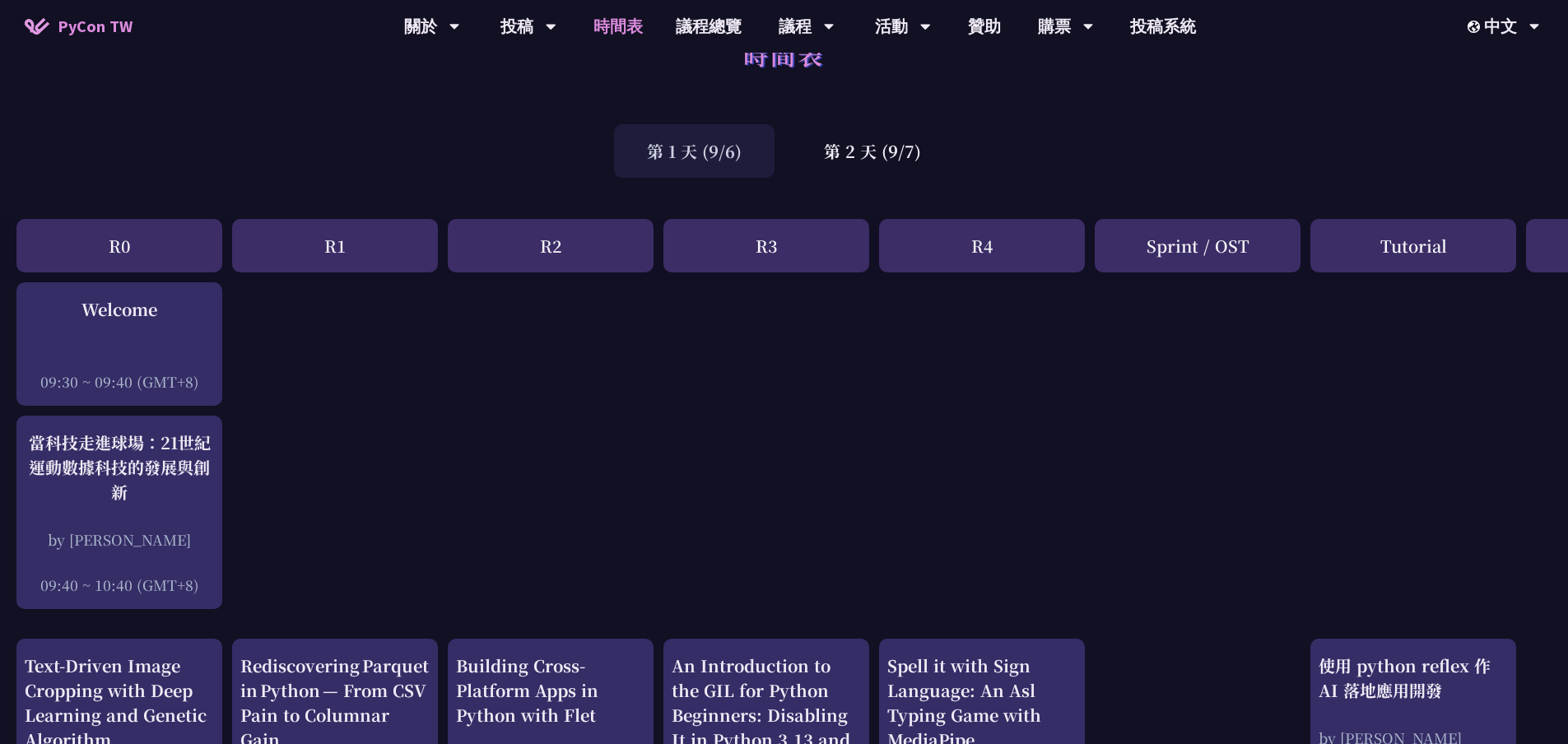 scroll, scrollTop: 82, scrollLeft: 0, axis: vertical 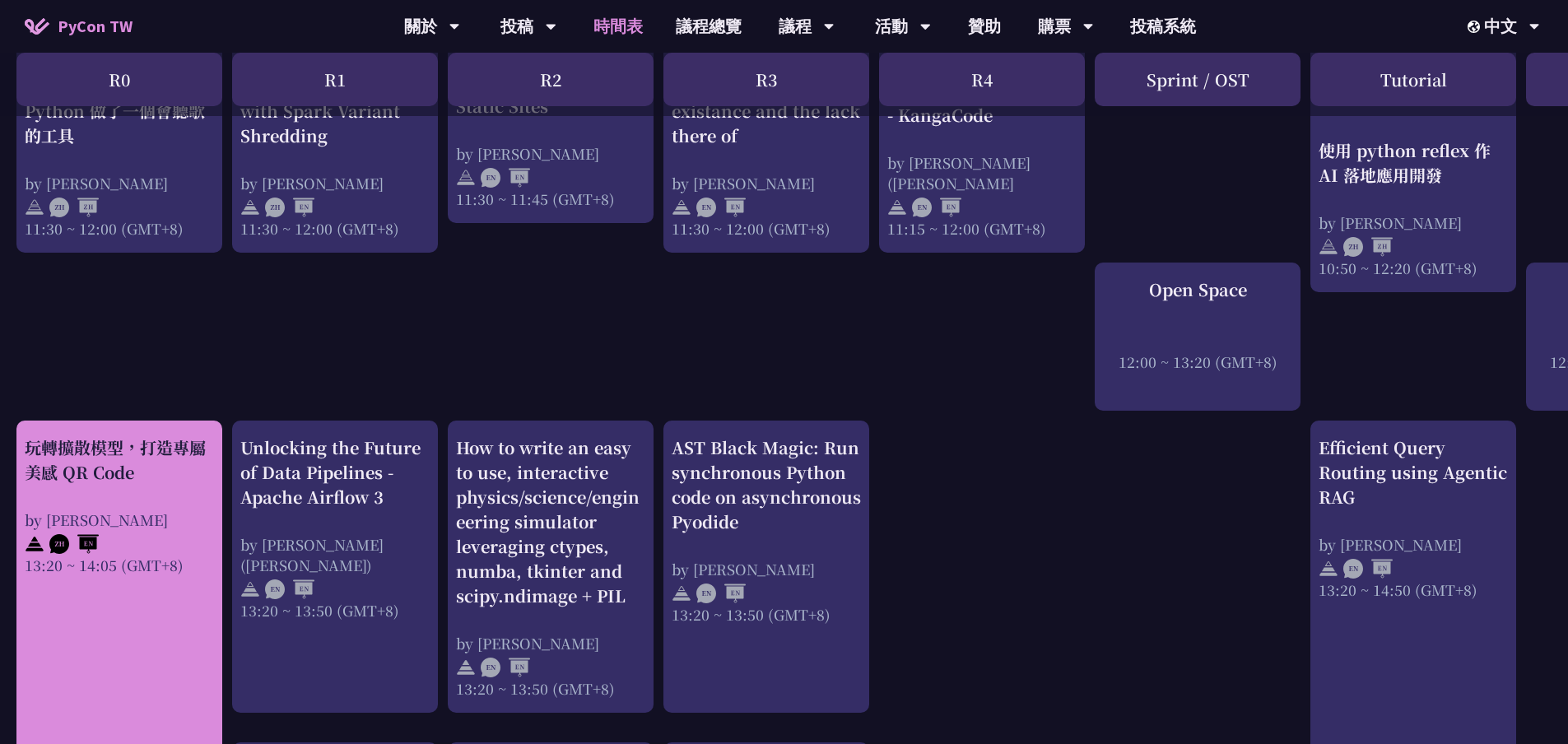 click on "13:20 ~ 14:05 (GMT+8)" at bounding box center (119, 565) 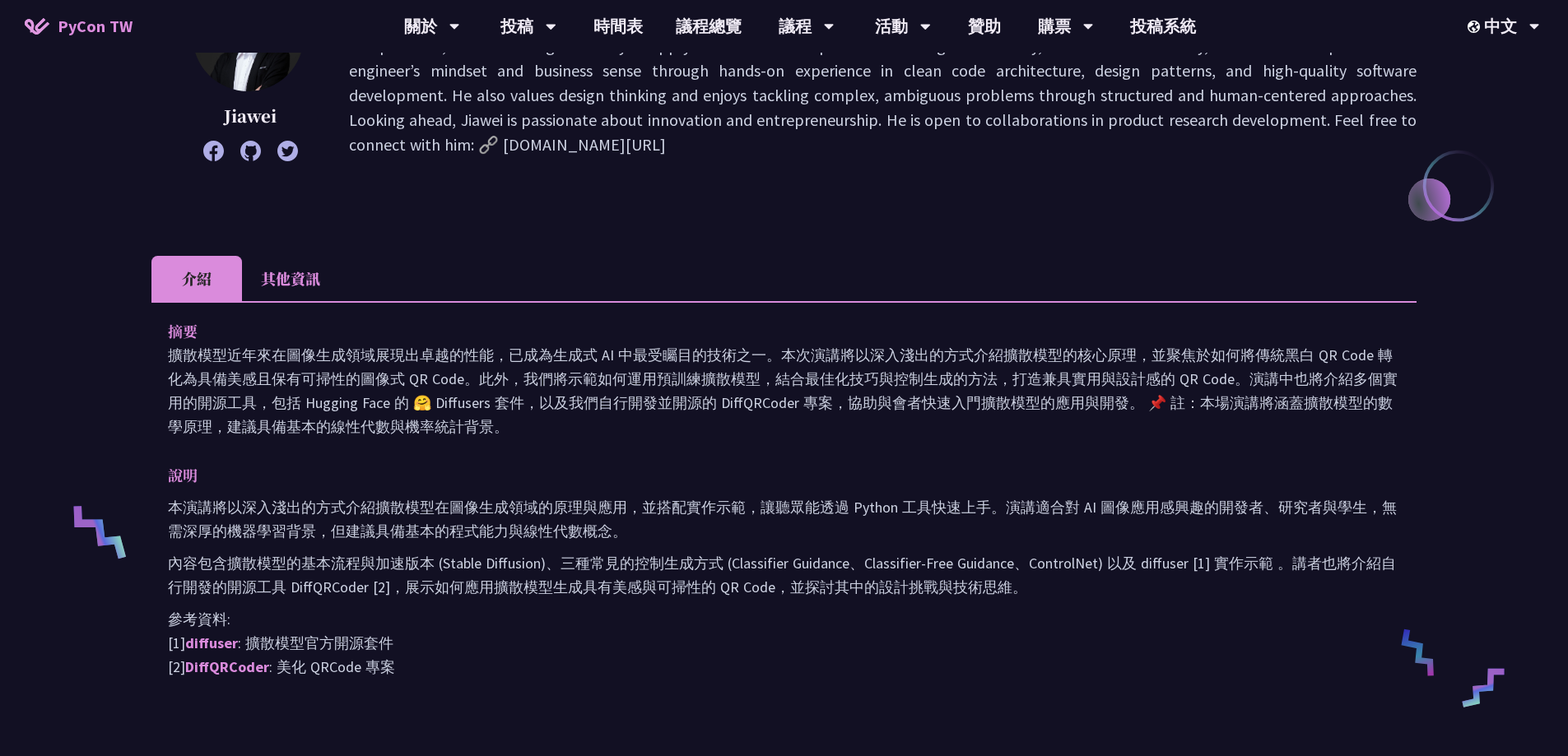 scroll, scrollTop: 329, scrollLeft: 0, axis: vertical 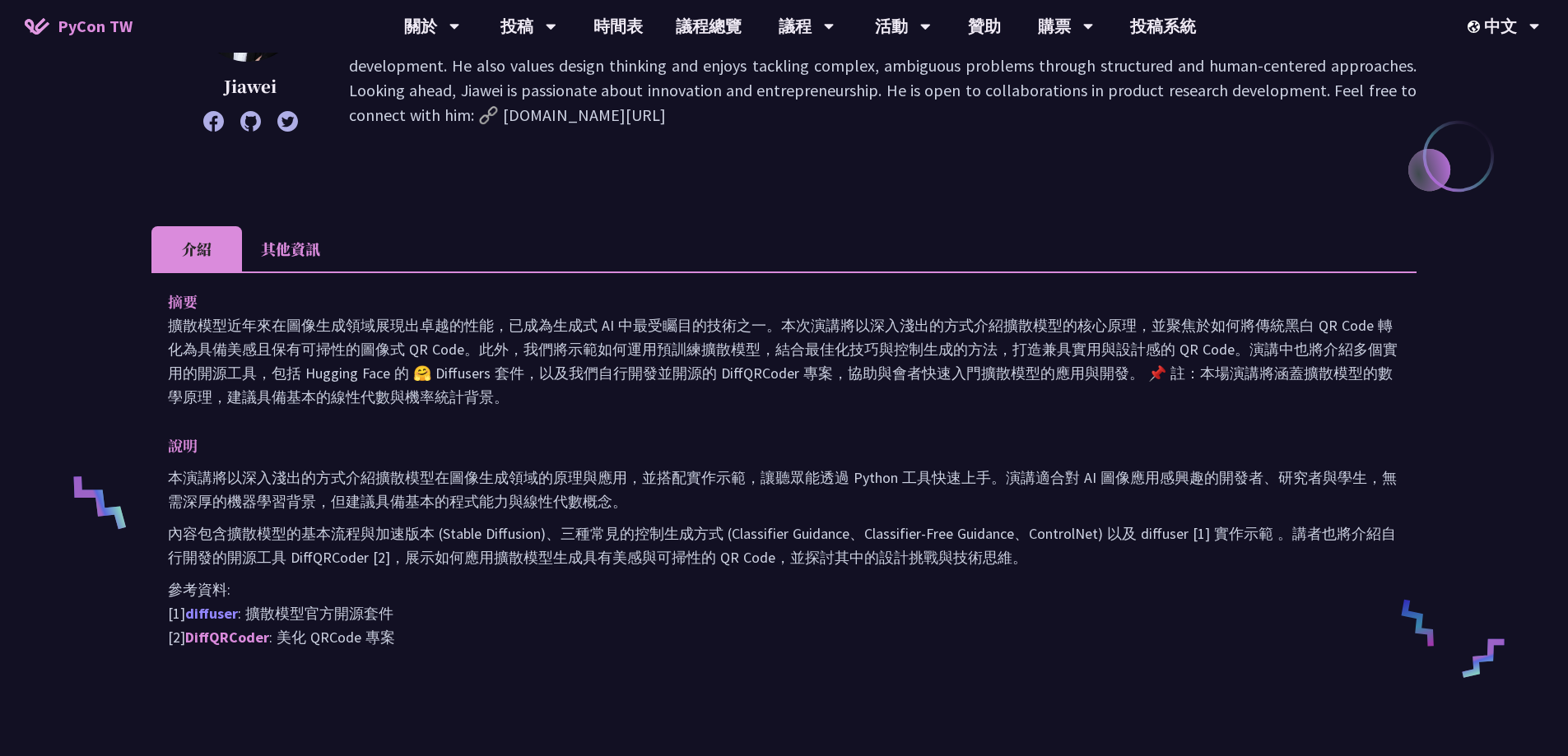 click on "diffuser" at bounding box center (212, 613) 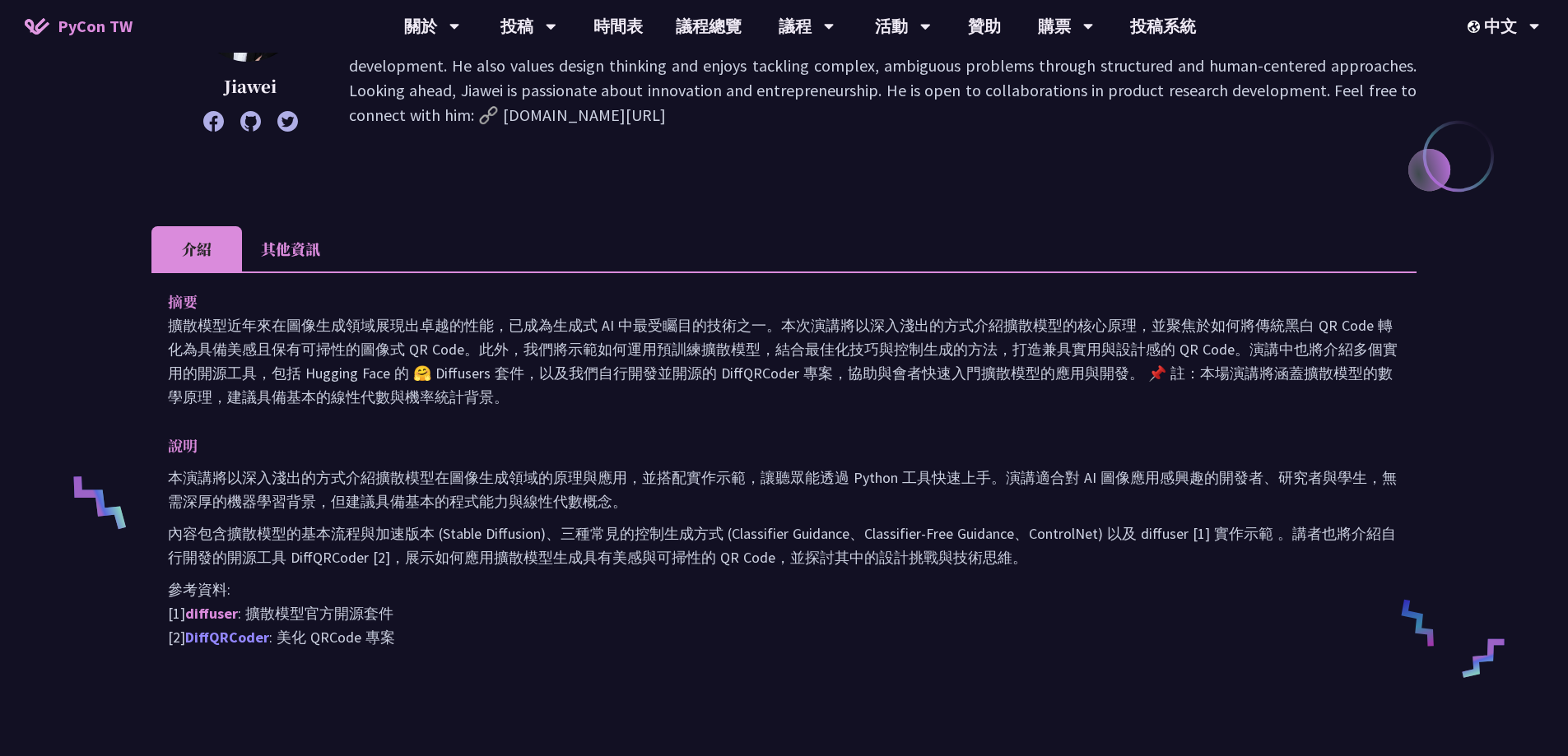 click on "DiffQRCoder" at bounding box center (227, 637) 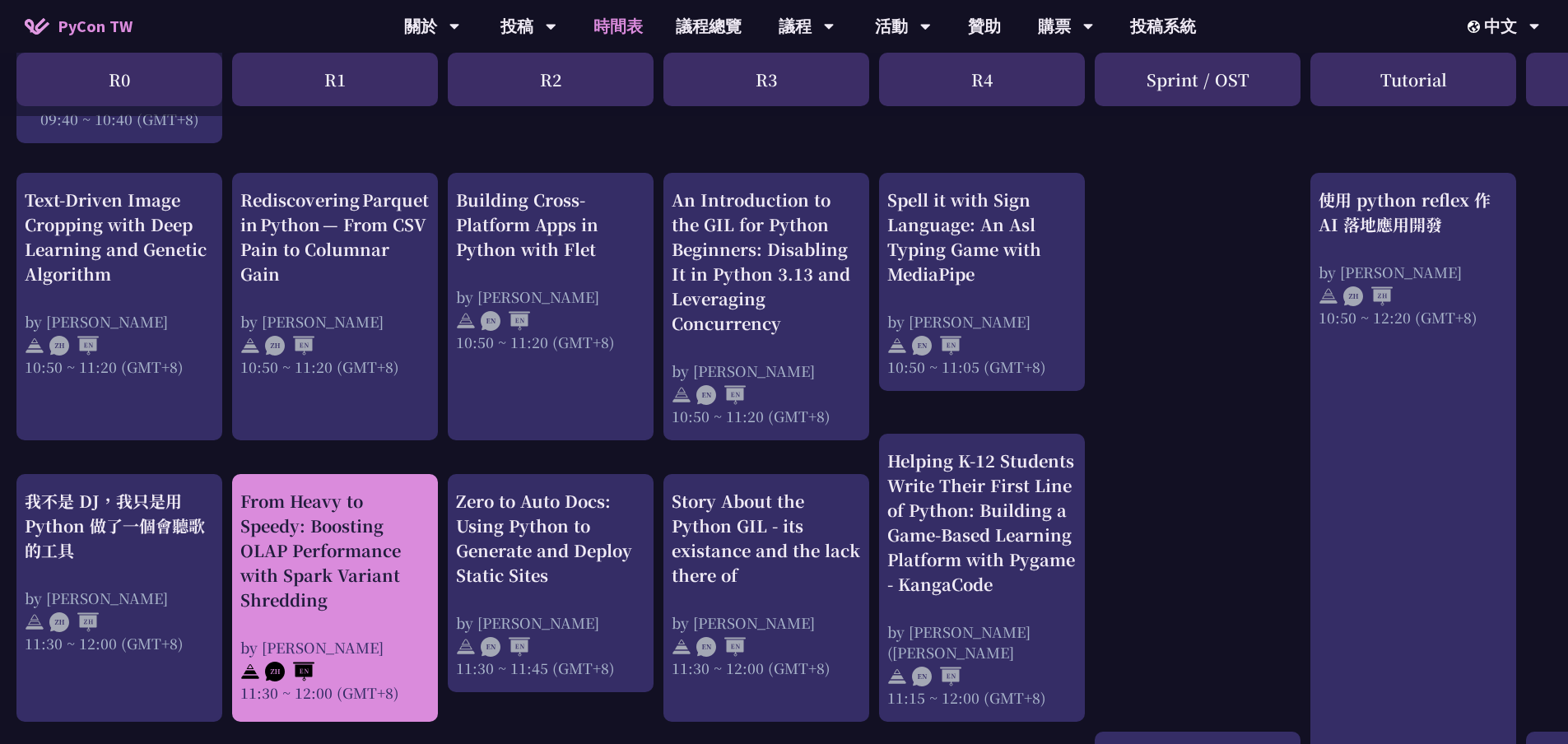 scroll, scrollTop: 412, scrollLeft: 0, axis: vertical 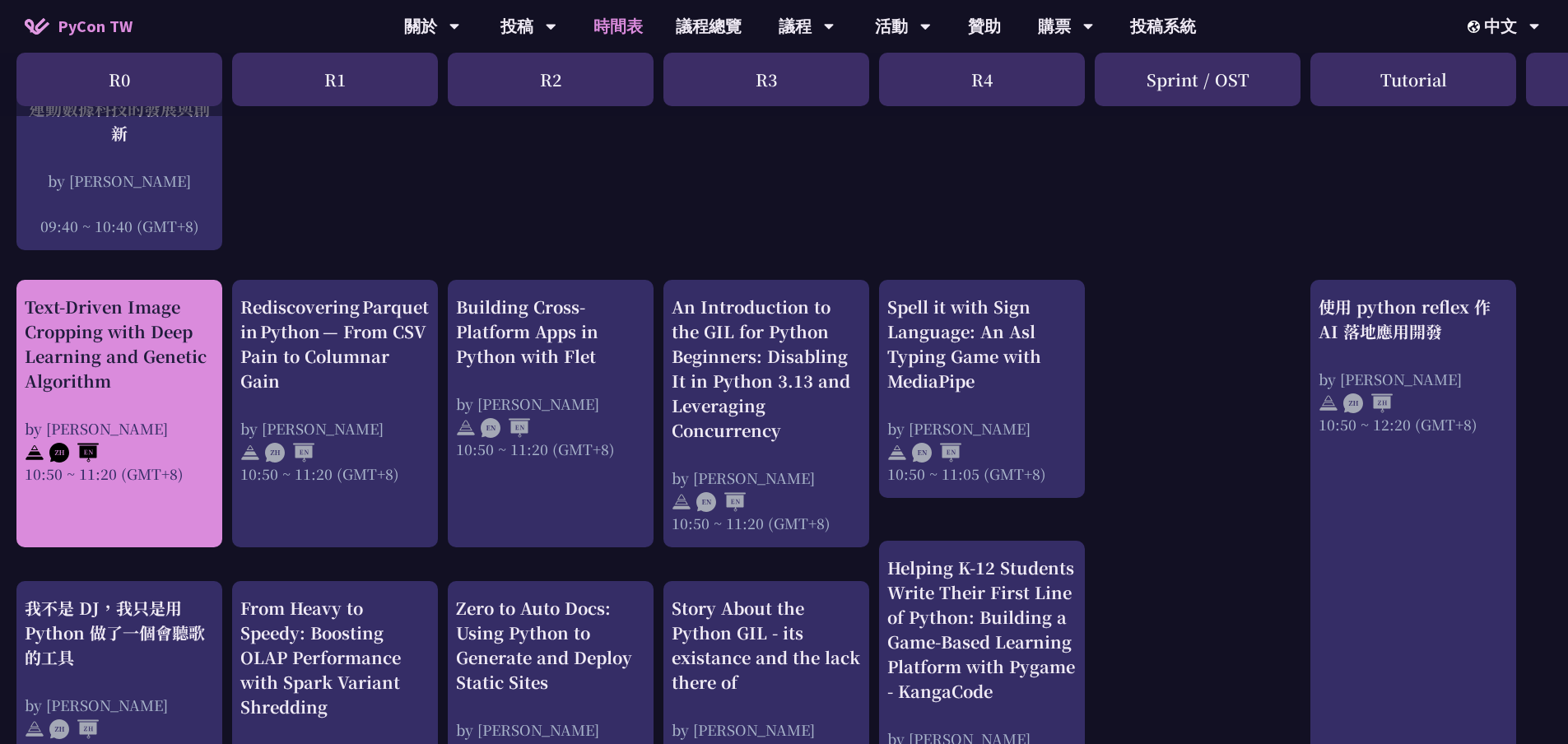 click on "Text-Driven Image Cropping with Deep Learning and Genetic Algorithm" at bounding box center (119, 344) 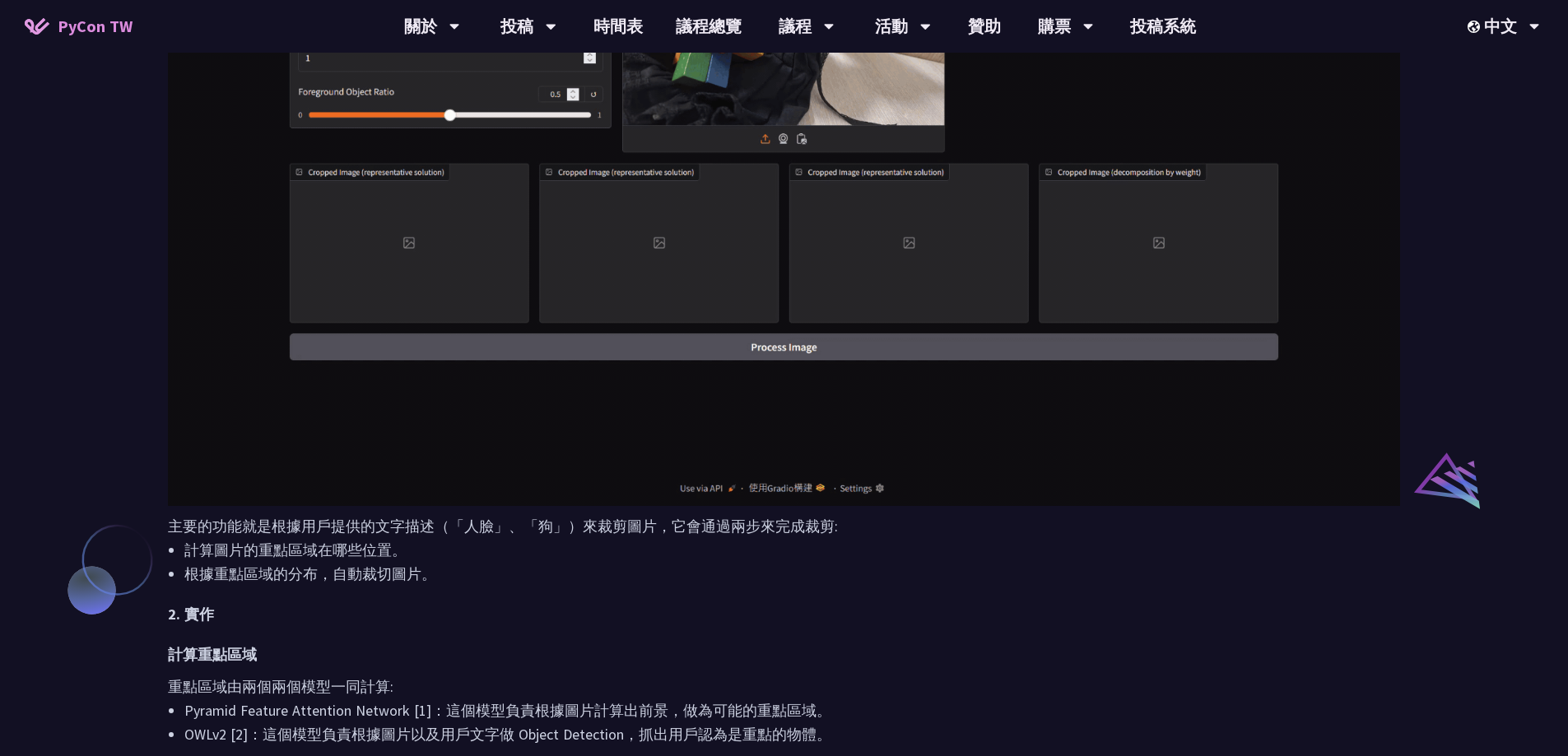 scroll, scrollTop: 987, scrollLeft: 0, axis: vertical 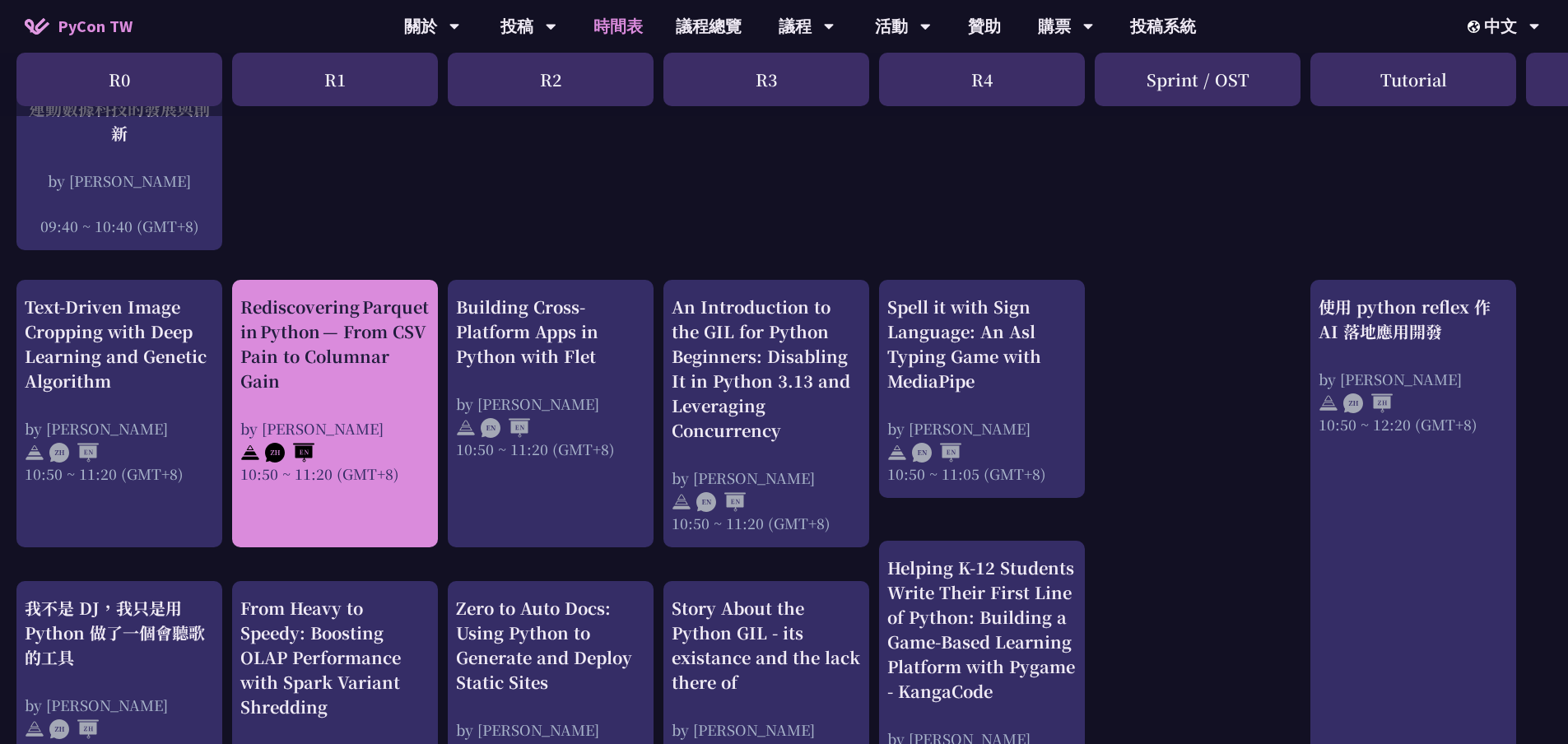 click on "by [PERSON_NAME]" at bounding box center (335, 428) 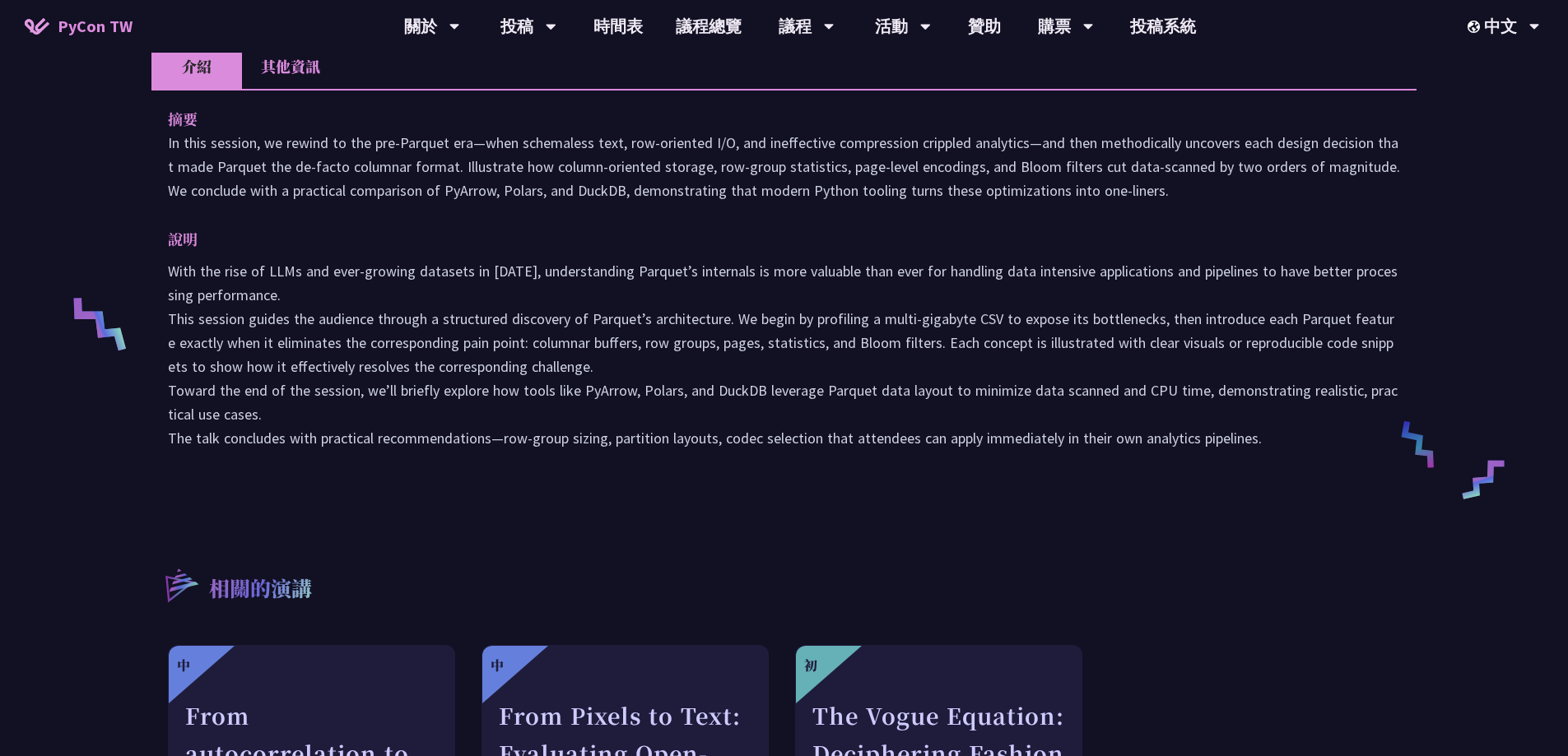 scroll, scrollTop: 658, scrollLeft: 0, axis: vertical 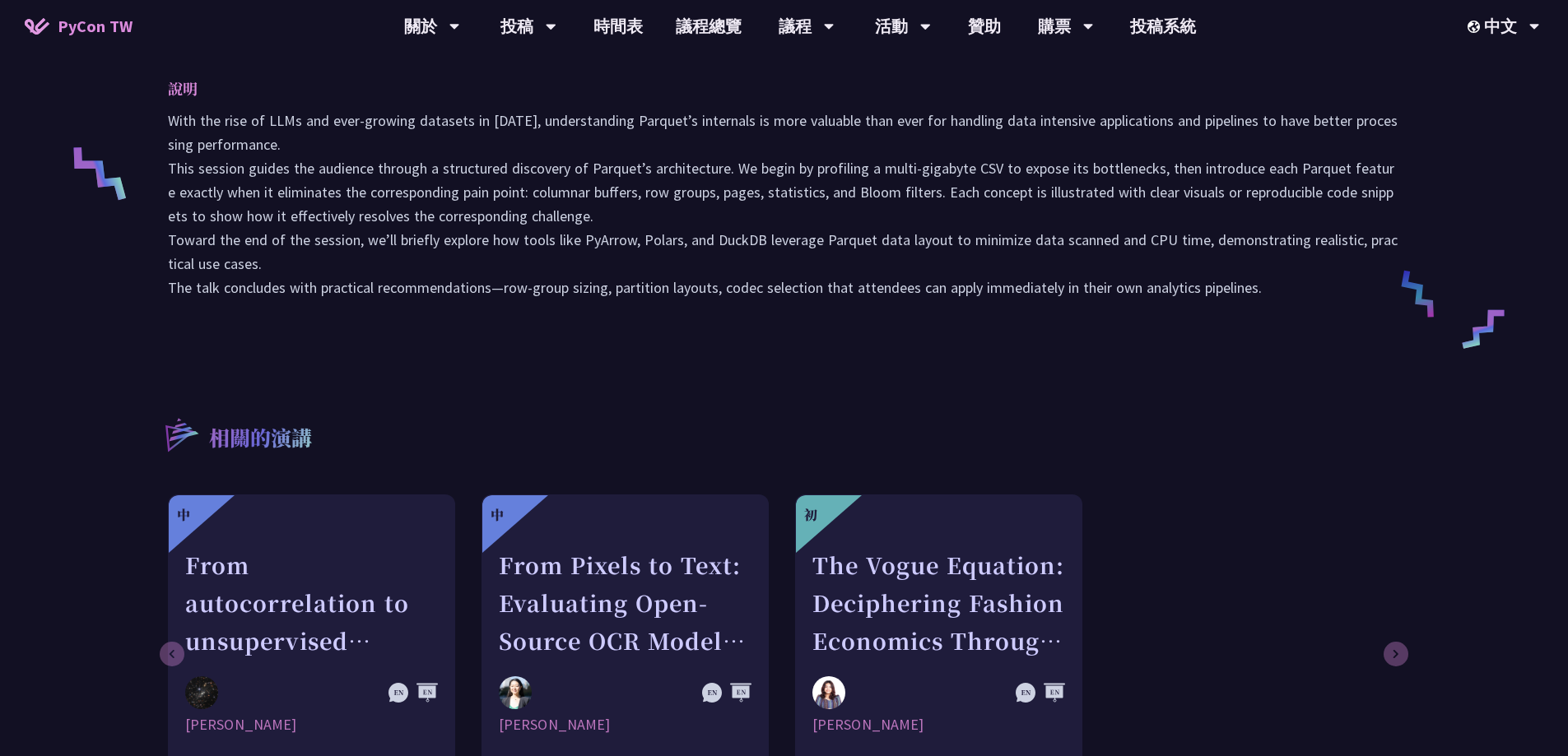 drag, startPoint x: 1432, startPoint y: 4, endPoint x: 677, endPoint y: 345, distance: 828.4359 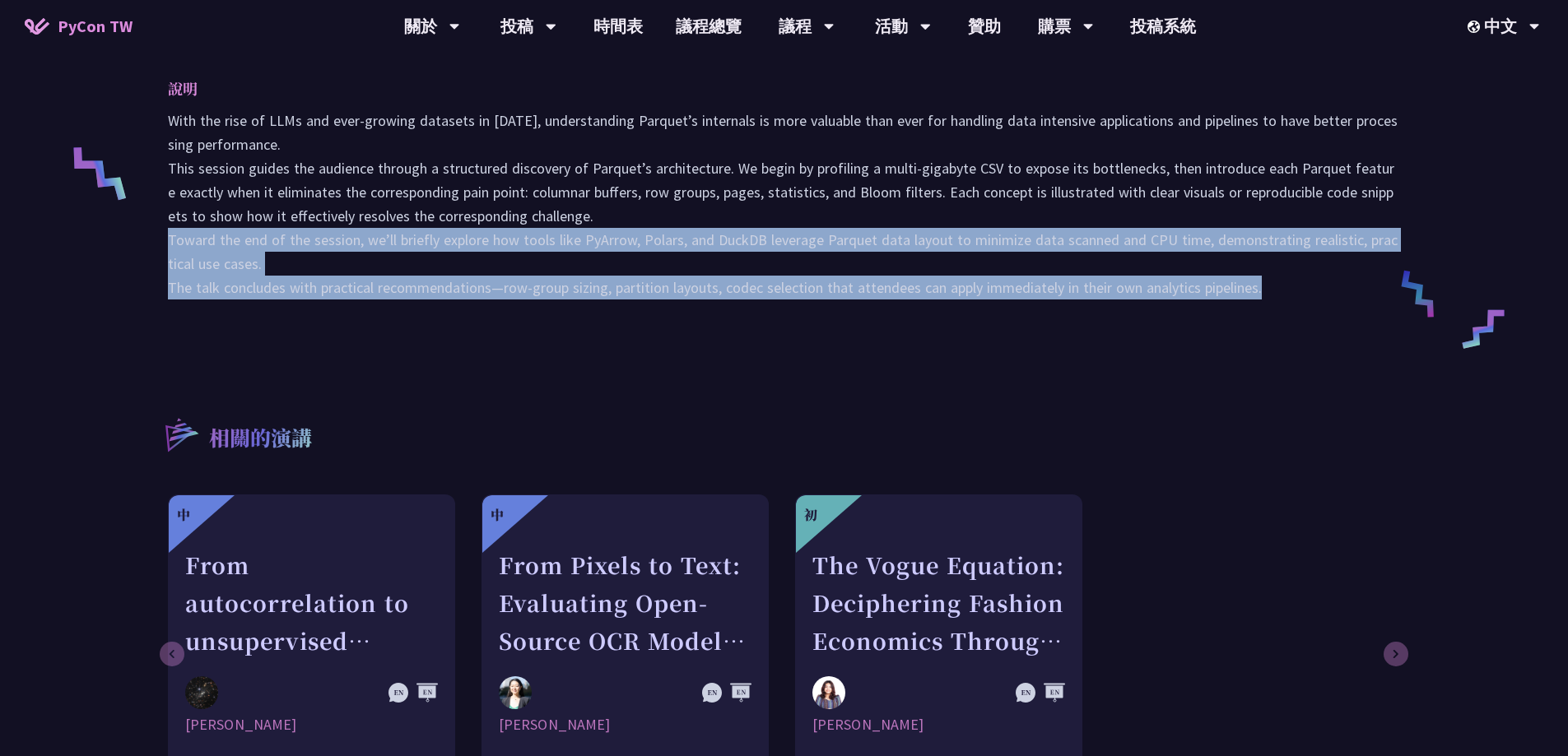 drag, startPoint x: 1262, startPoint y: 290, endPoint x: 1225, endPoint y: 264, distance: 45.22168 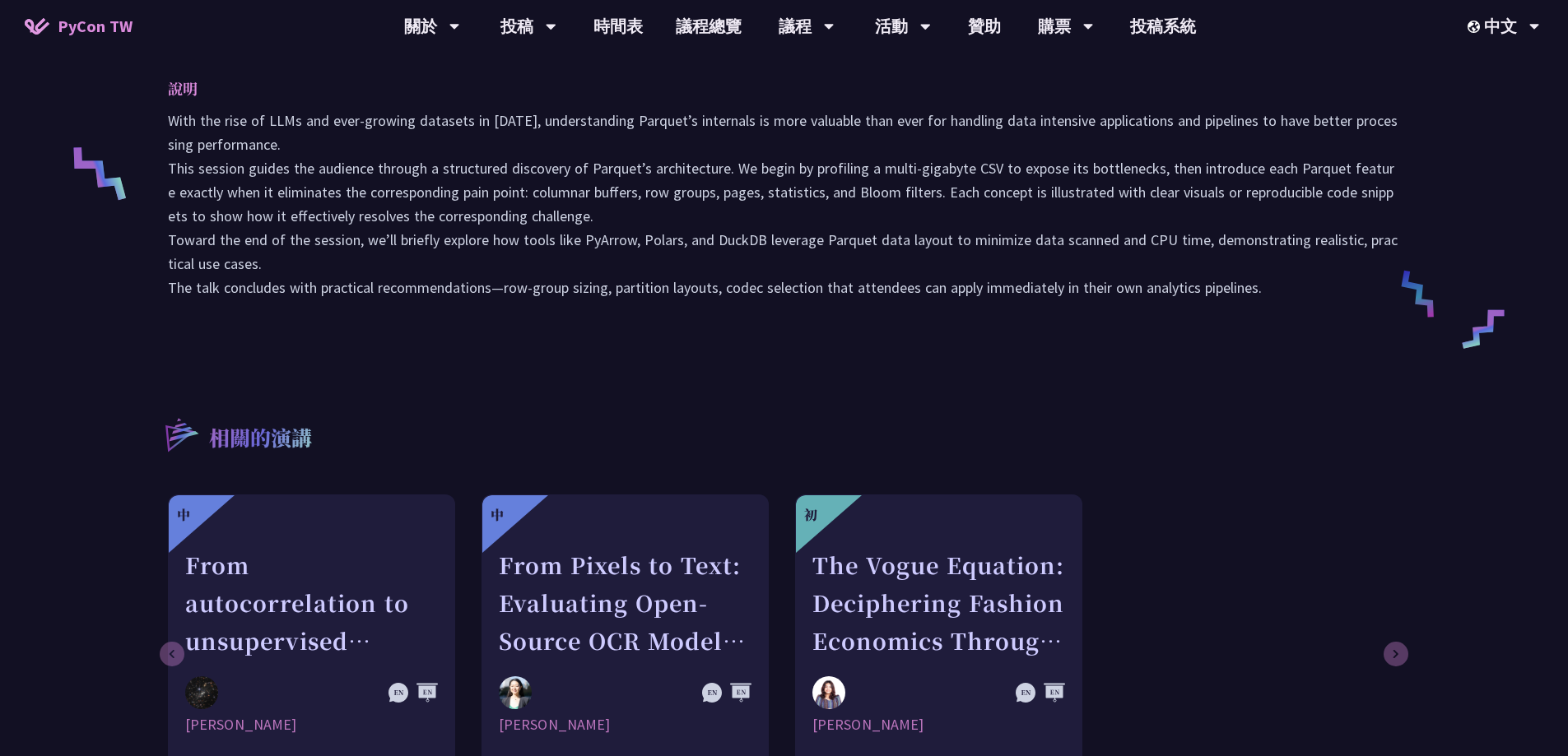 drag, startPoint x: 1277, startPoint y: 234, endPoint x: 1412, endPoint y: 37, distance: 238.81792 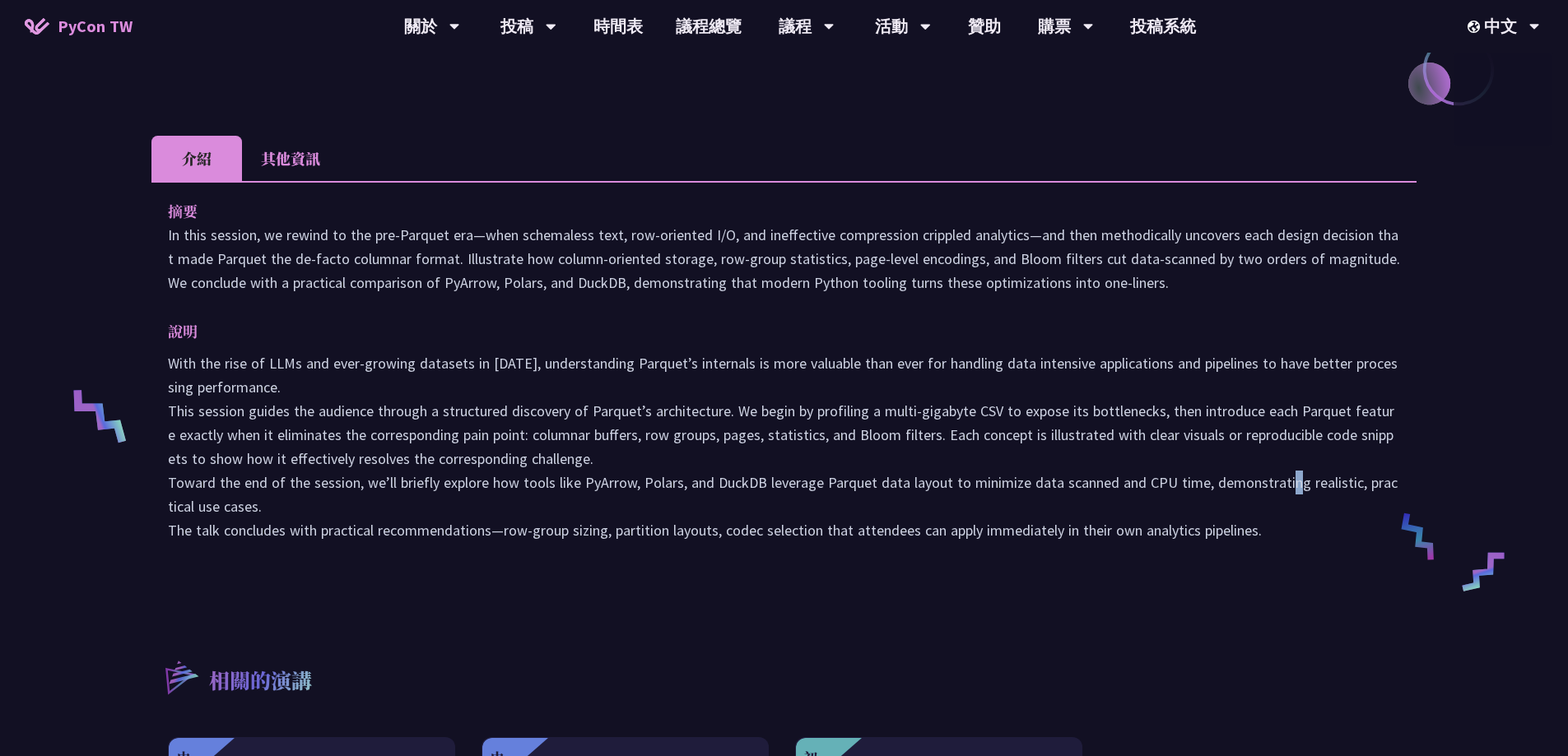 scroll, scrollTop: 411, scrollLeft: 0, axis: vertical 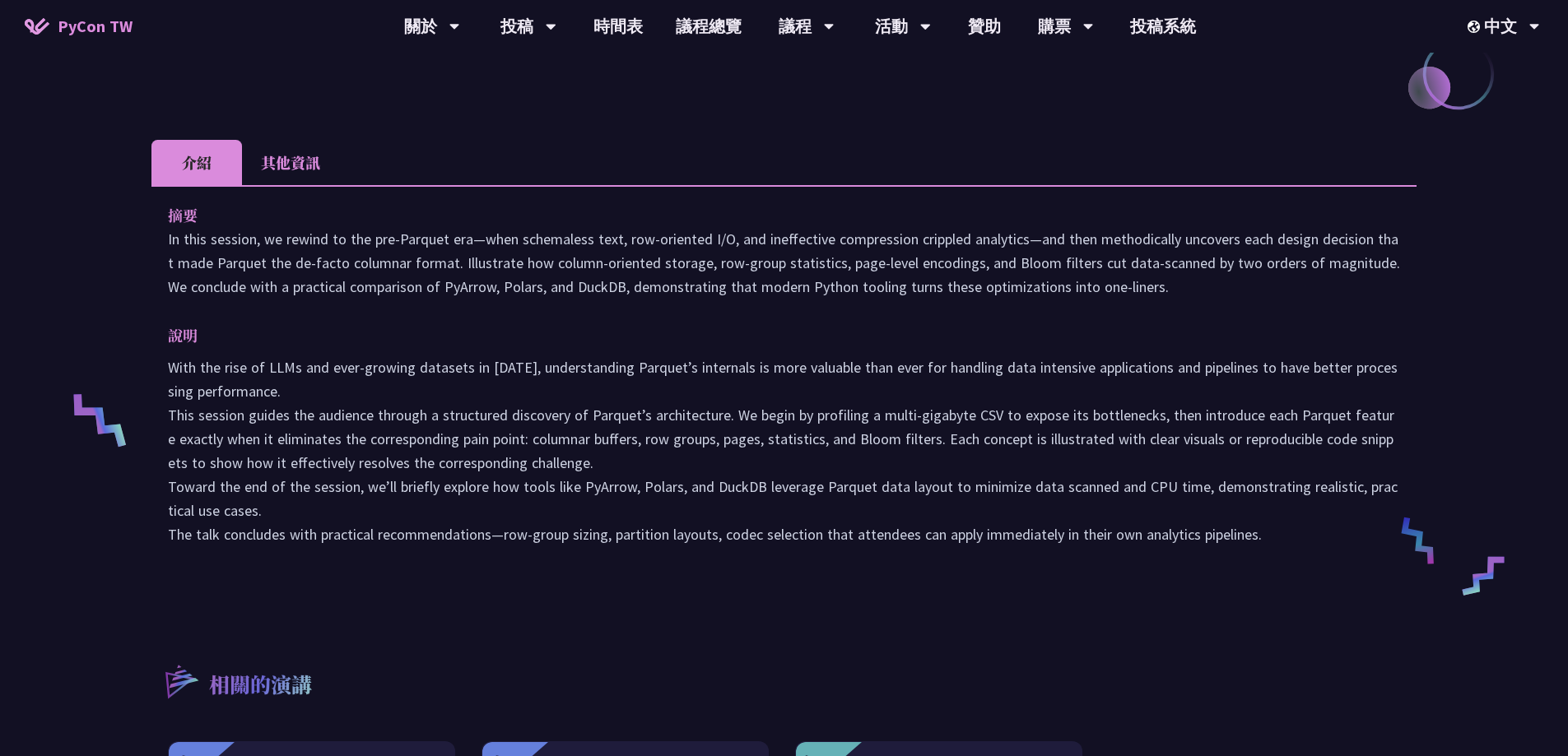 drag, startPoint x: 1455, startPoint y: 15, endPoint x: 945, endPoint y: 430, distance: 657.51426 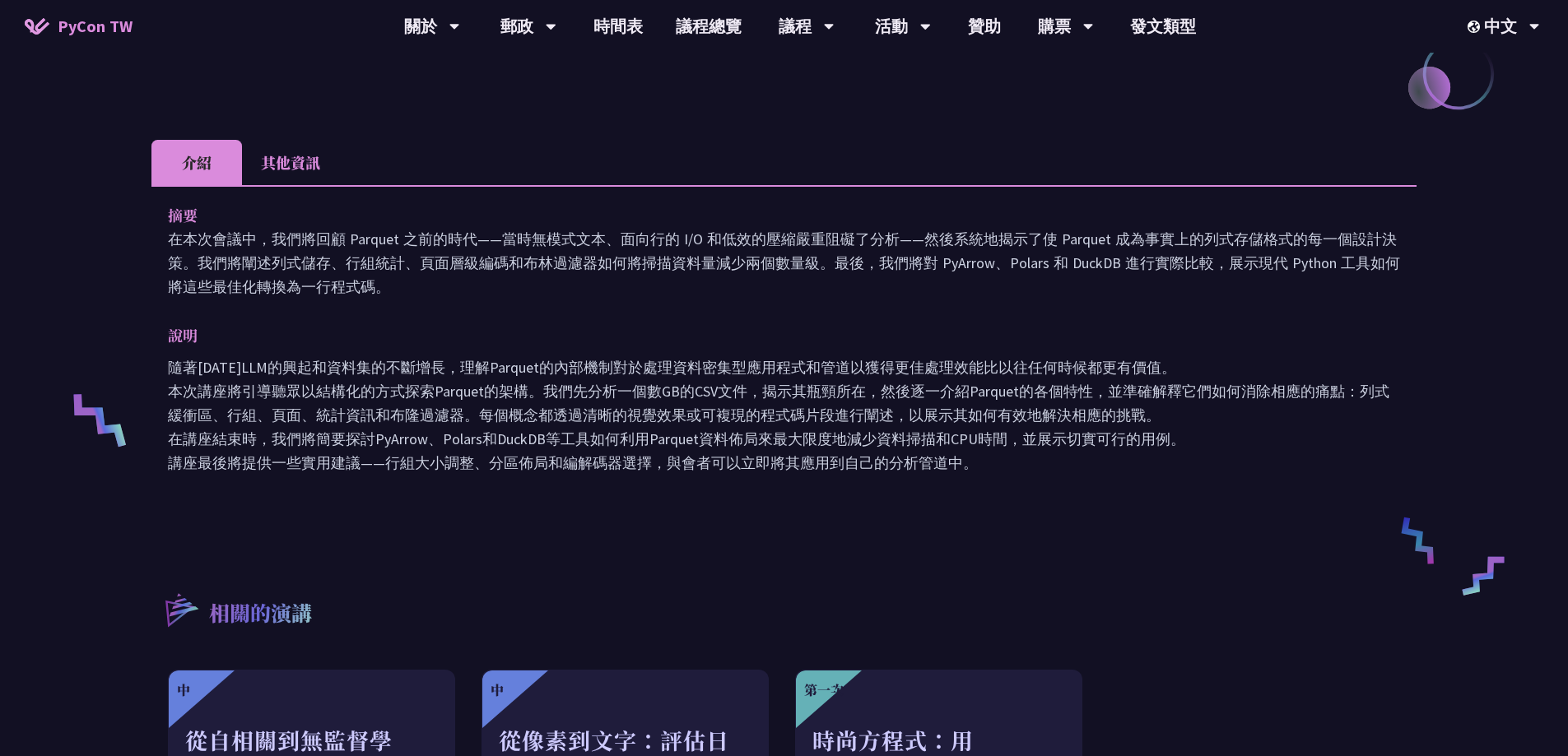 click on "說明" at bounding box center [767, 335] 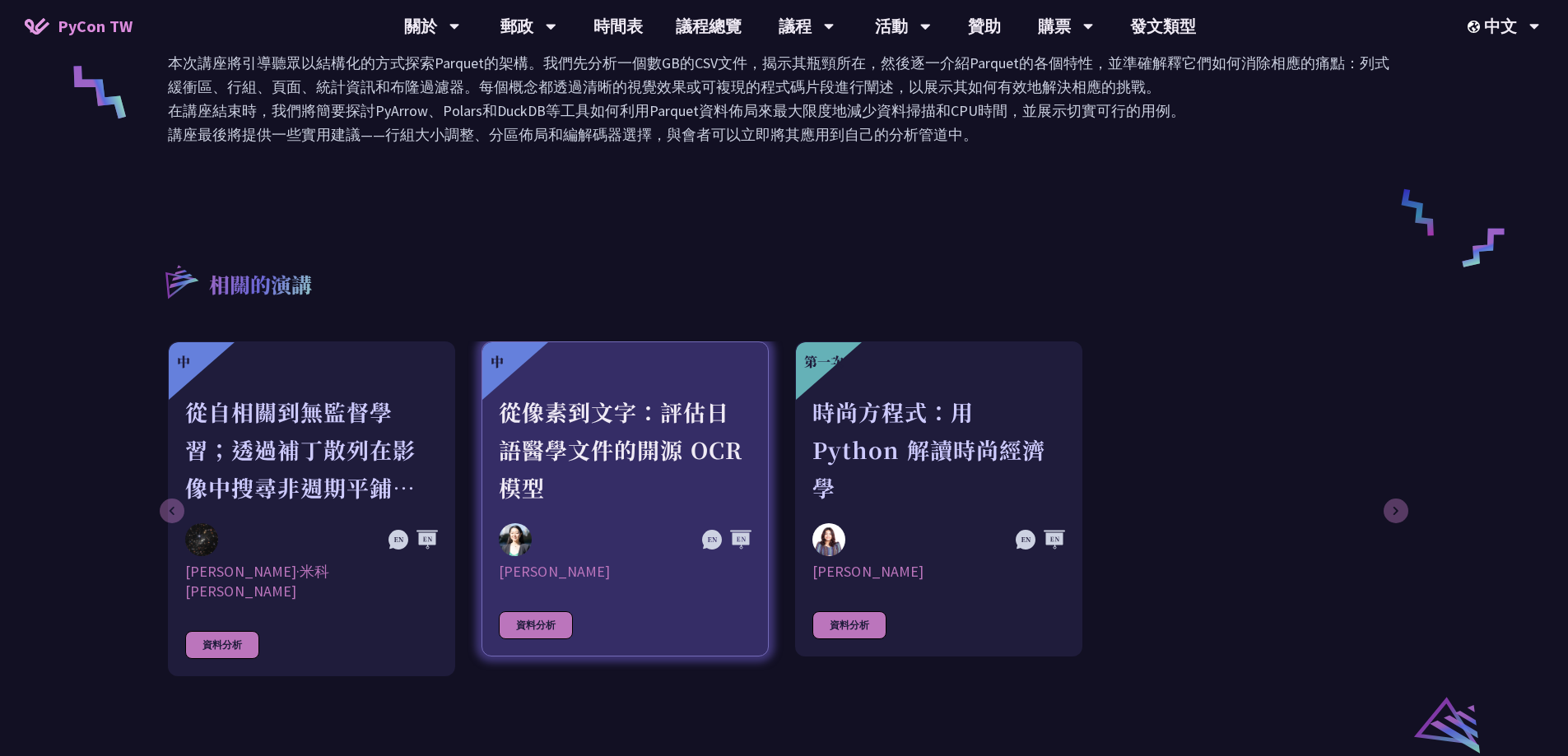 scroll, scrollTop: 740, scrollLeft: 0, axis: vertical 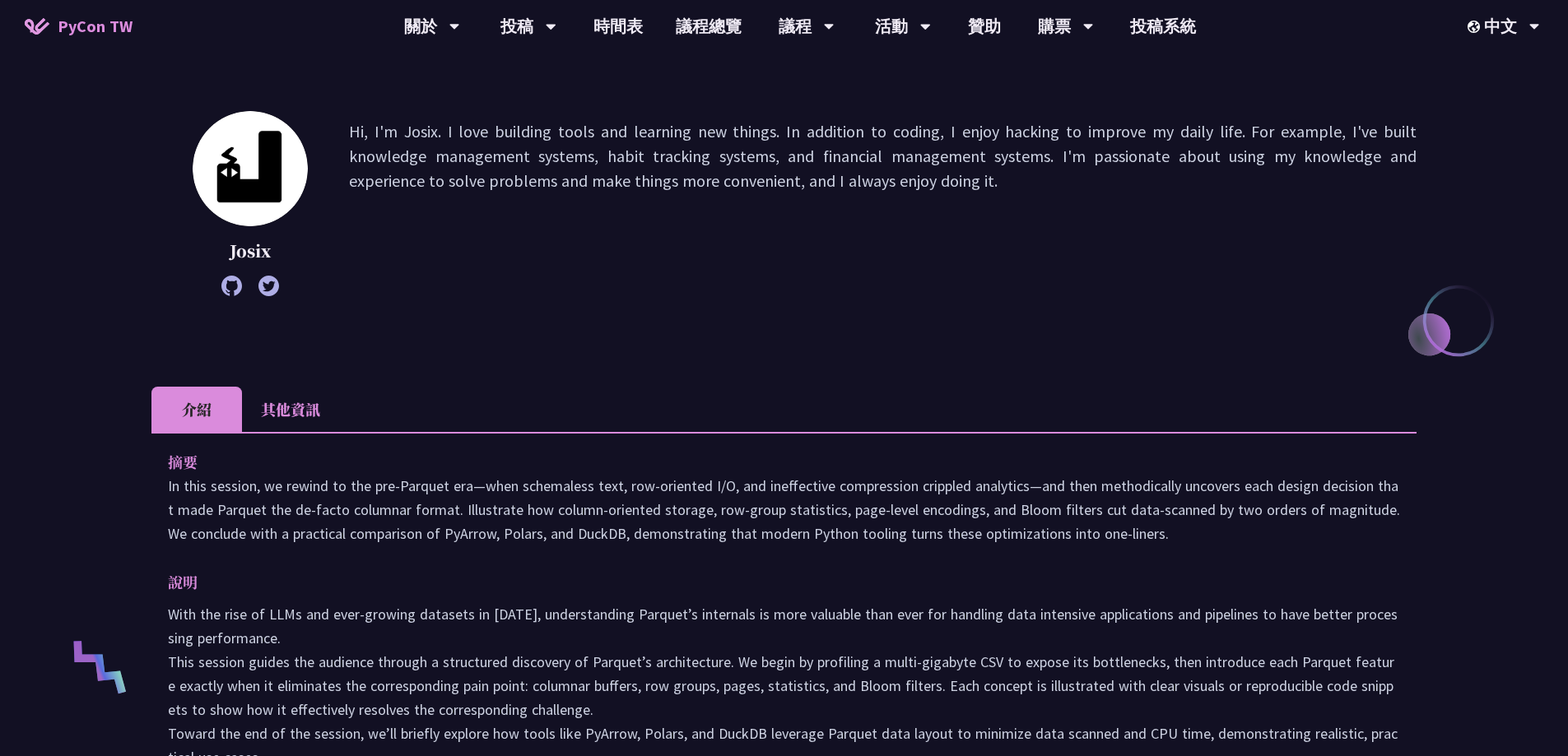 click on "Rediscovering Parquet in Python — From CSV Pain to Columnar [PERSON_NAME], I'm Josix. I love building tools and learning new things. In addition to coding, I enjoy hacking to improve my daily life. For example, I've built knowledge management systems, habit tracking systems, and financial management systems. I'm passionate about using my knowledge and experience to solve problems and make things more convenient, and I always enjoy doing it.
介紹
其他資訊
摘要
說明
With the rise of LLMs and ever-growing datasets in [DATE], understanding Parquet’s internals is more valuable than ever for handling data intensive applications and pipelines to have better processing performance.
Slides
地點
R1" at bounding box center (784, 627) 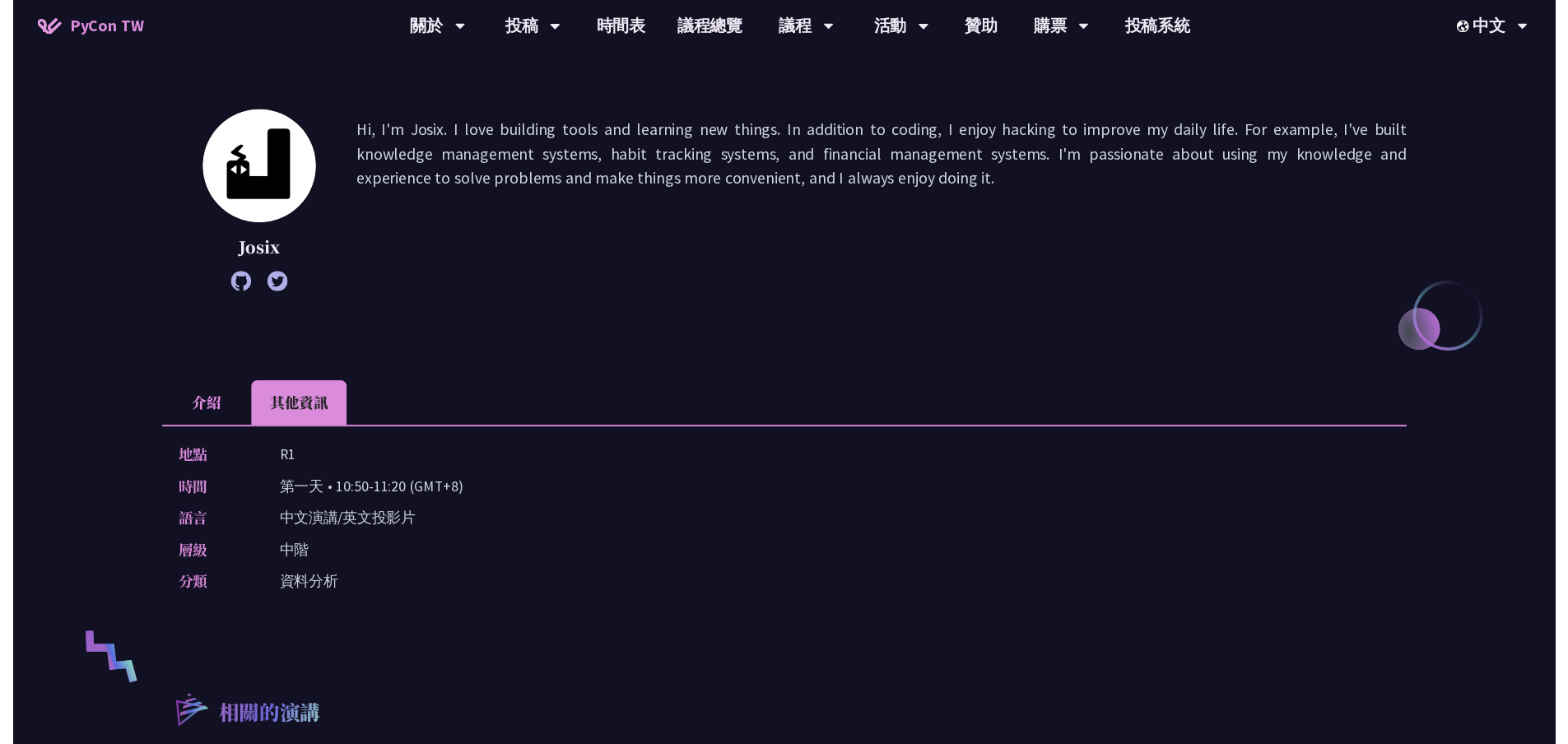 scroll, scrollTop: 412, scrollLeft: 0, axis: vertical 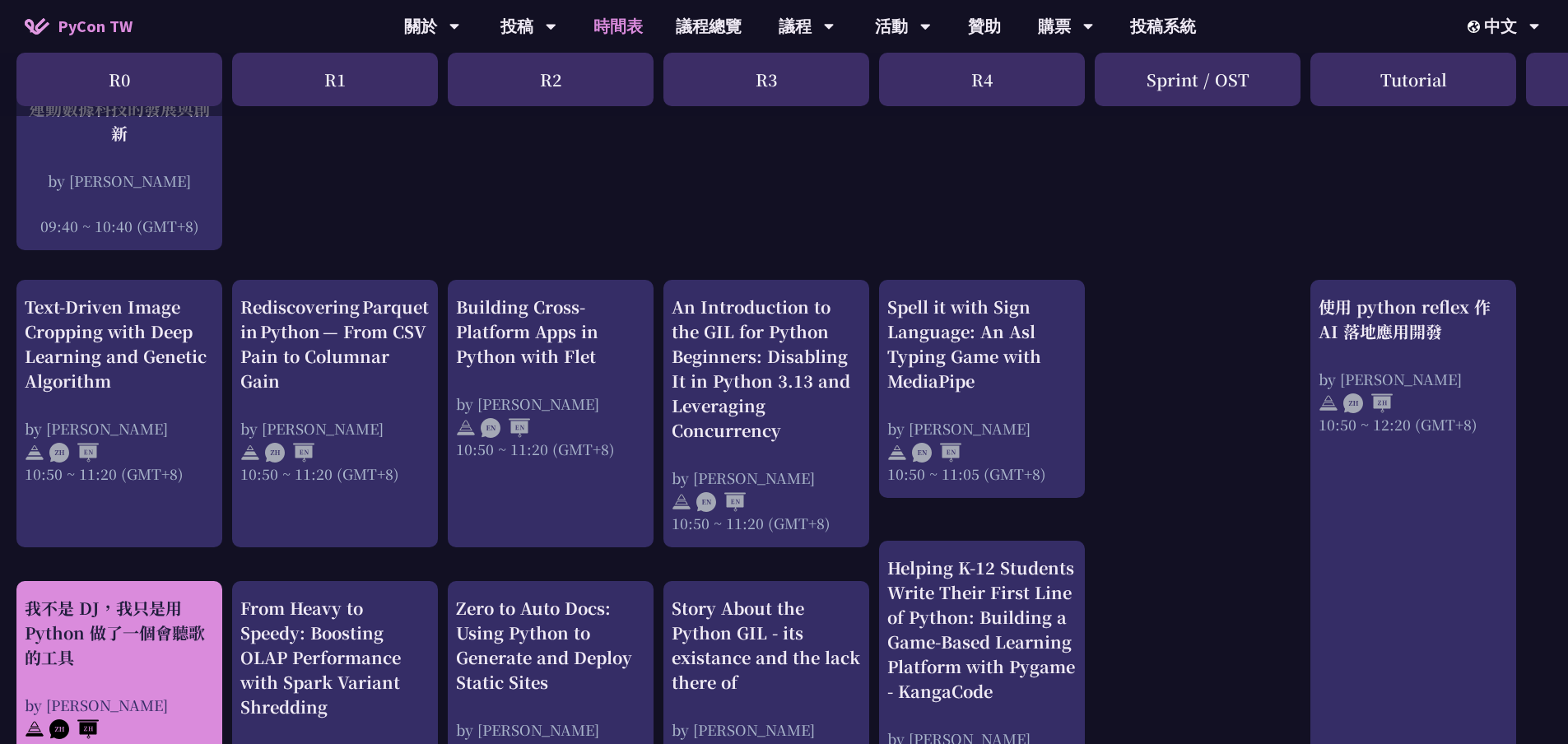 click on "我不是 DJ，我只是用 Python 做了一個會聽歌的工具" at bounding box center (119, 633) 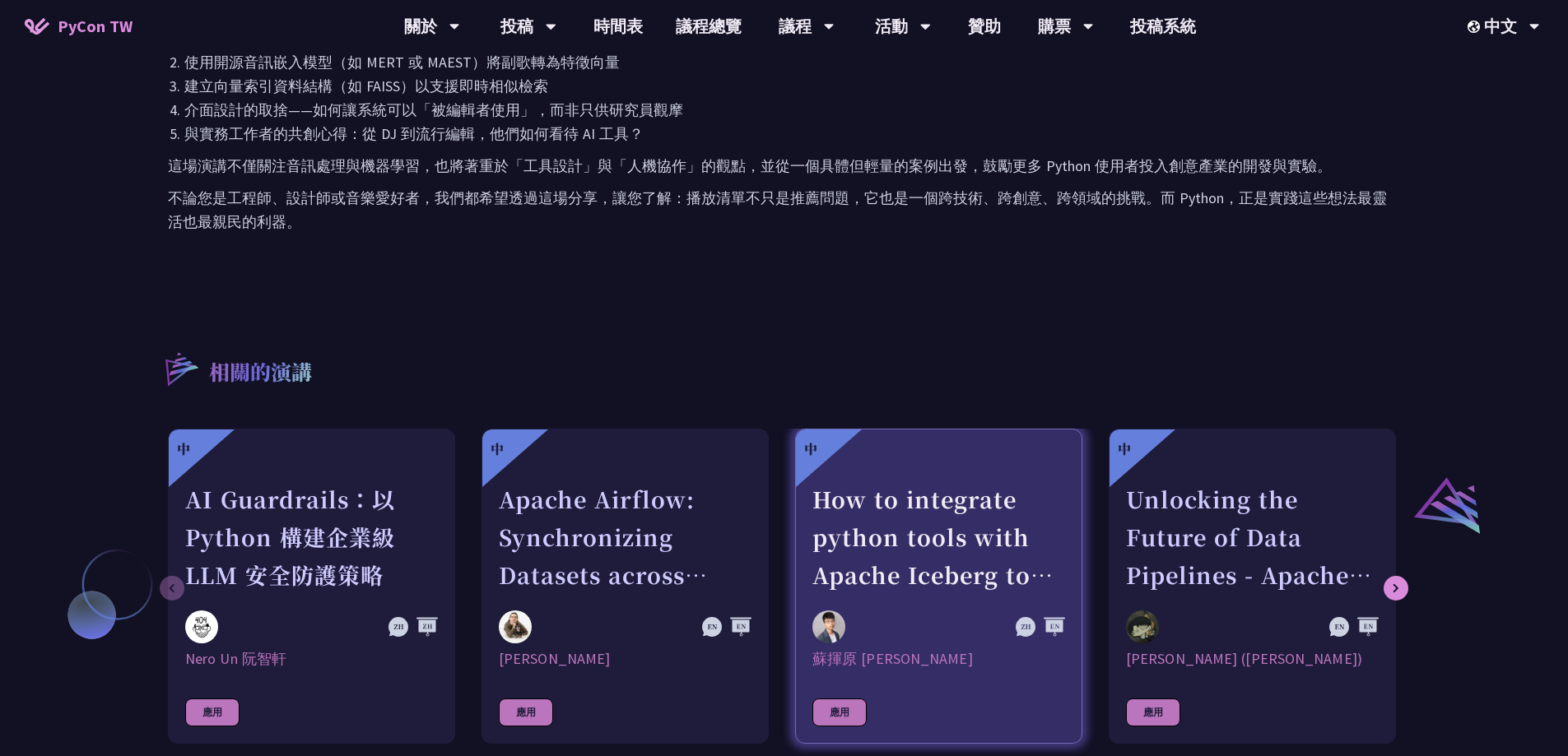 scroll, scrollTop: 1069, scrollLeft: 0, axis: vertical 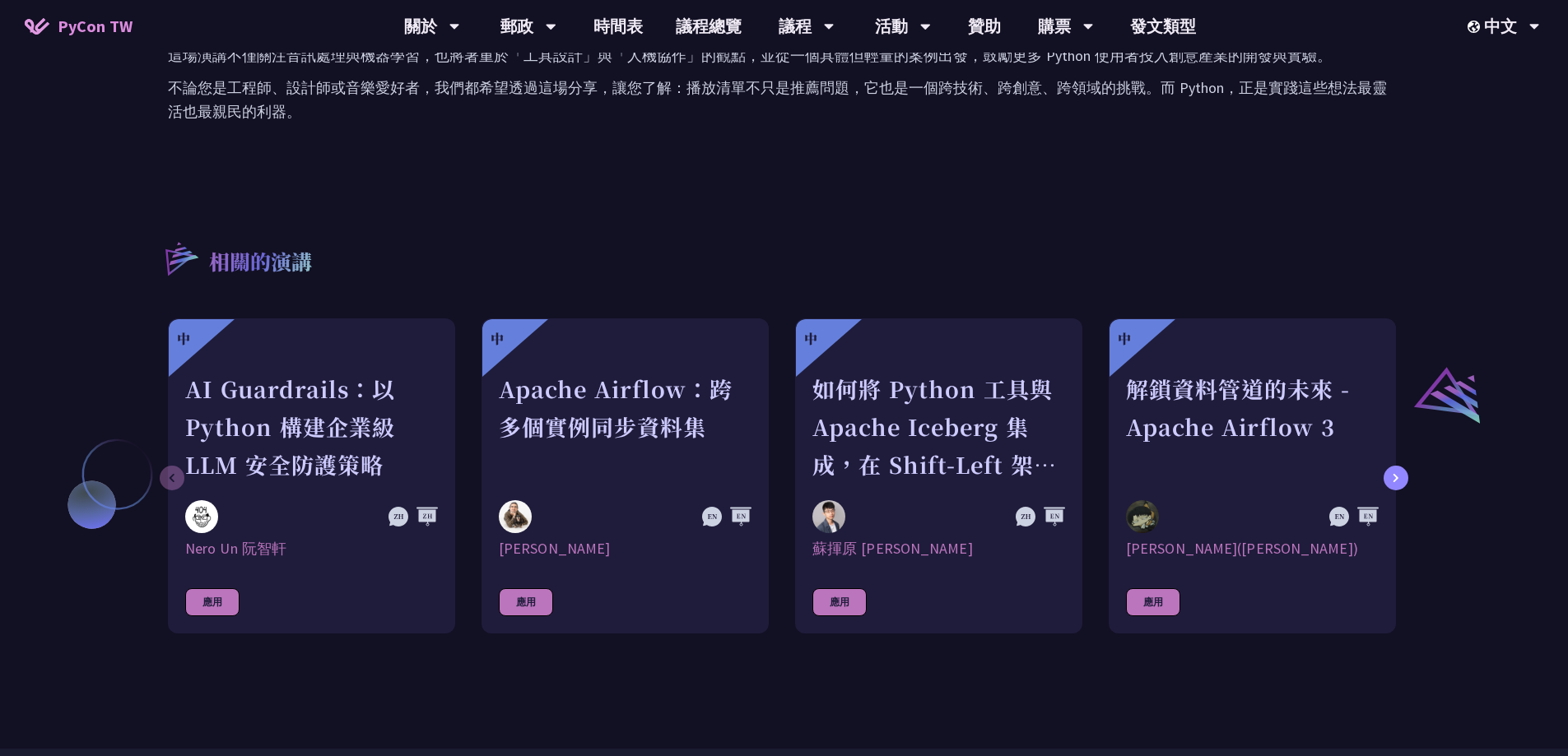 click at bounding box center [1396, 478] 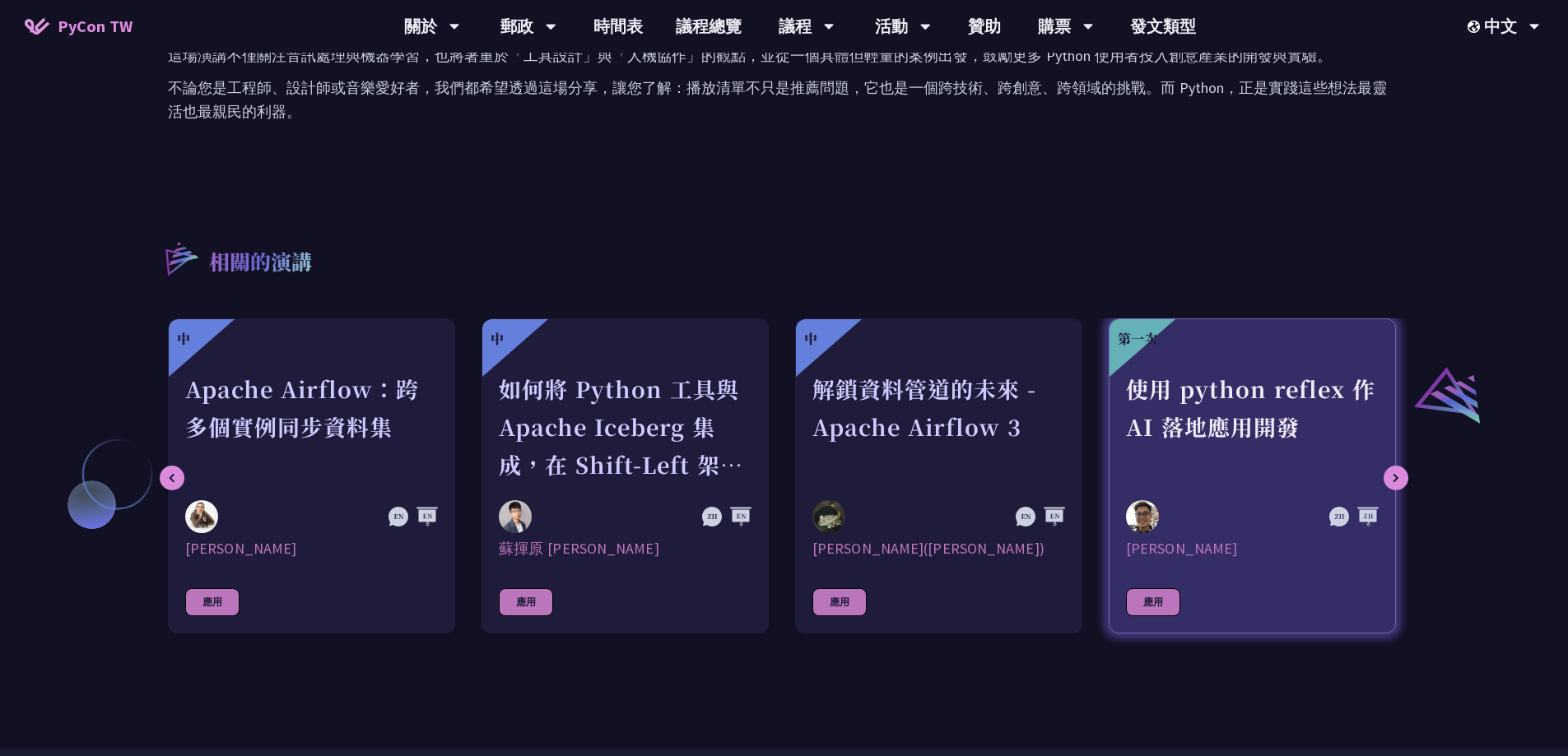 click on "使用 python reflex 作 AI 落地應用開發" at bounding box center (1252, 427) 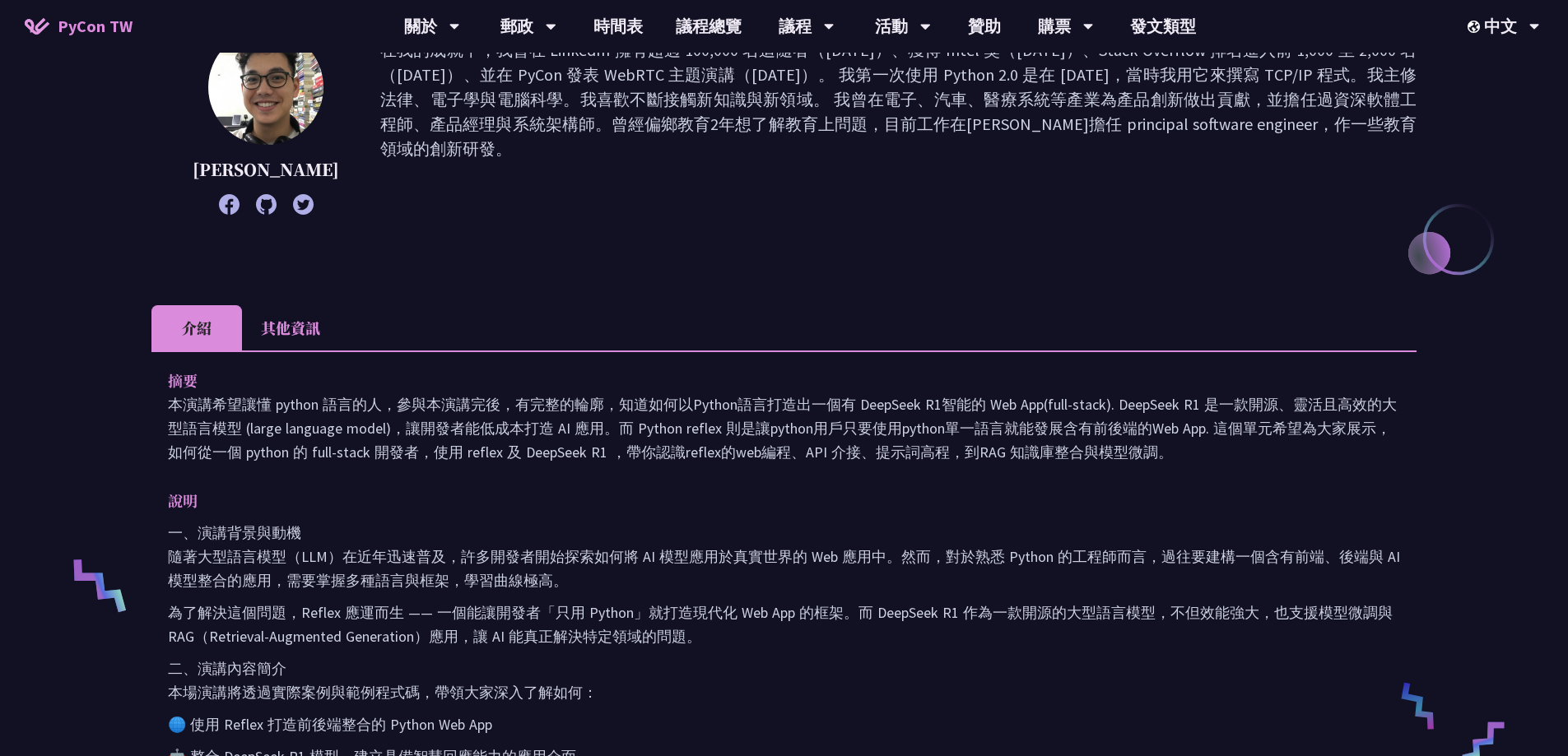scroll, scrollTop: 247, scrollLeft: 0, axis: vertical 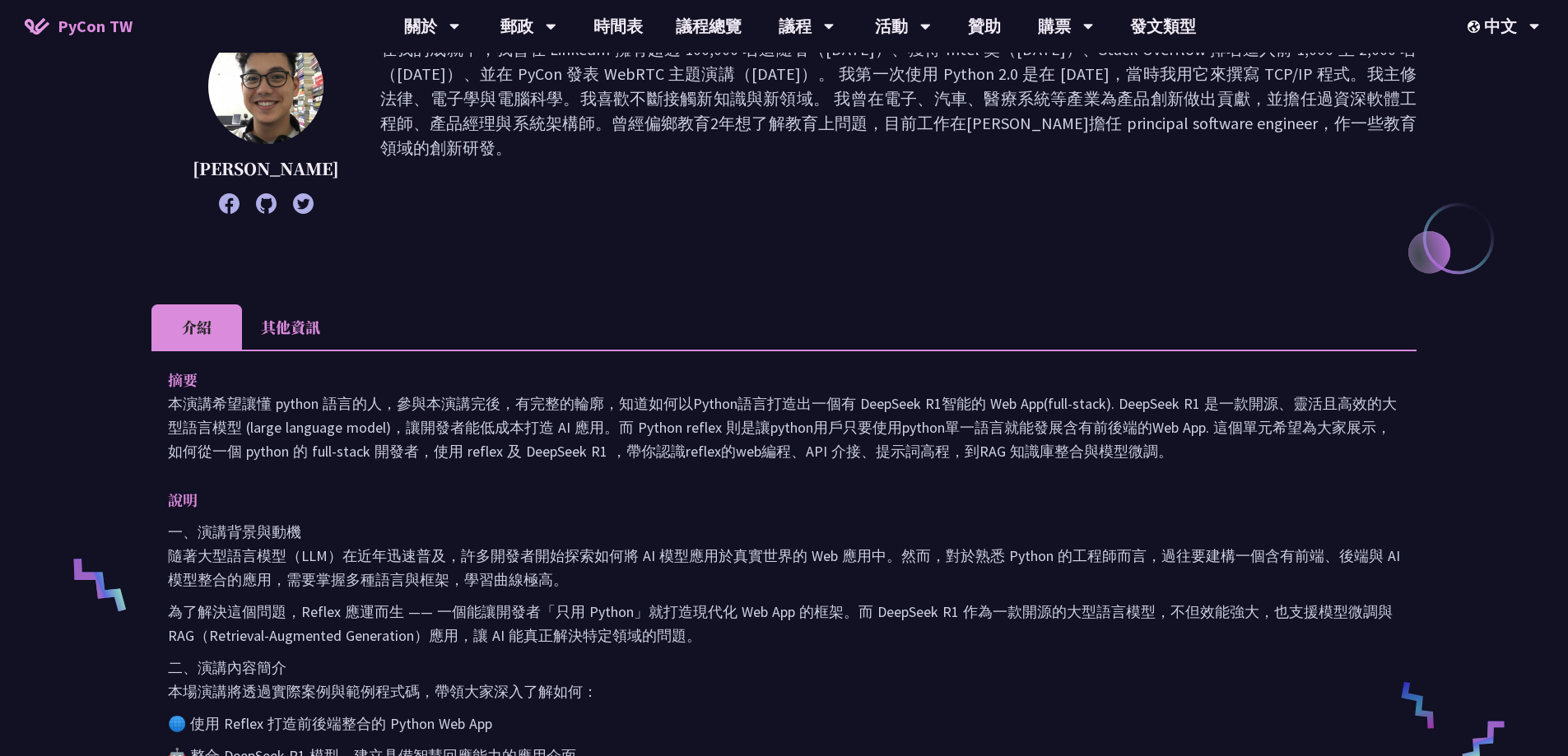 click on "其他資訊" at bounding box center [291, 327] 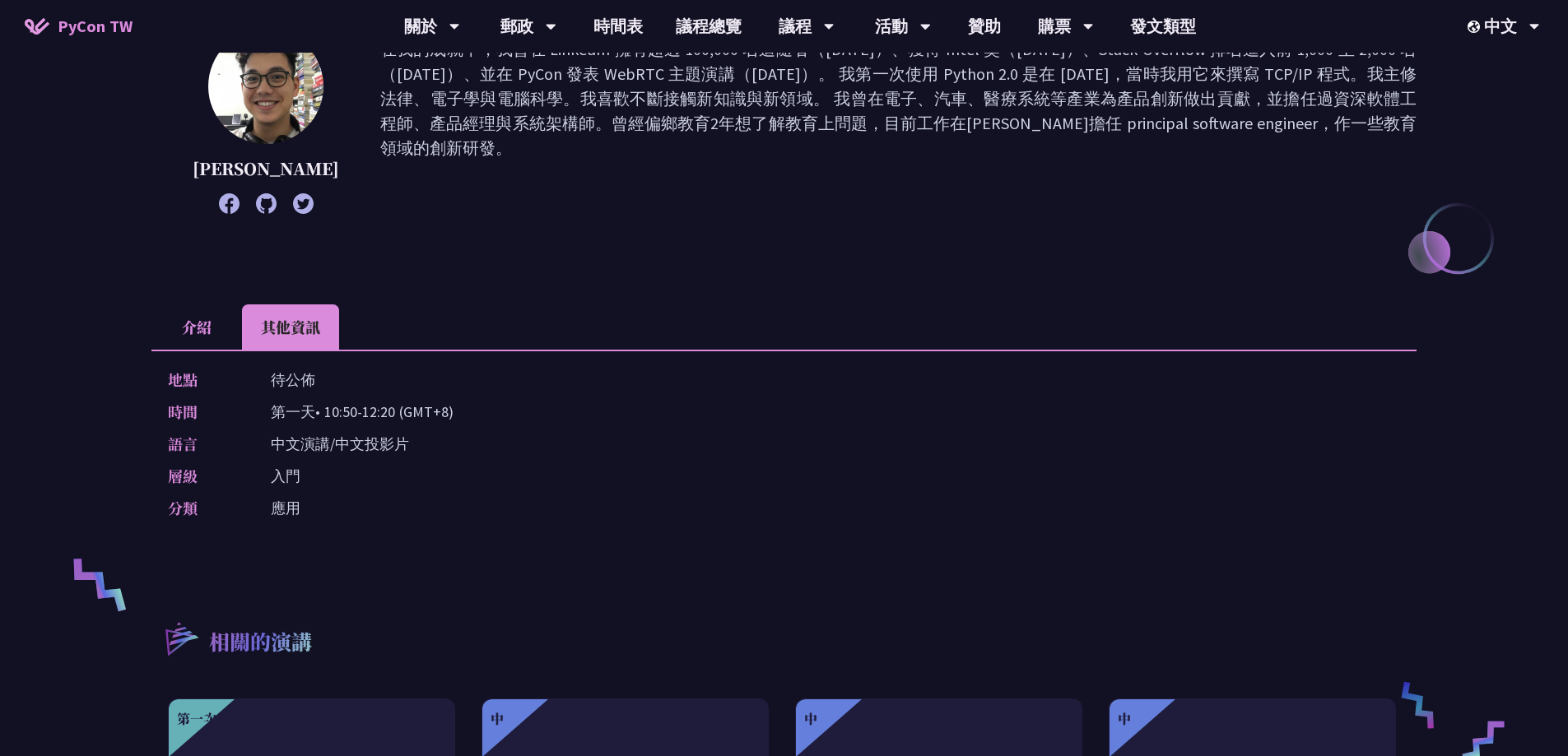 click on "介紹" at bounding box center [197, 327] 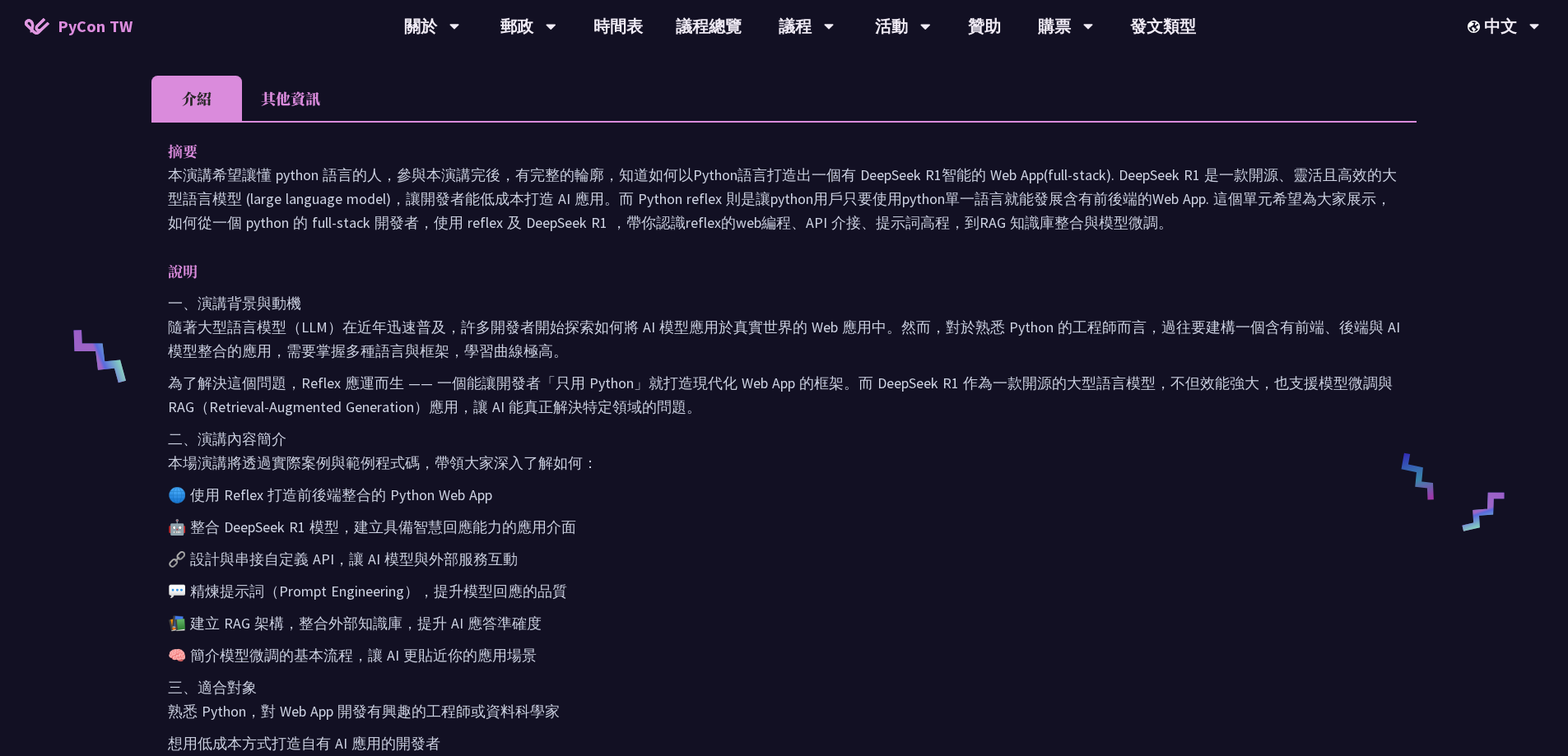 scroll, scrollTop: 494, scrollLeft: 0, axis: vertical 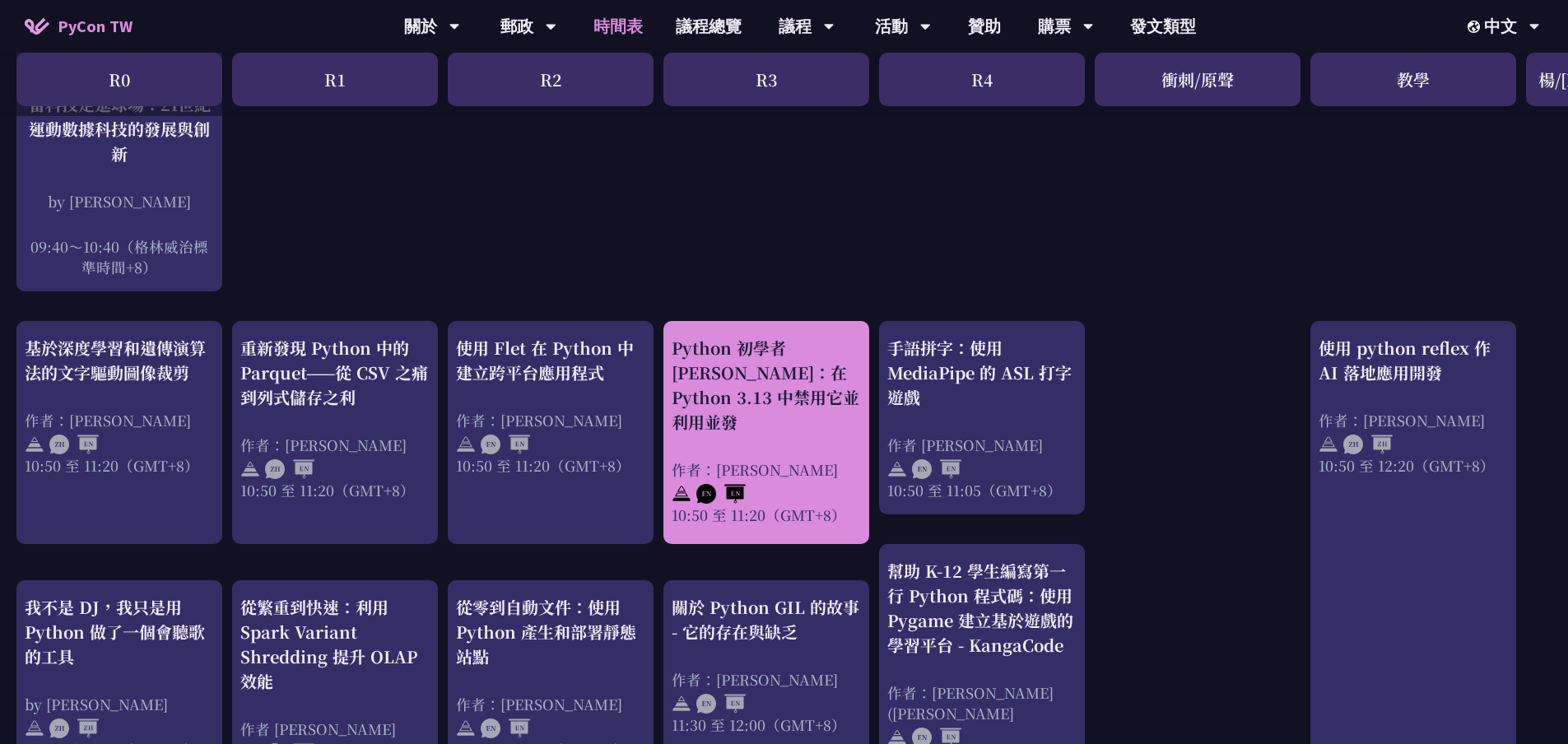 click on "Python 初學者 [PERSON_NAME]：在 Python 3.13 中禁用它並利用並發" at bounding box center [765, 384] 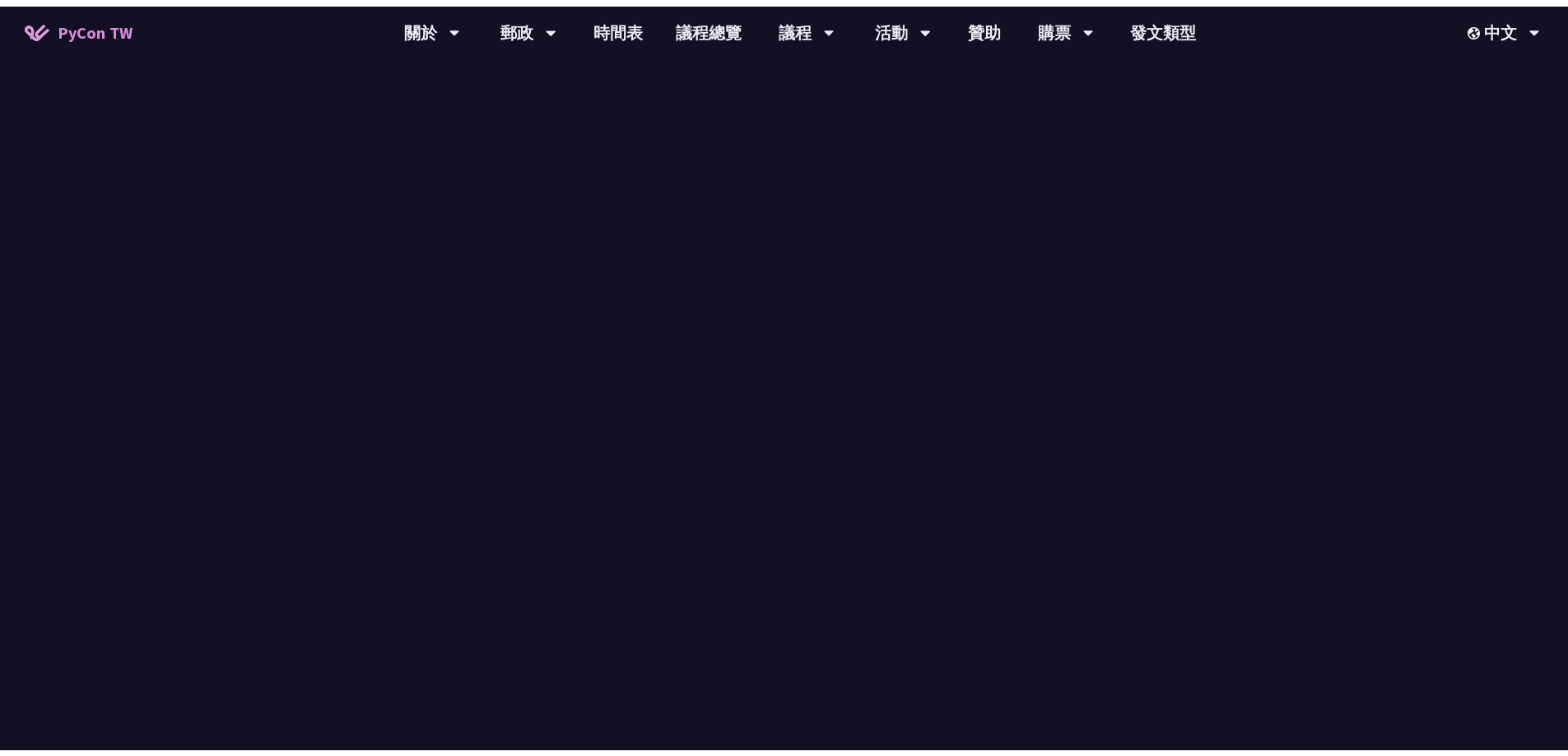 scroll, scrollTop: 0, scrollLeft: 0, axis: both 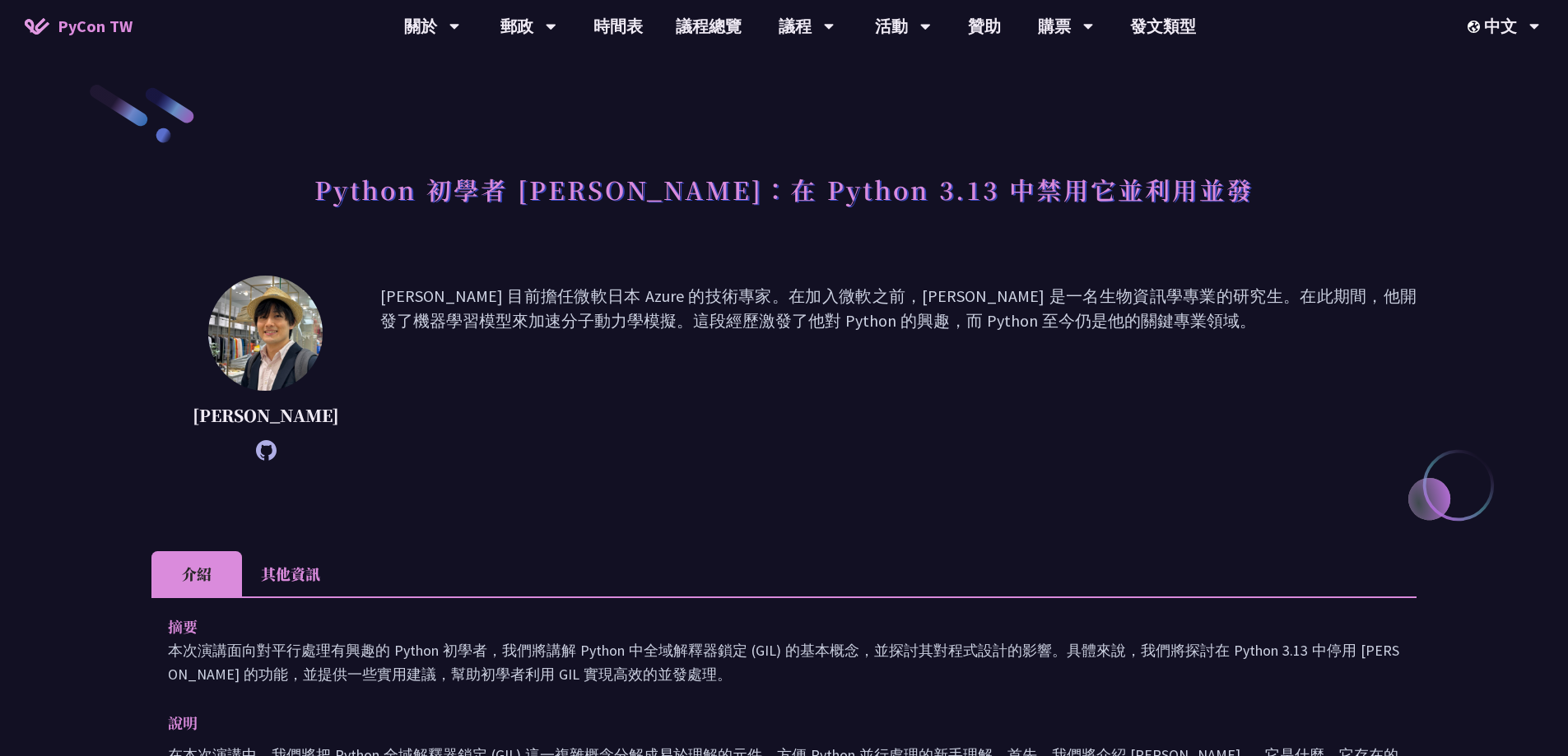 click on "其他資訊" at bounding box center (291, 573) 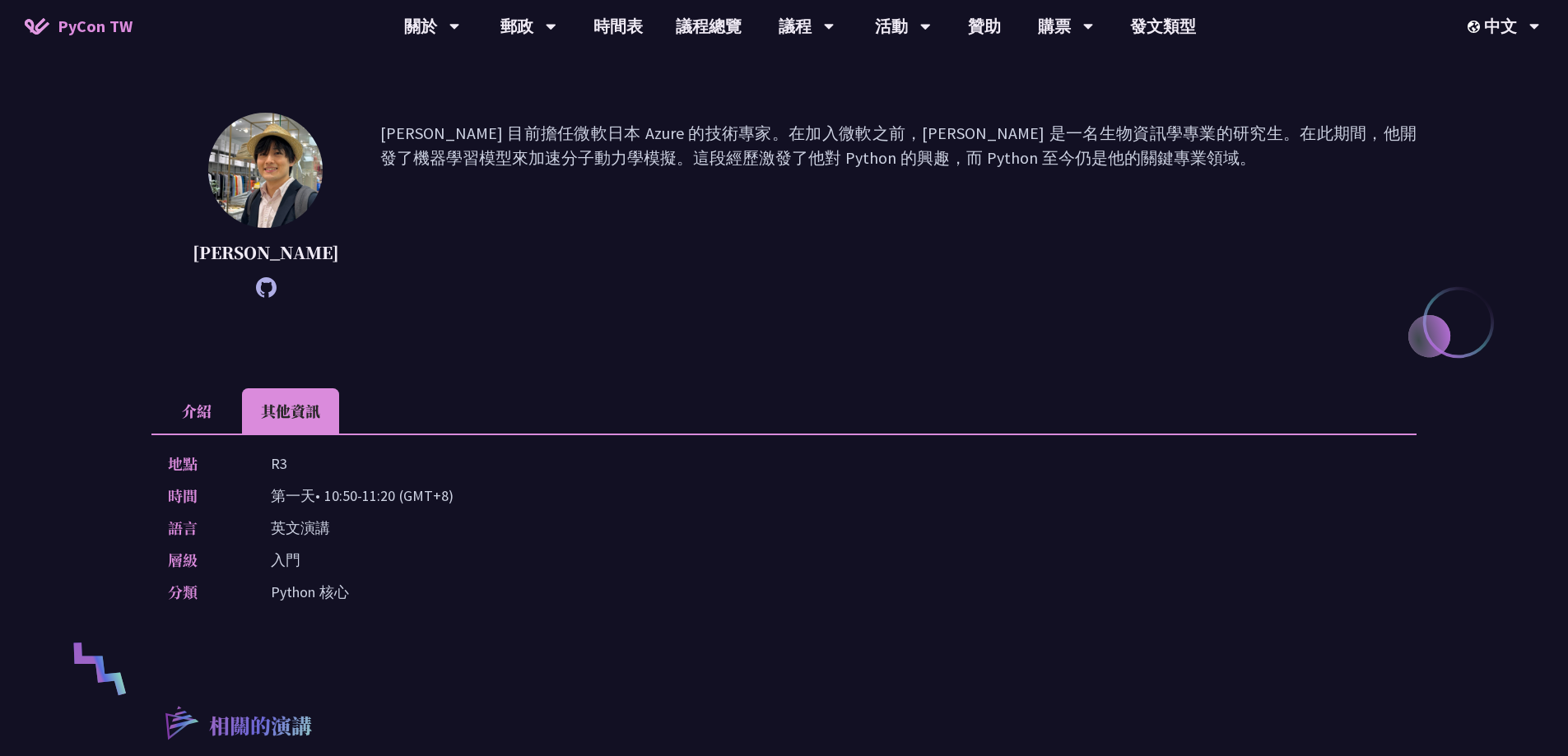 scroll, scrollTop: 165, scrollLeft: 0, axis: vertical 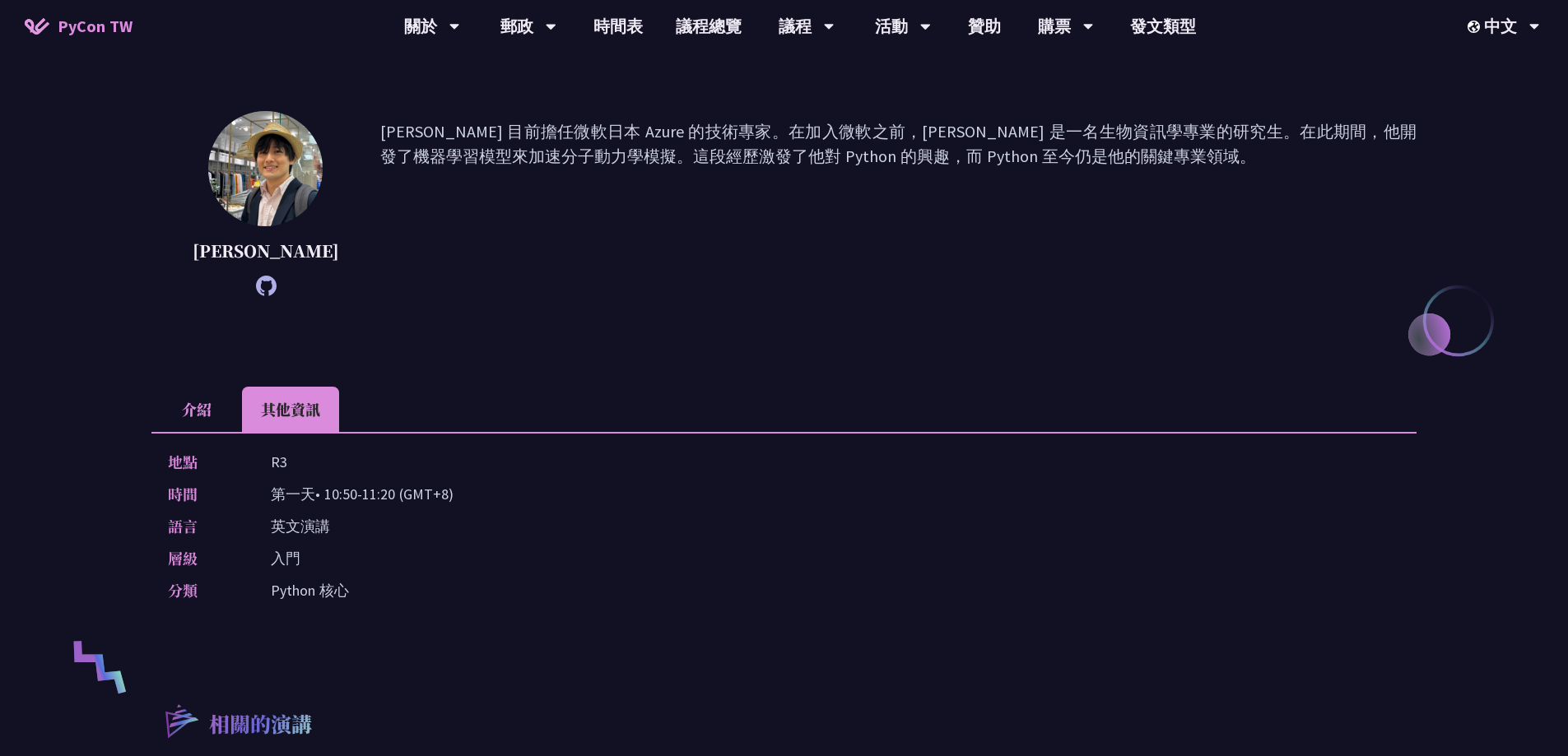 click on "介紹" at bounding box center (197, 409) 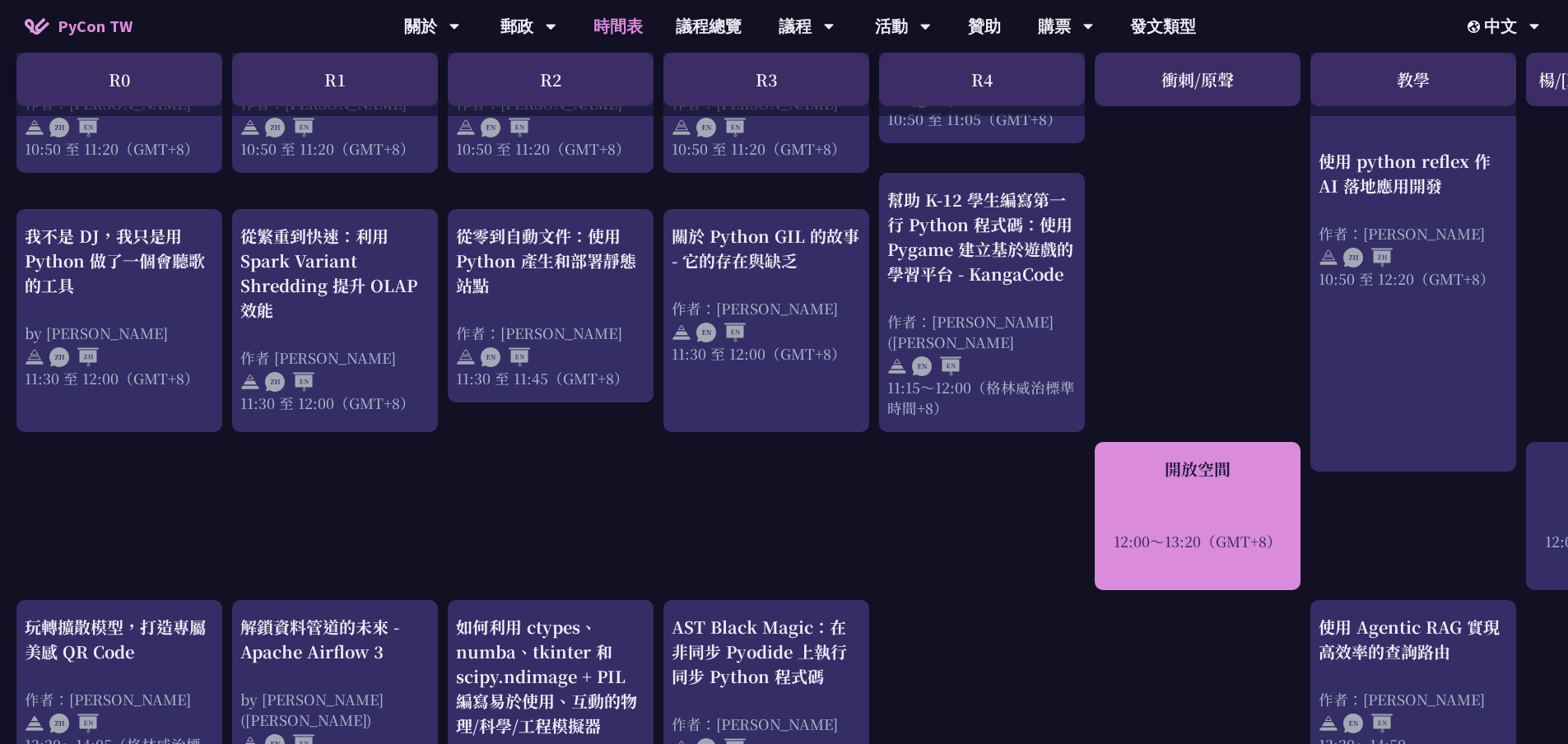 scroll, scrollTop: 823, scrollLeft: 0, axis: vertical 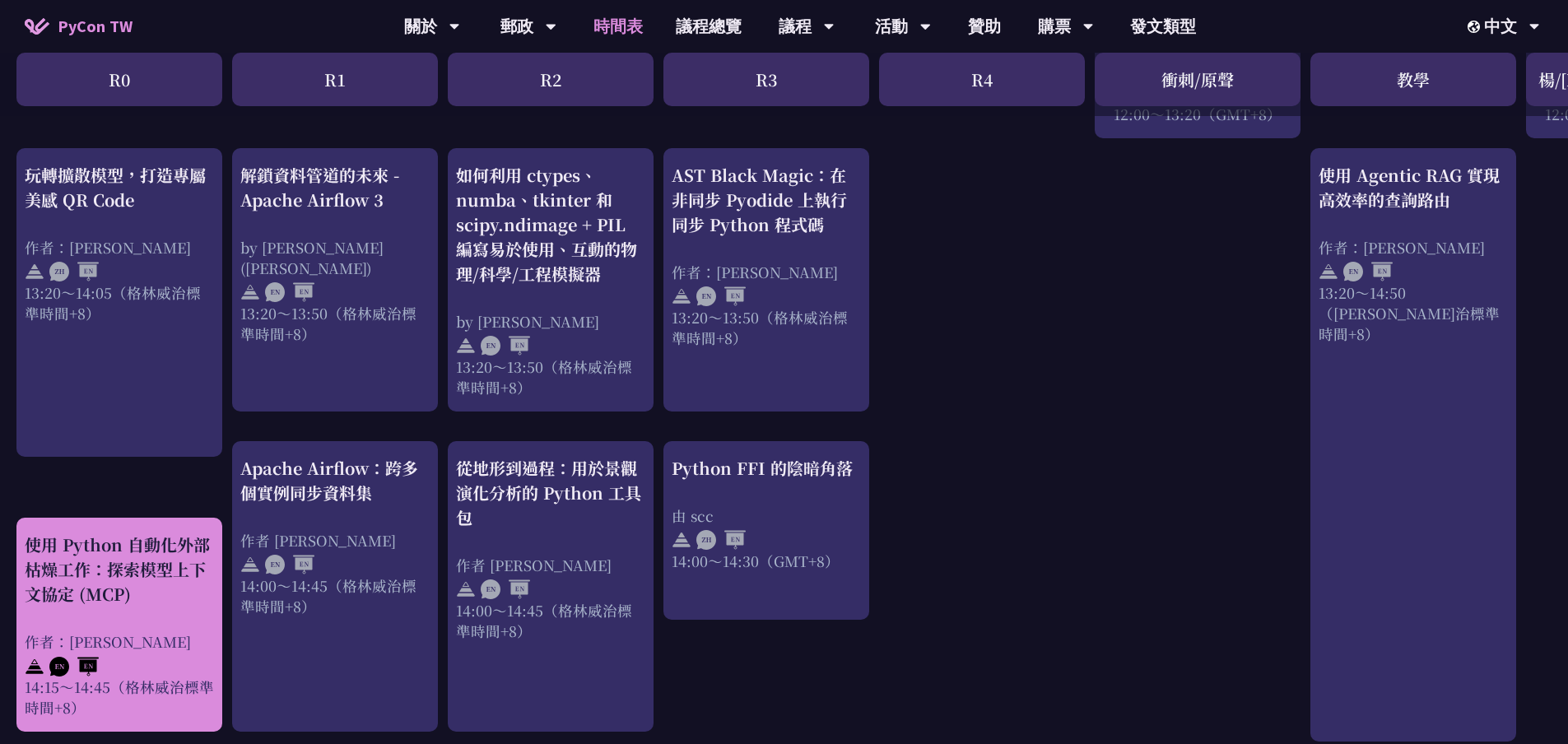 click on "使用 Python 自動化外部枯燥工作：探索模型上下文協定 (MCP)" at bounding box center (117, 569) 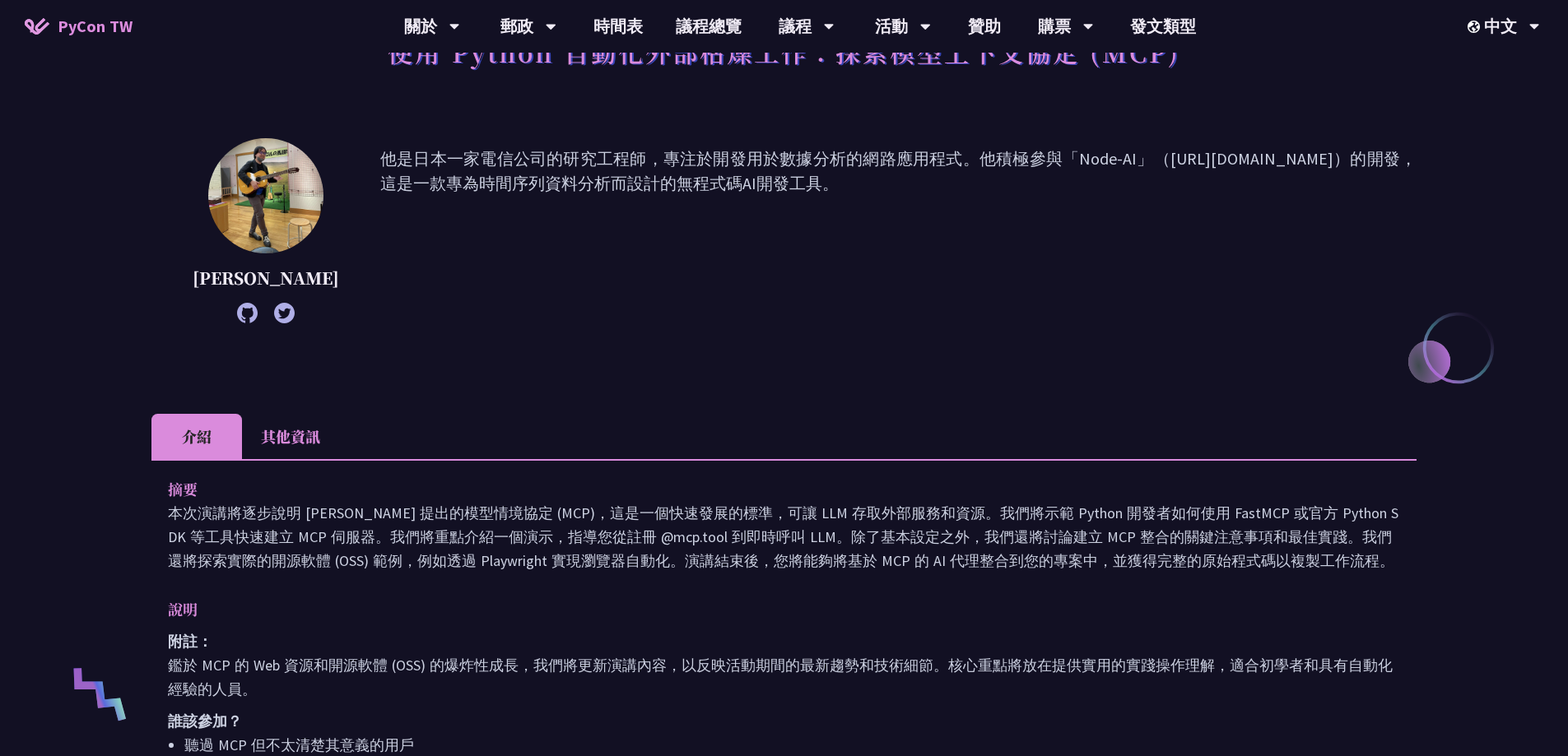 scroll, scrollTop: 165, scrollLeft: 0, axis: vertical 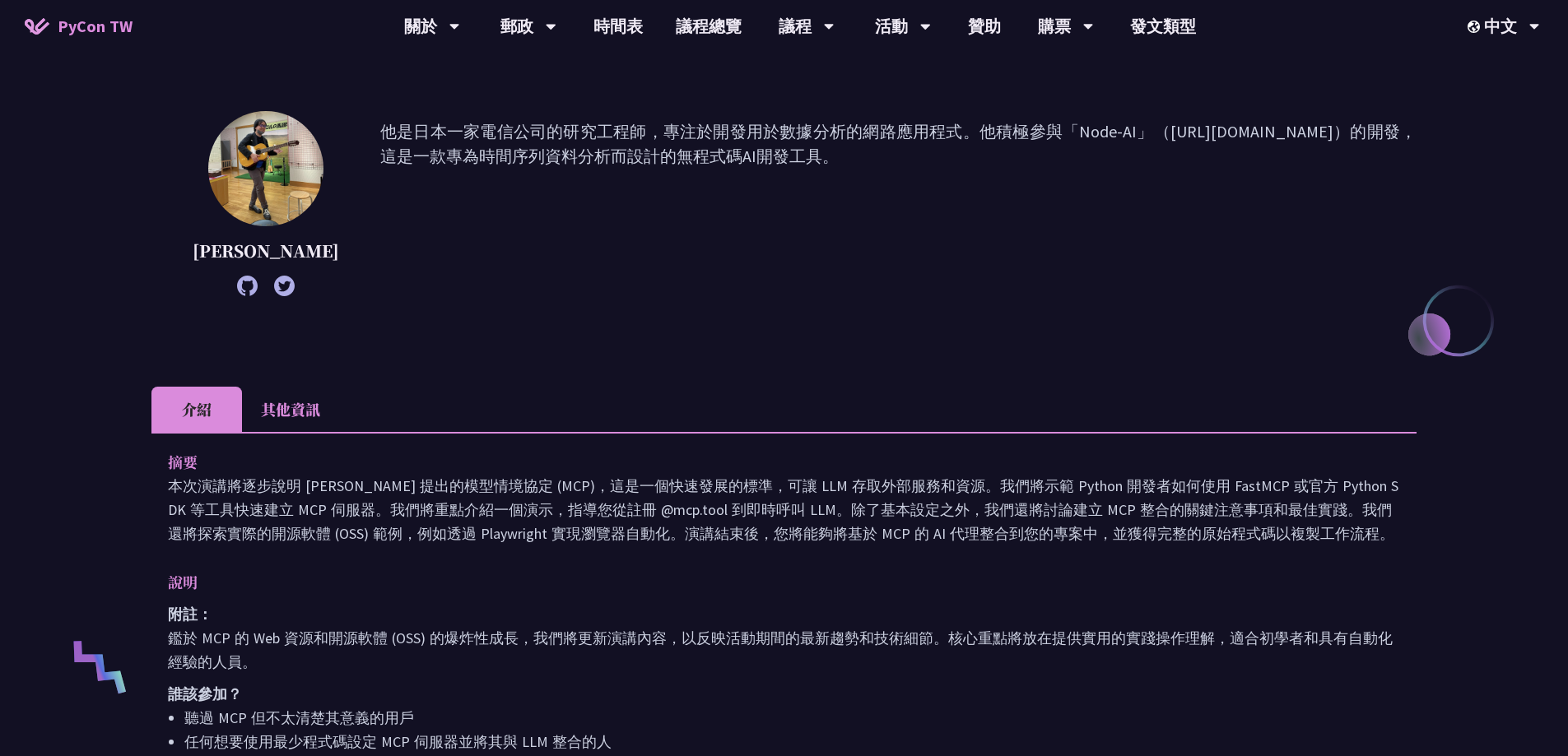 click on "其他資訊" at bounding box center [291, 409] 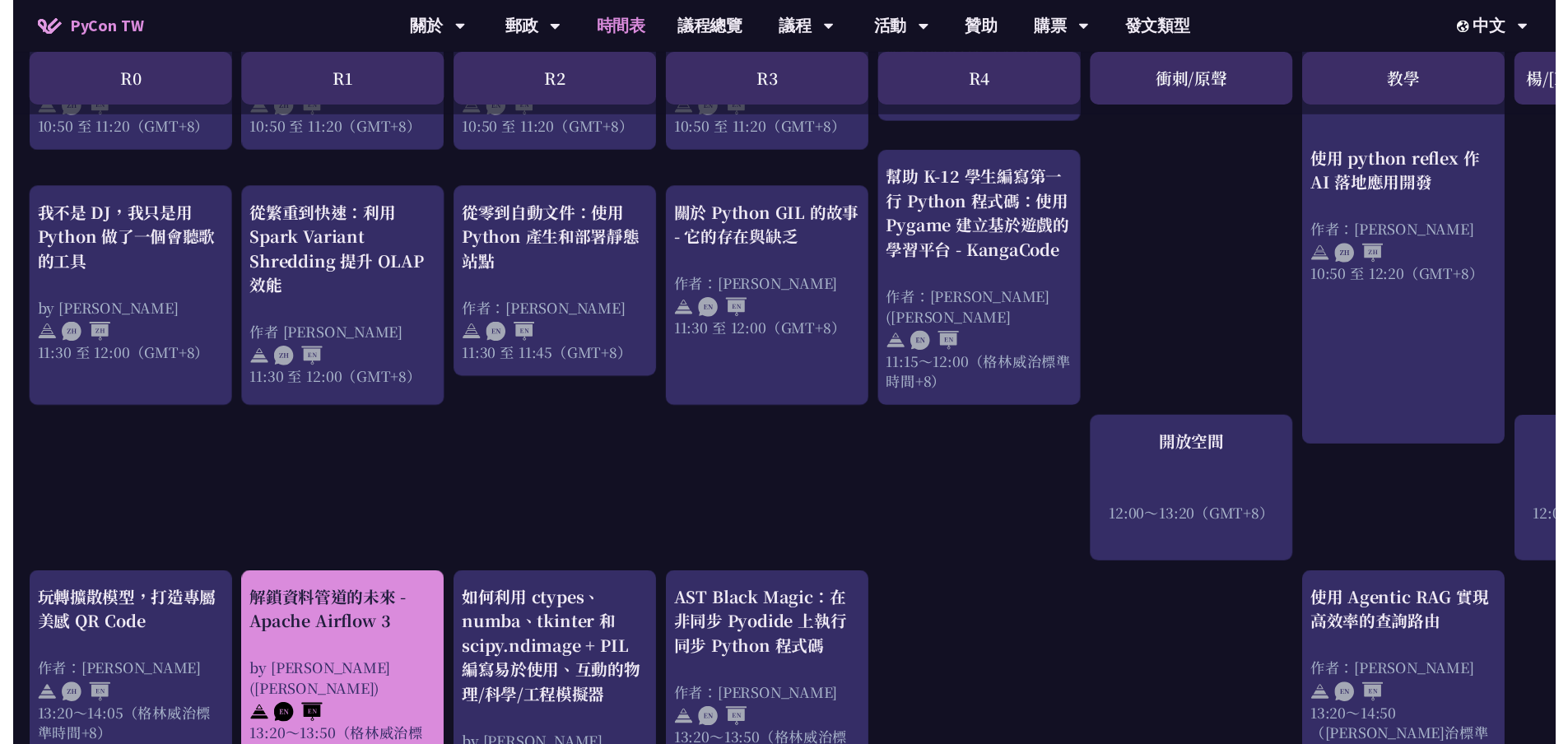 scroll, scrollTop: 1235, scrollLeft: 0, axis: vertical 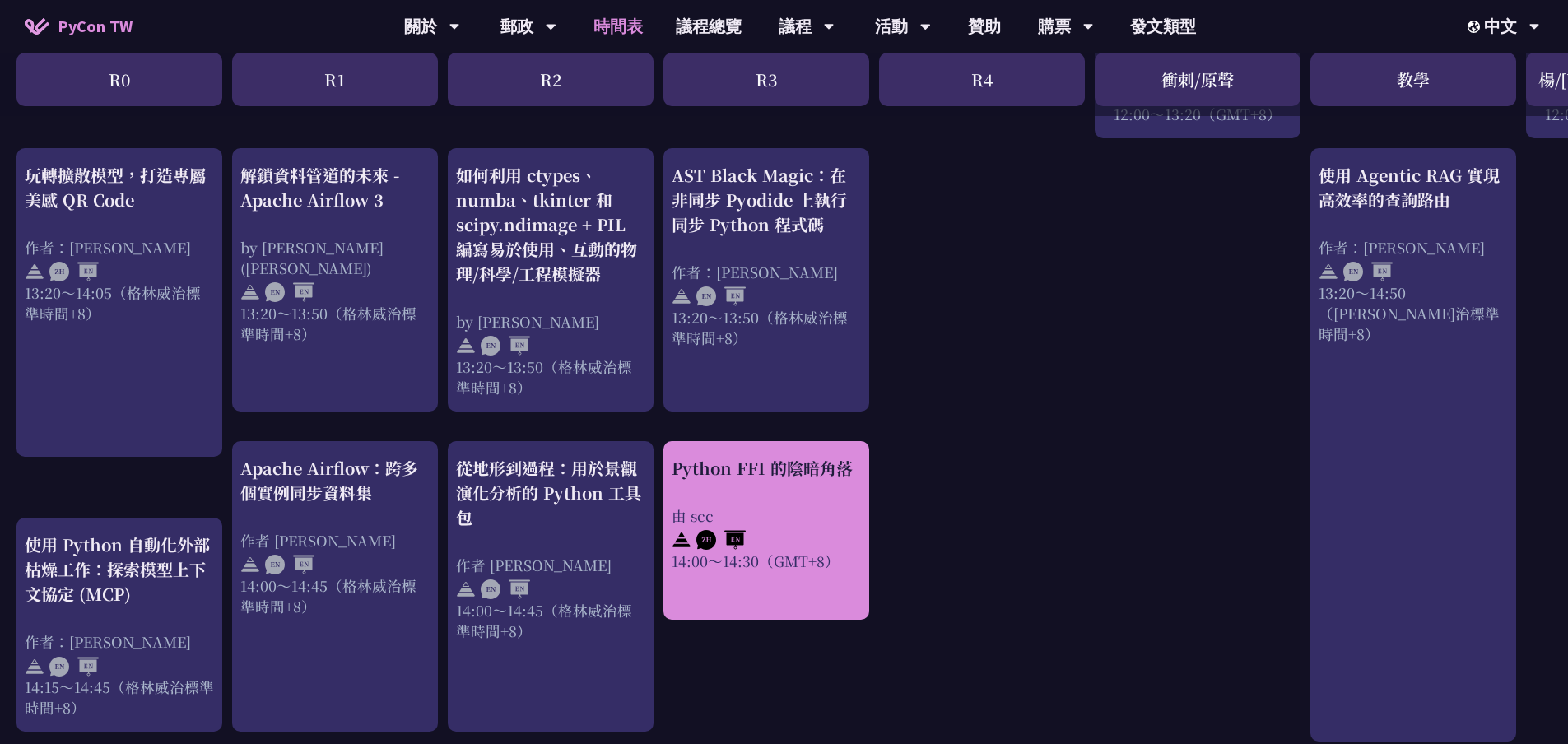 click on "Python FFI 的陰暗角落" at bounding box center (766, 468) 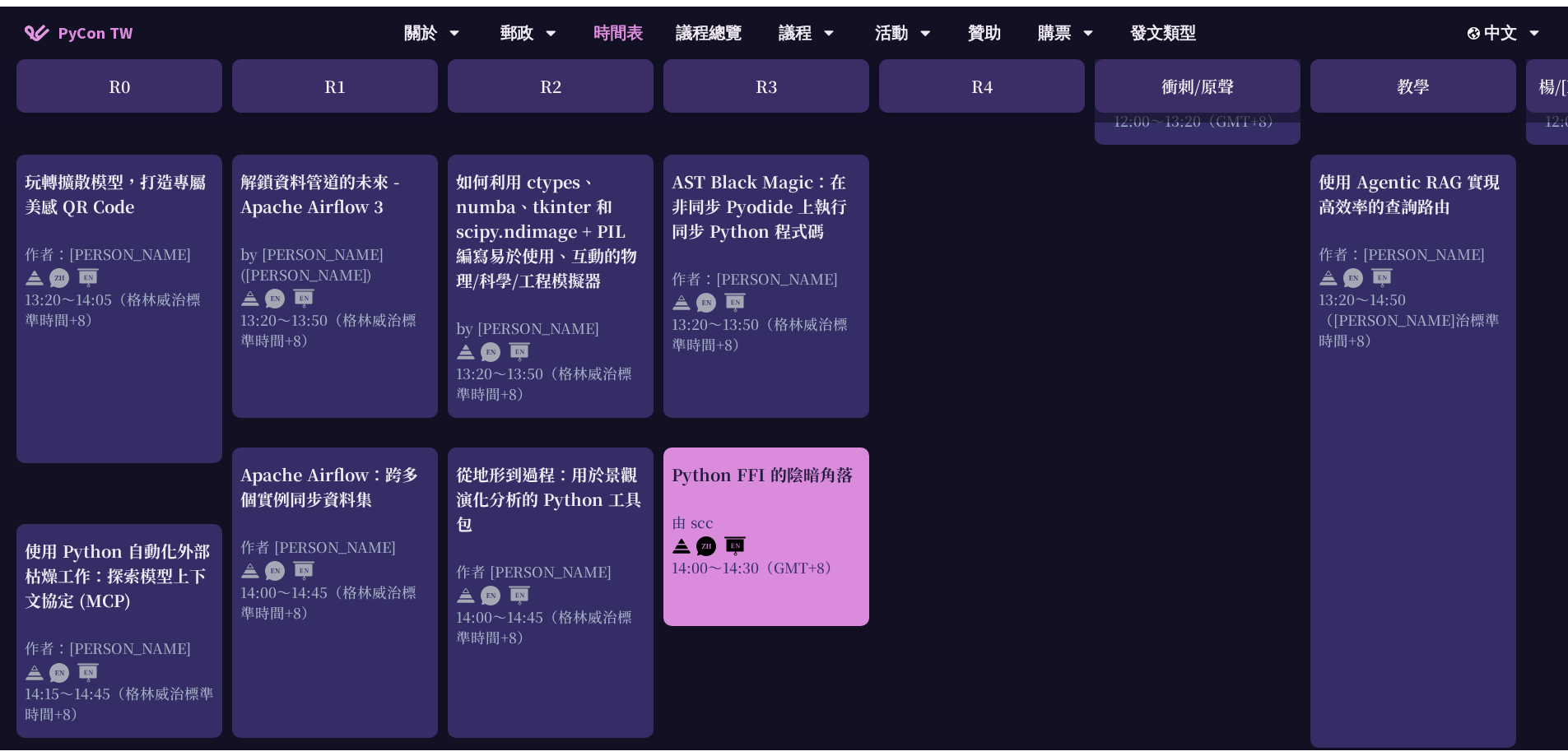 scroll, scrollTop: 0, scrollLeft: 0, axis: both 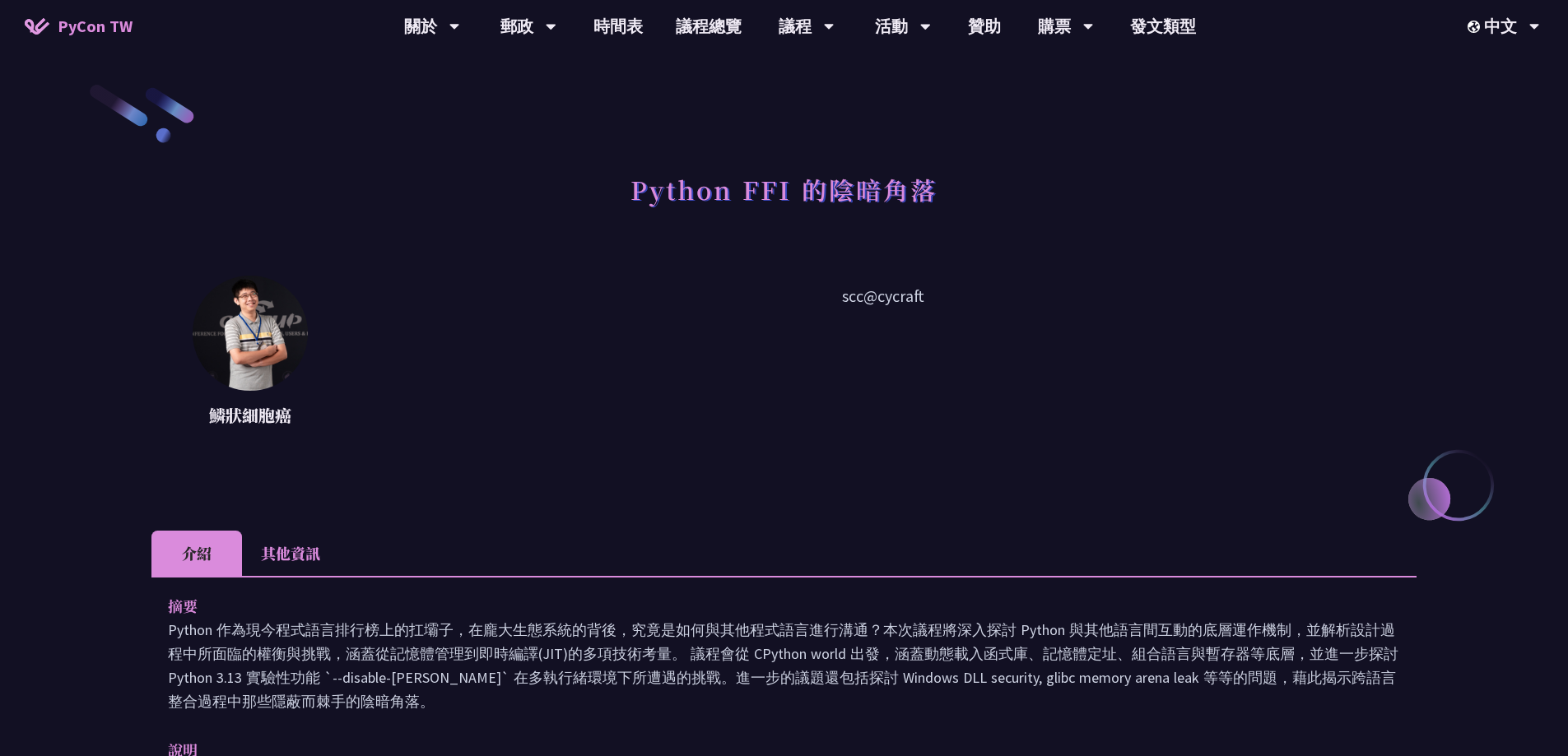 click on "其他資訊" at bounding box center (291, 553) 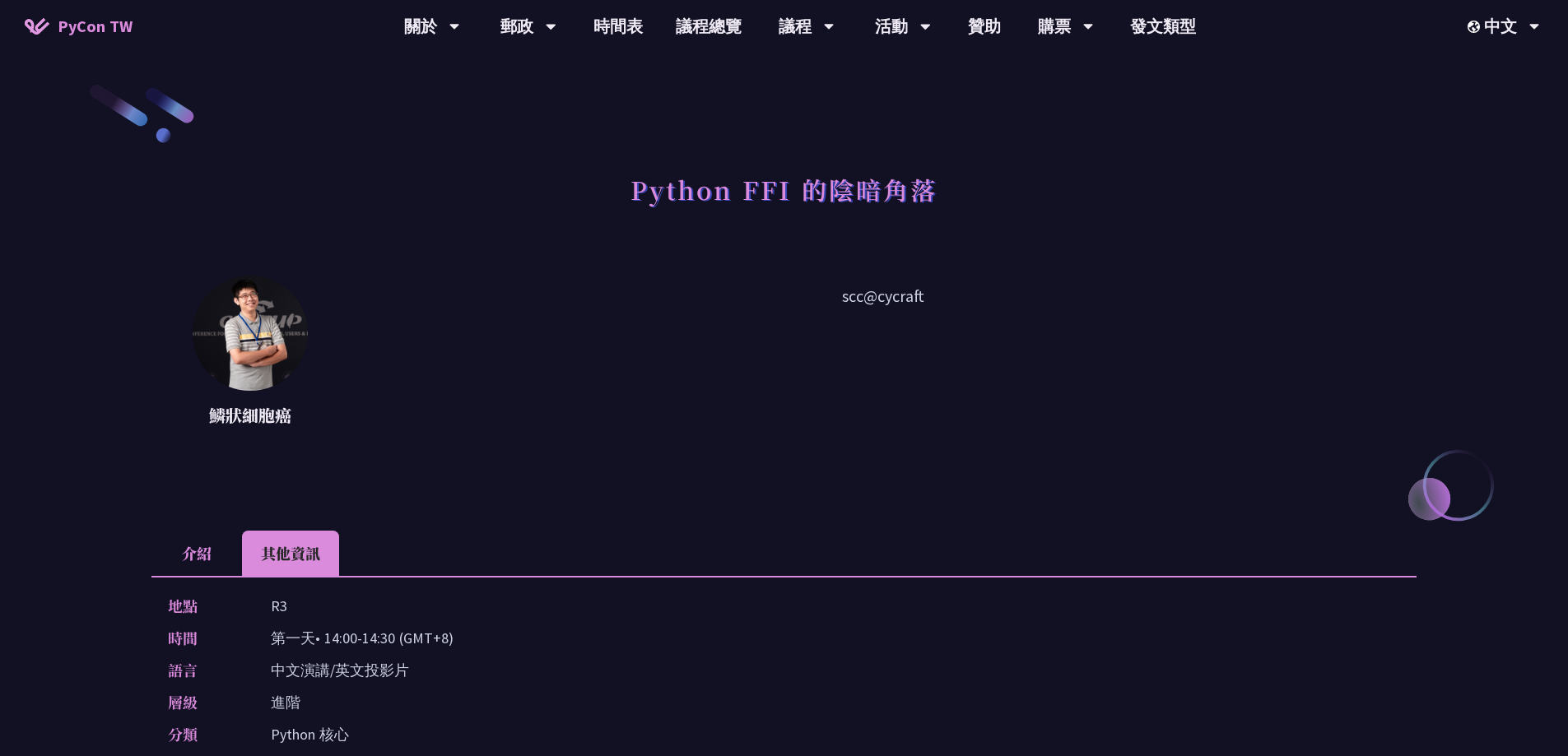 click on "介紹" at bounding box center (197, 553) 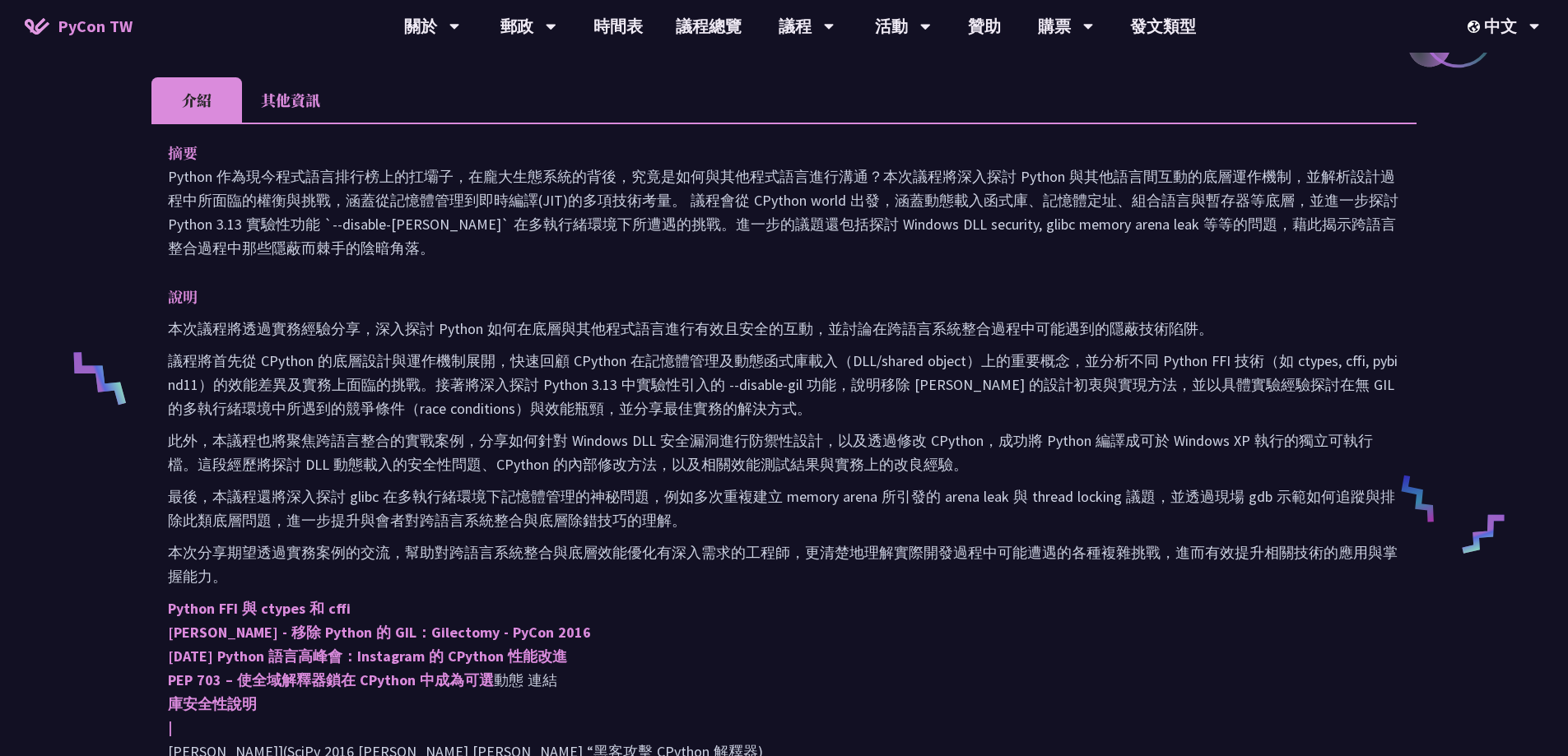 scroll, scrollTop: 576, scrollLeft: 0, axis: vertical 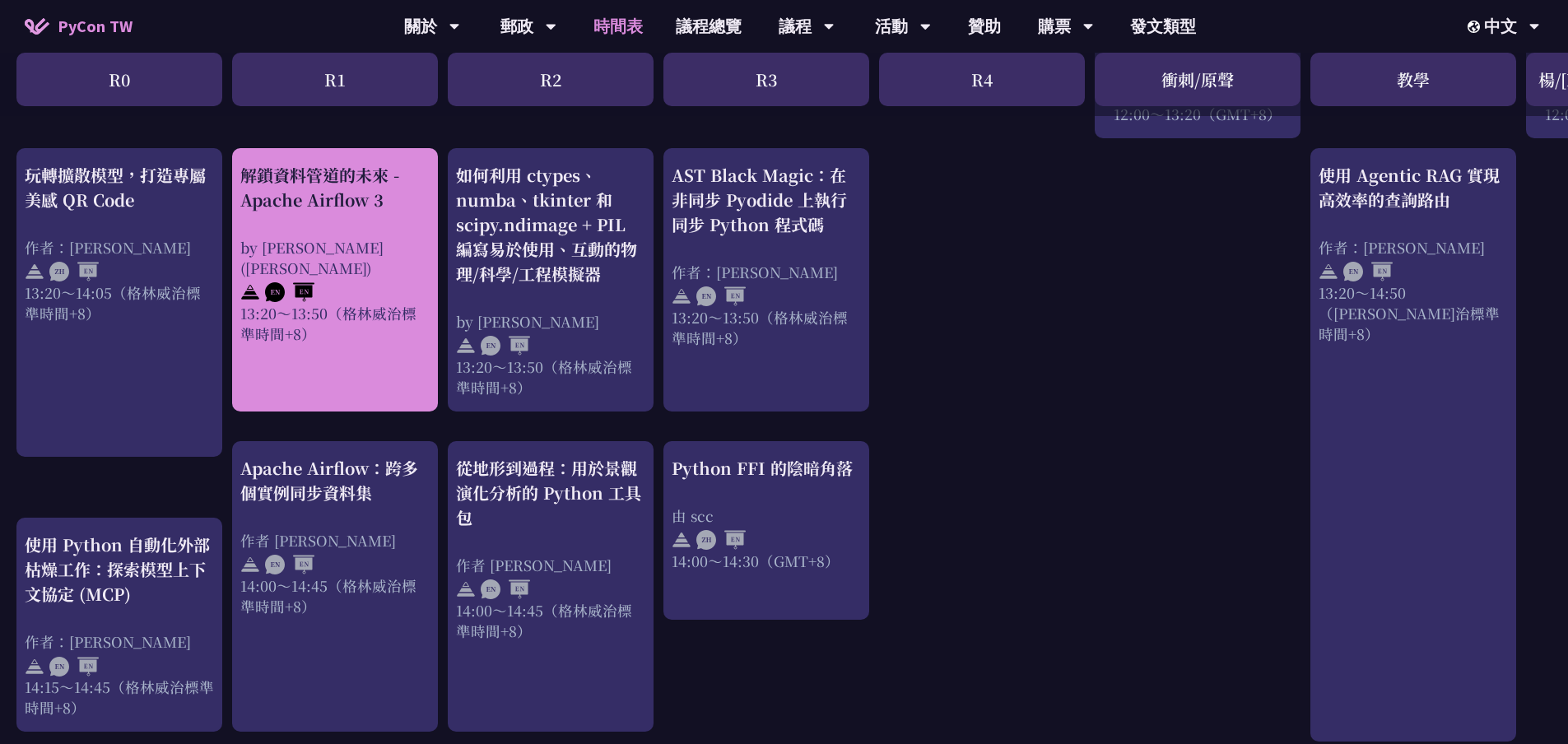 click on "解鎖資料管道的未來 - Apache Airflow 3" at bounding box center (319, 187) 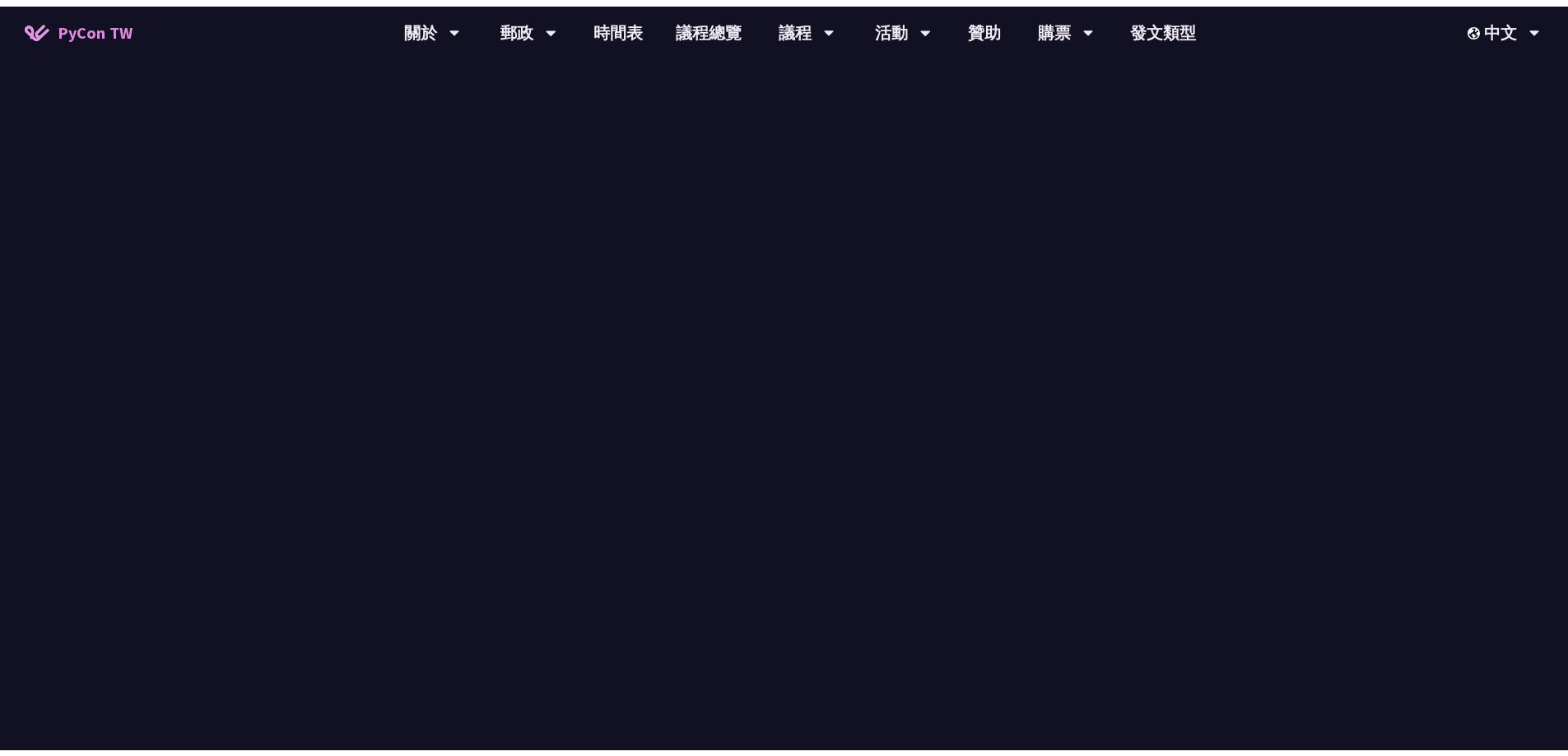 scroll, scrollTop: 0, scrollLeft: 0, axis: both 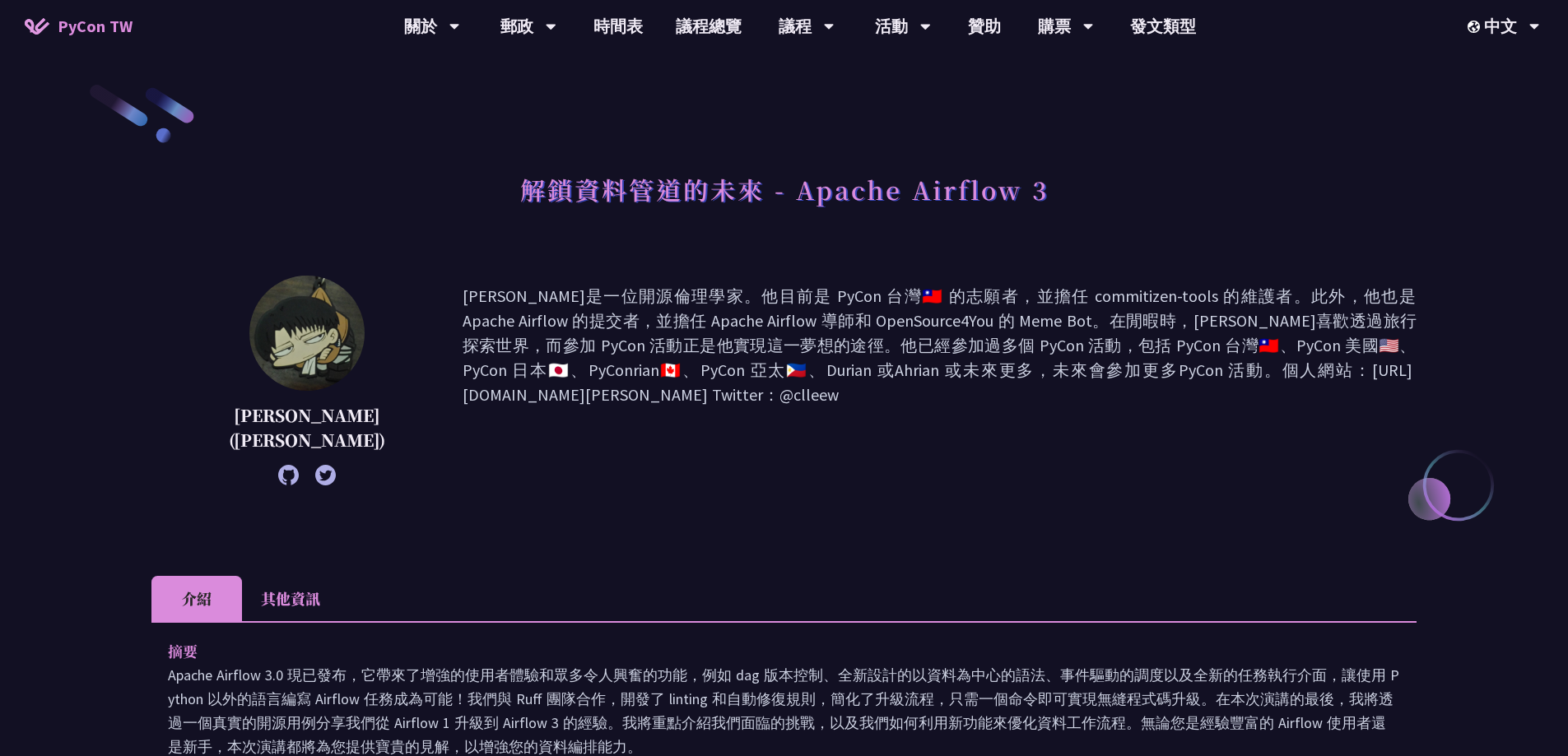 click on "介紹" at bounding box center [197, 598] 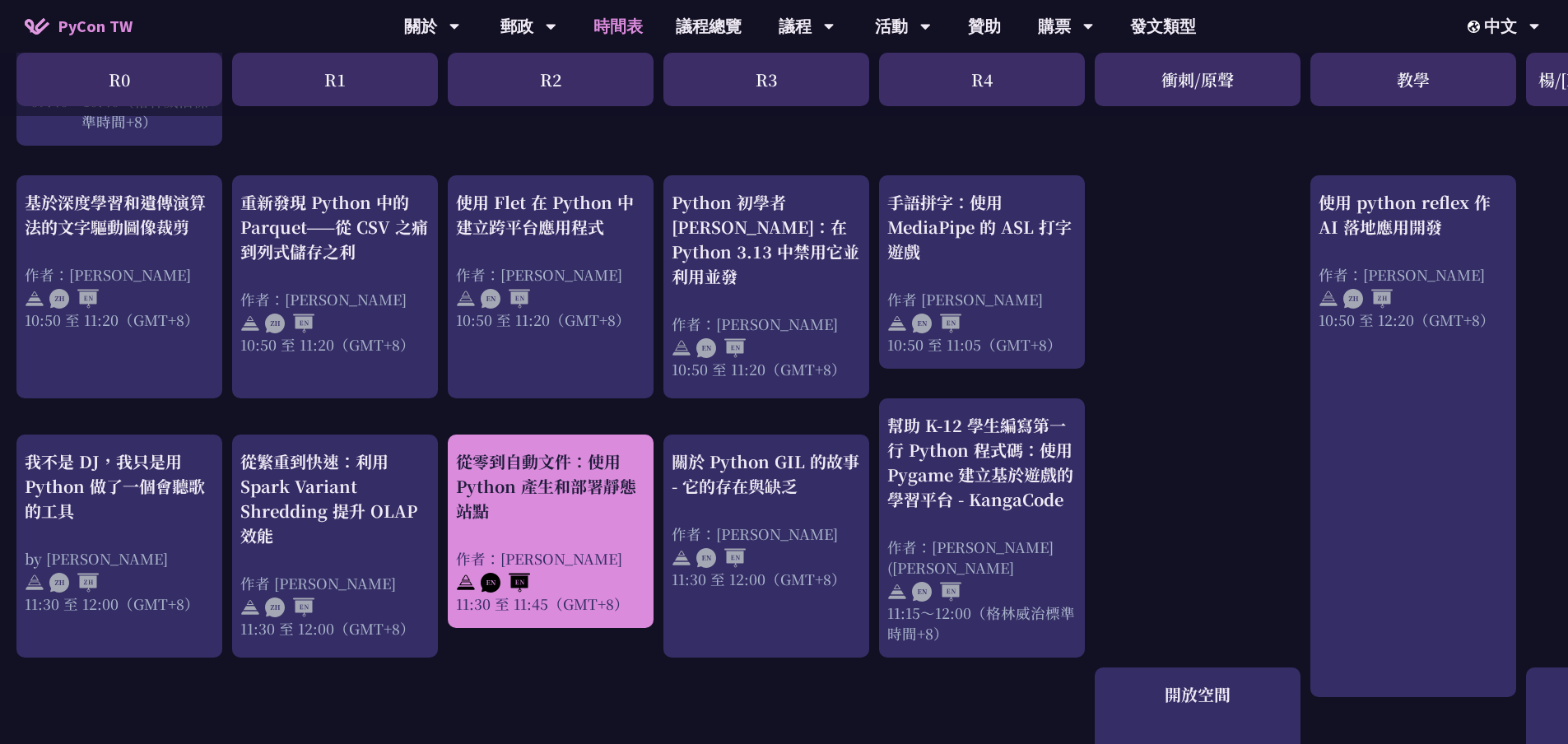 scroll, scrollTop: 494, scrollLeft: 0, axis: vertical 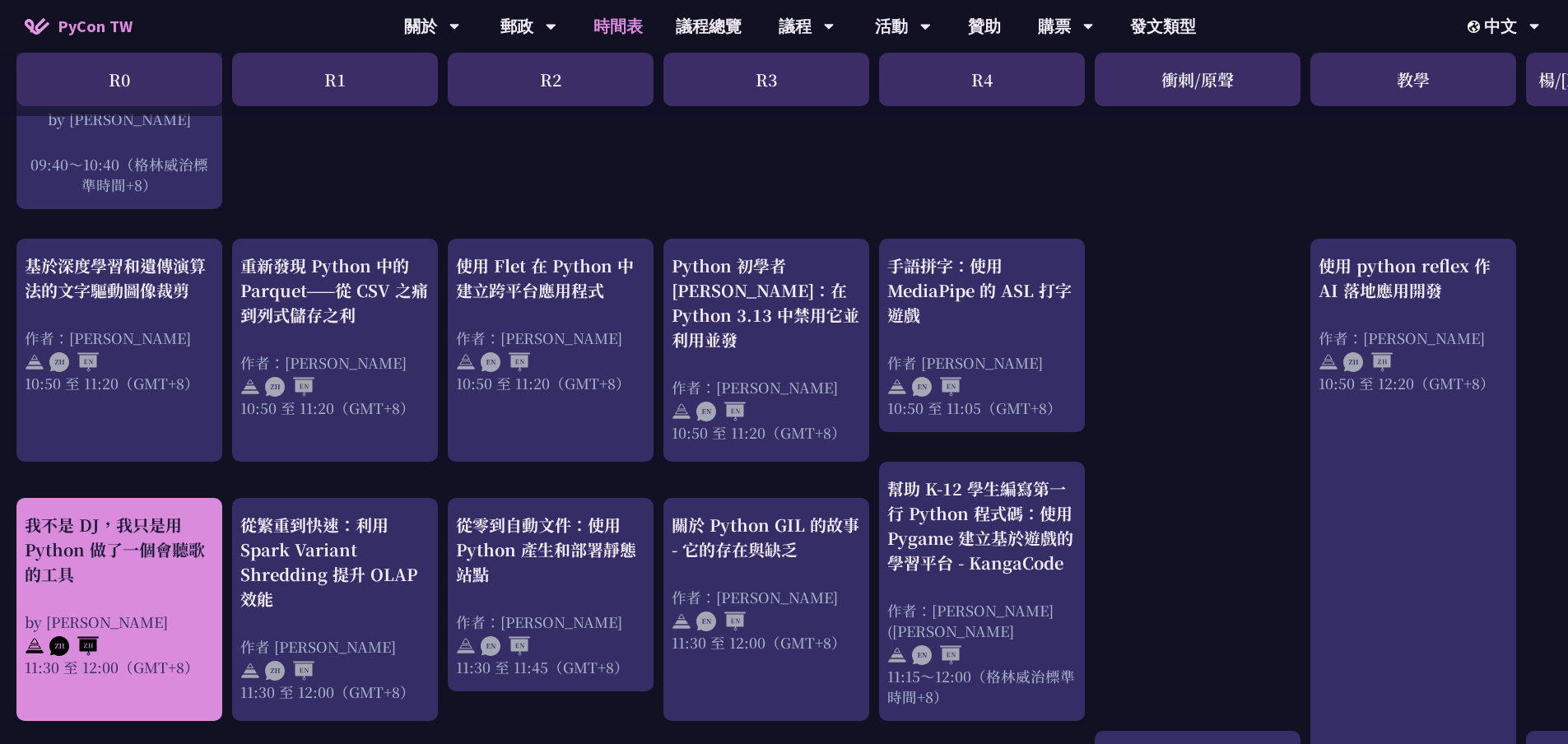 click on "我不是 DJ，我只是用 Python 做了一個會聽歌的工具
by [PERSON_NAME]凱
11:30 至 12:00（GMT+8）" at bounding box center [119, 595] 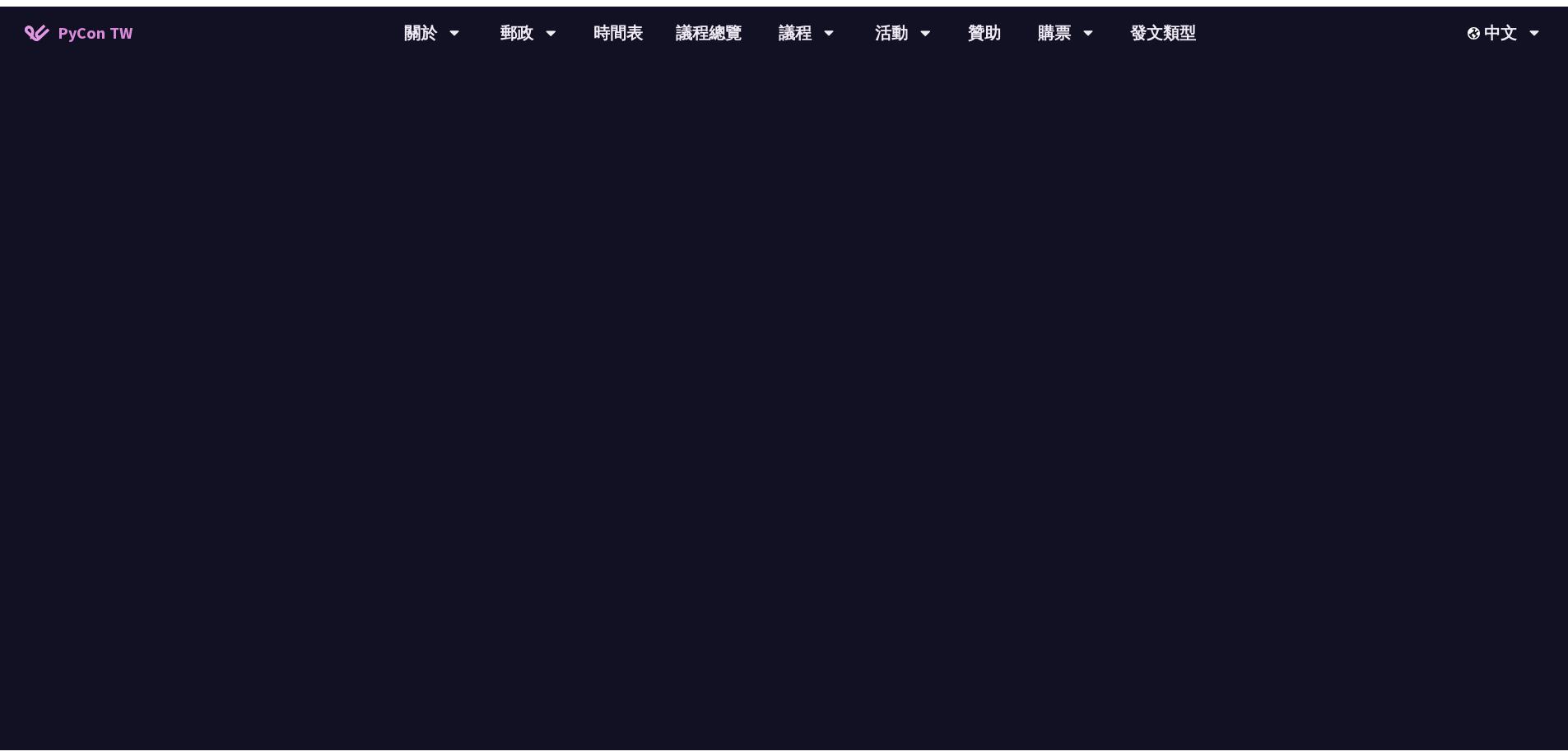 scroll, scrollTop: 0, scrollLeft: 0, axis: both 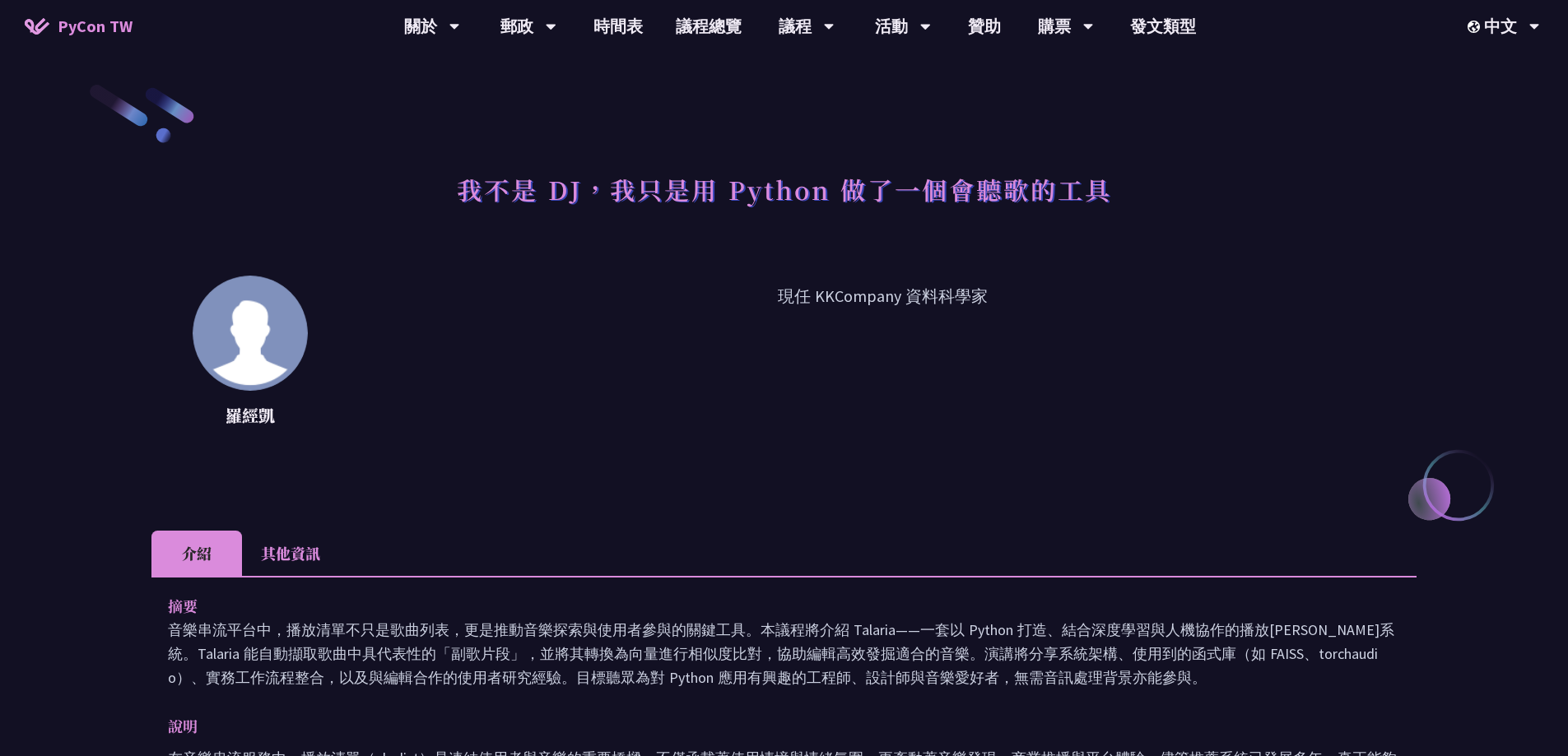 click on "其他資訊" at bounding box center [291, 553] 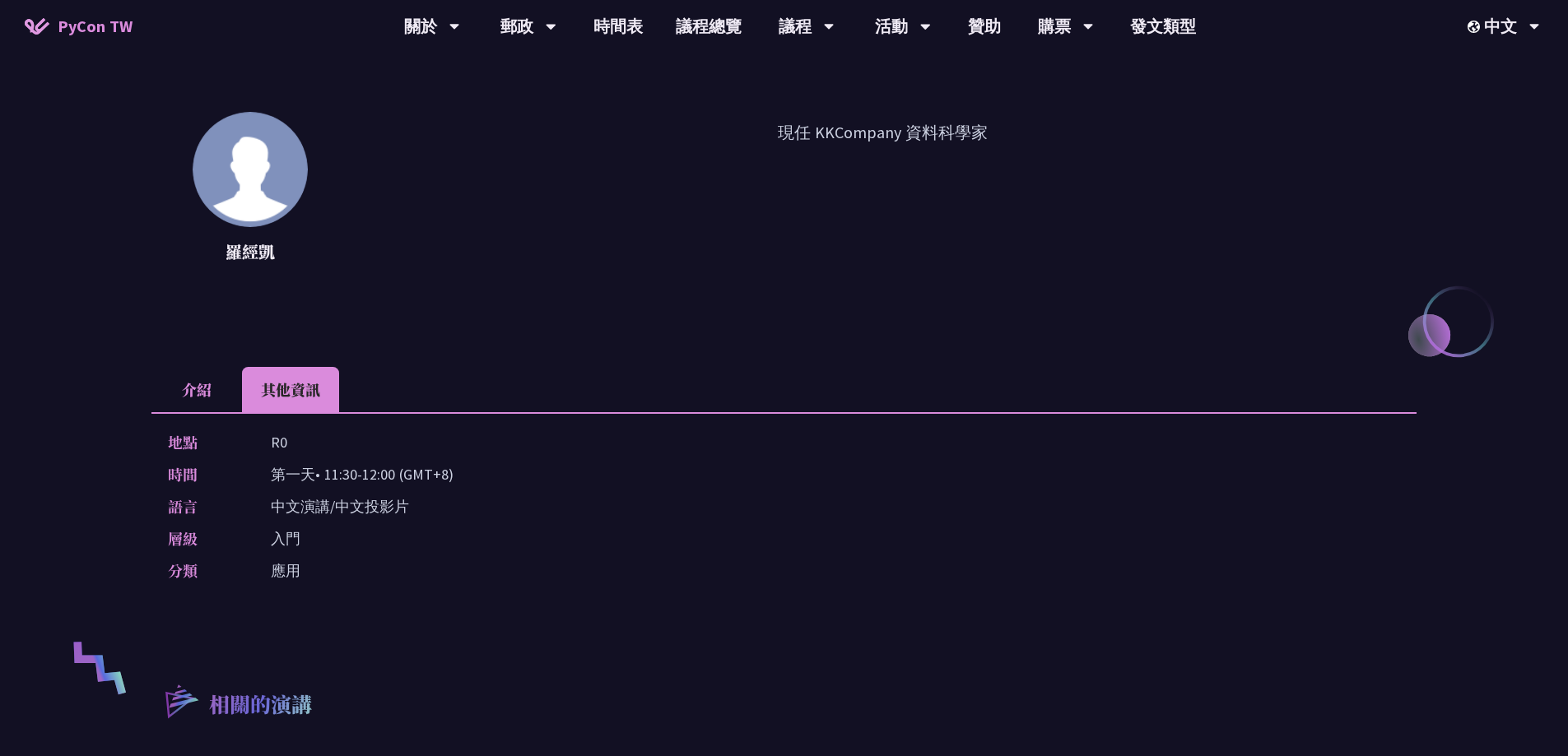 scroll, scrollTop: 165, scrollLeft: 0, axis: vertical 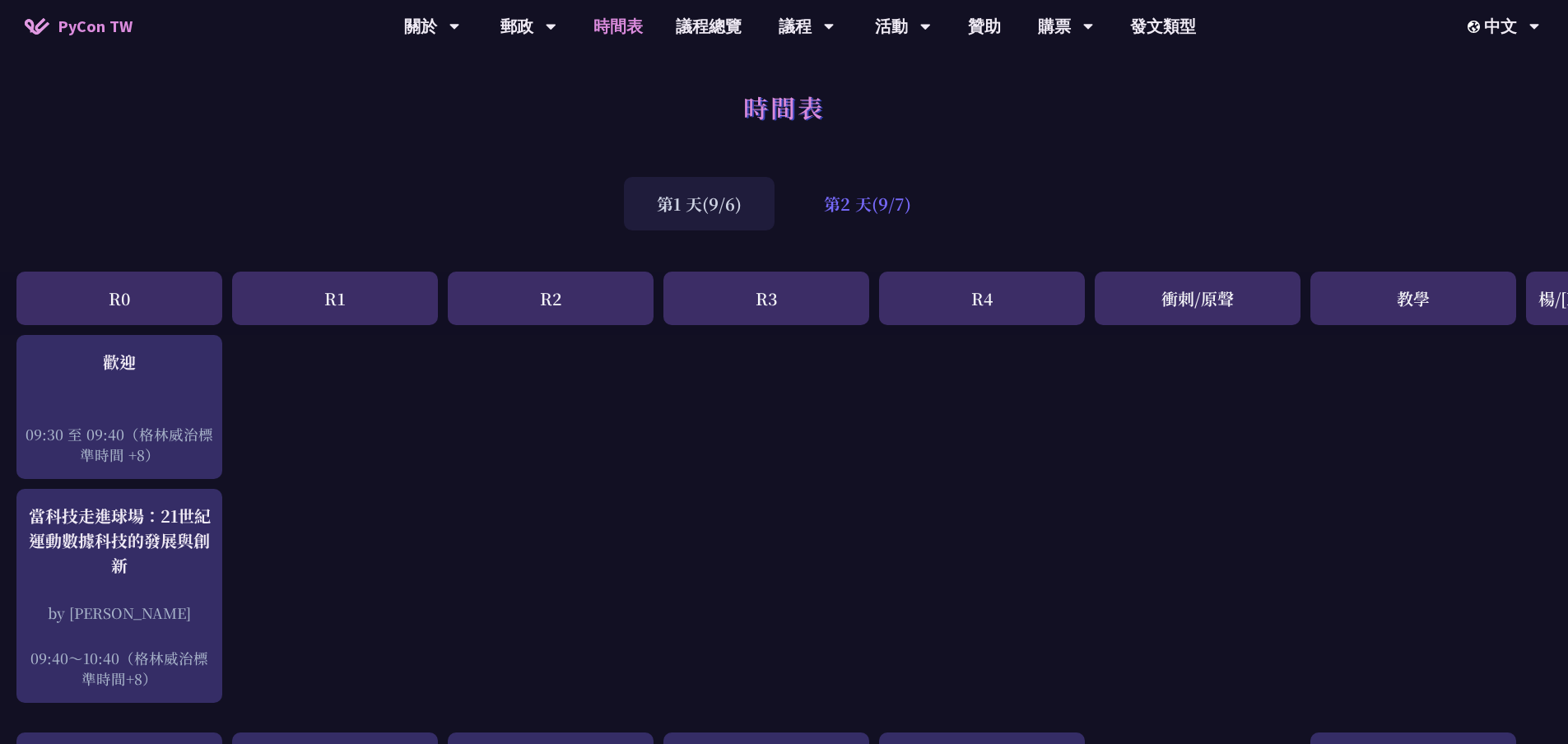 click on "第2 天(9/7)" at bounding box center [868, 203] 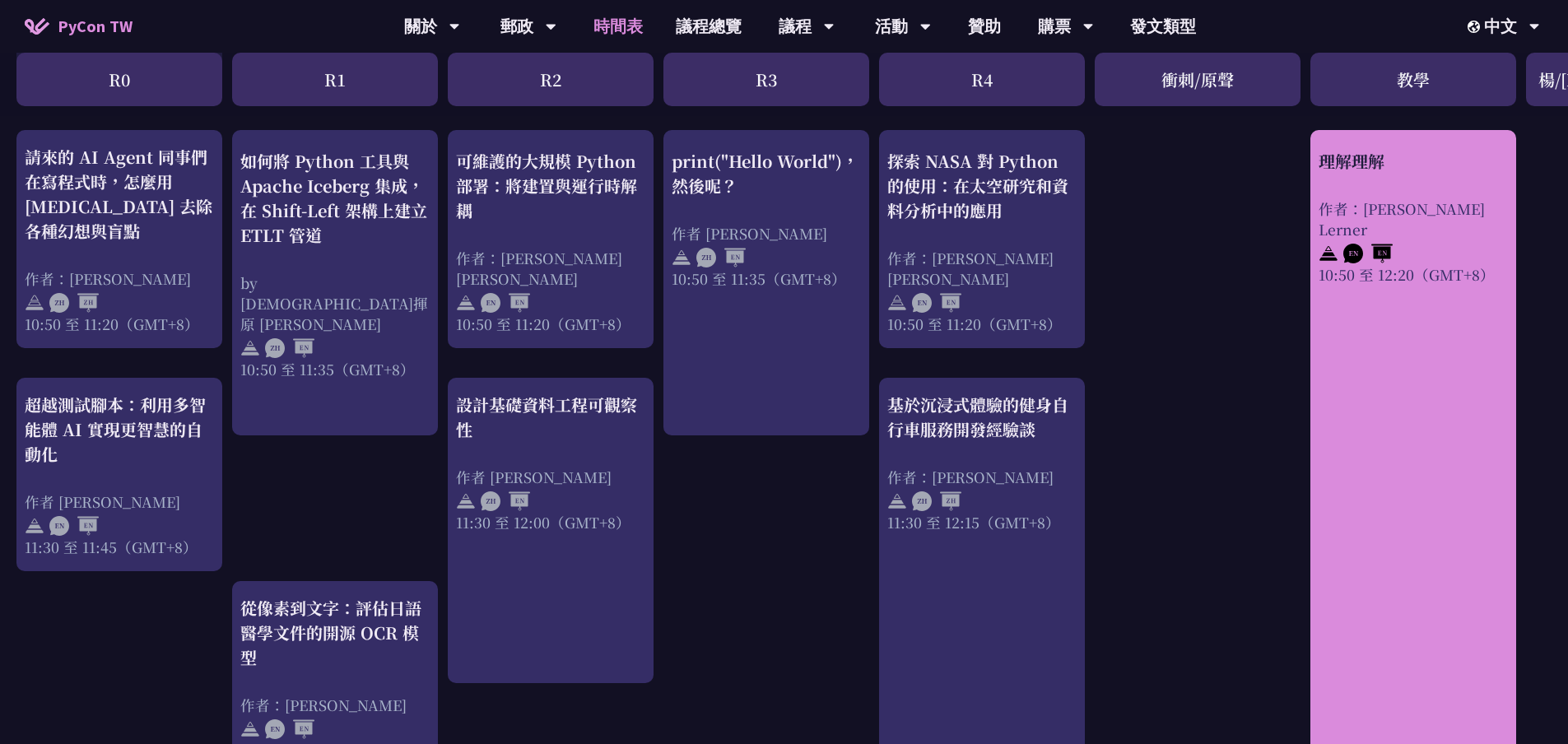 scroll, scrollTop: 658, scrollLeft: 0, axis: vertical 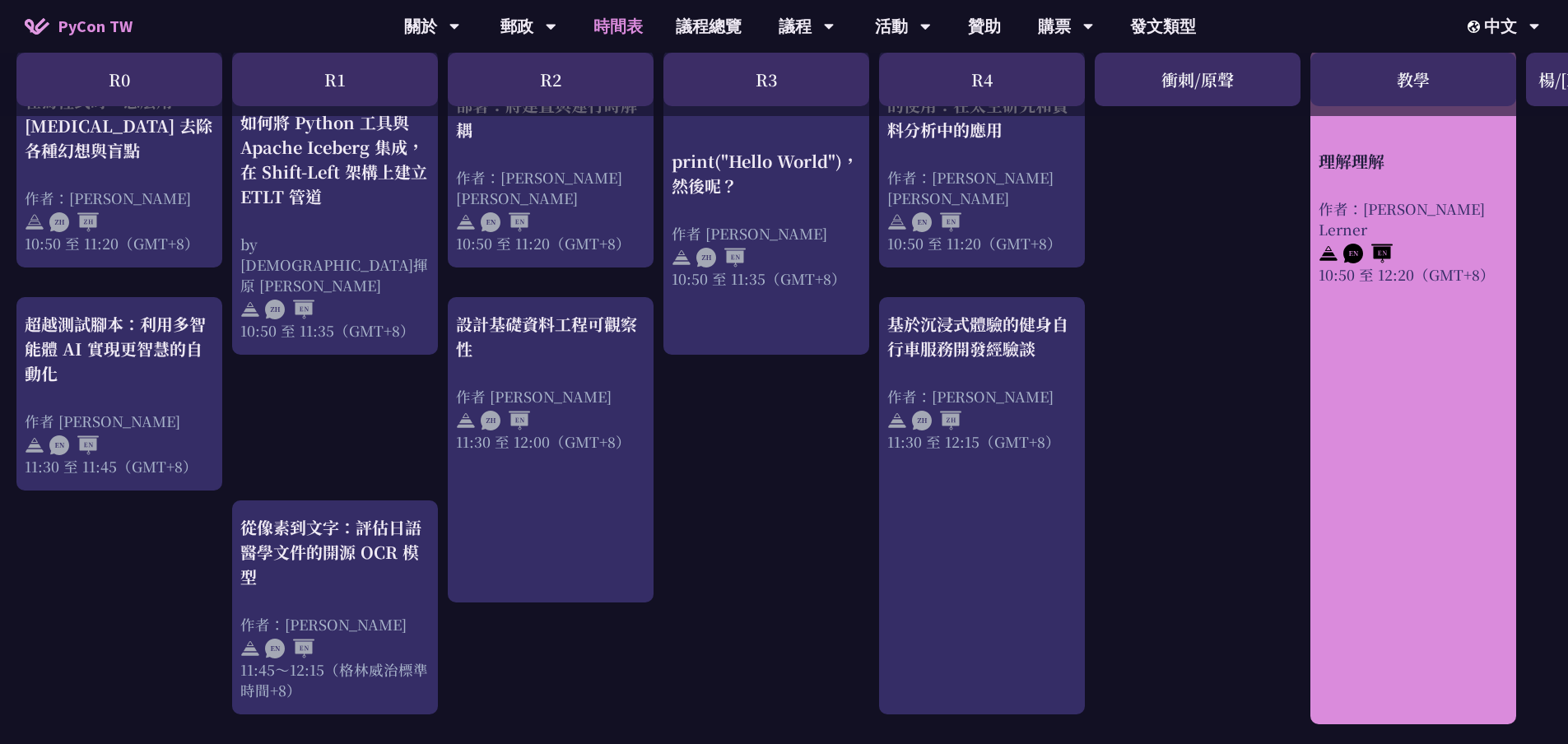 click on "理解理解
作者：[PERSON_NAME] Lerner
10:50 至 12:20（GMT+8）" at bounding box center (1413, 387) 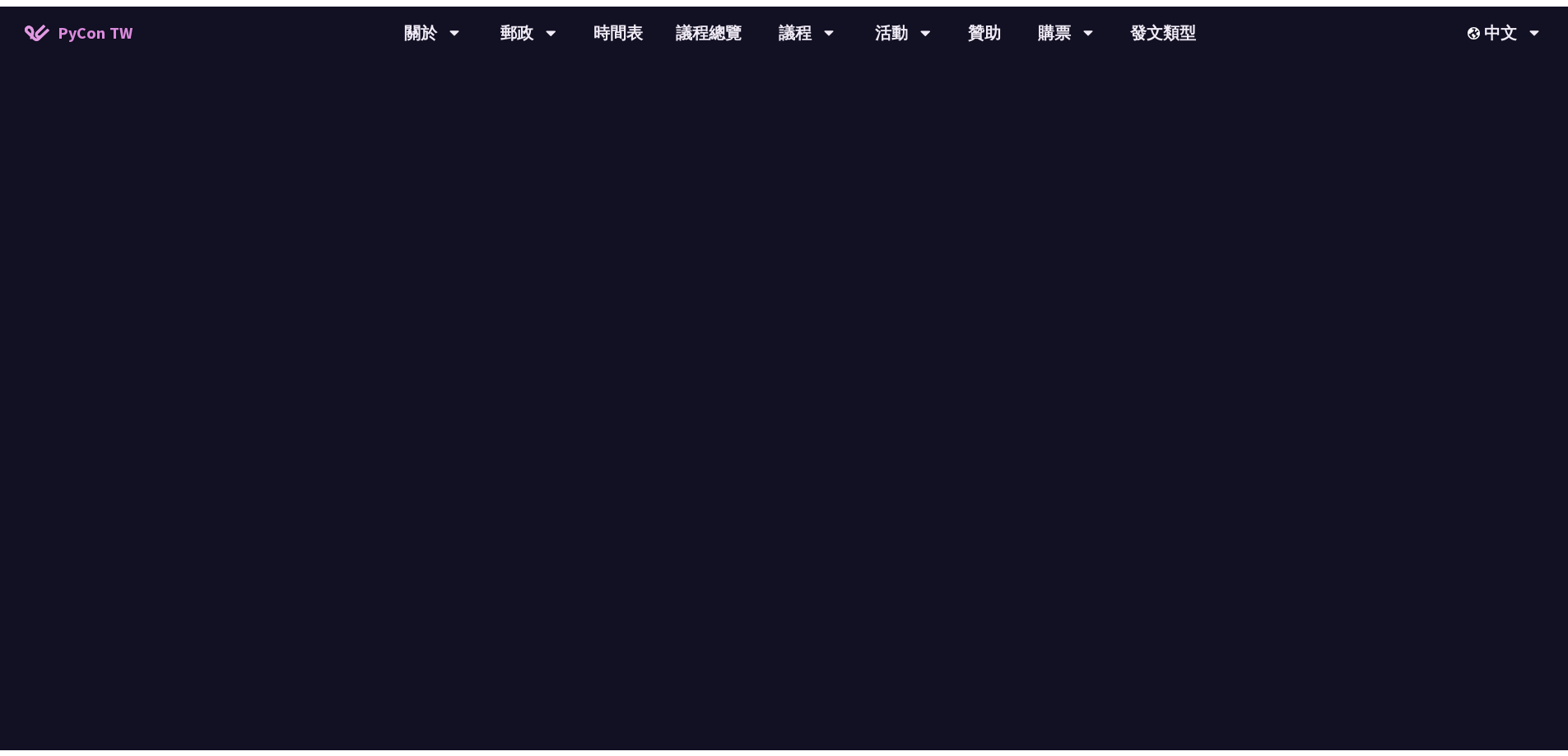 scroll, scrollTop: 0, scrollLeft: 0, axis: both 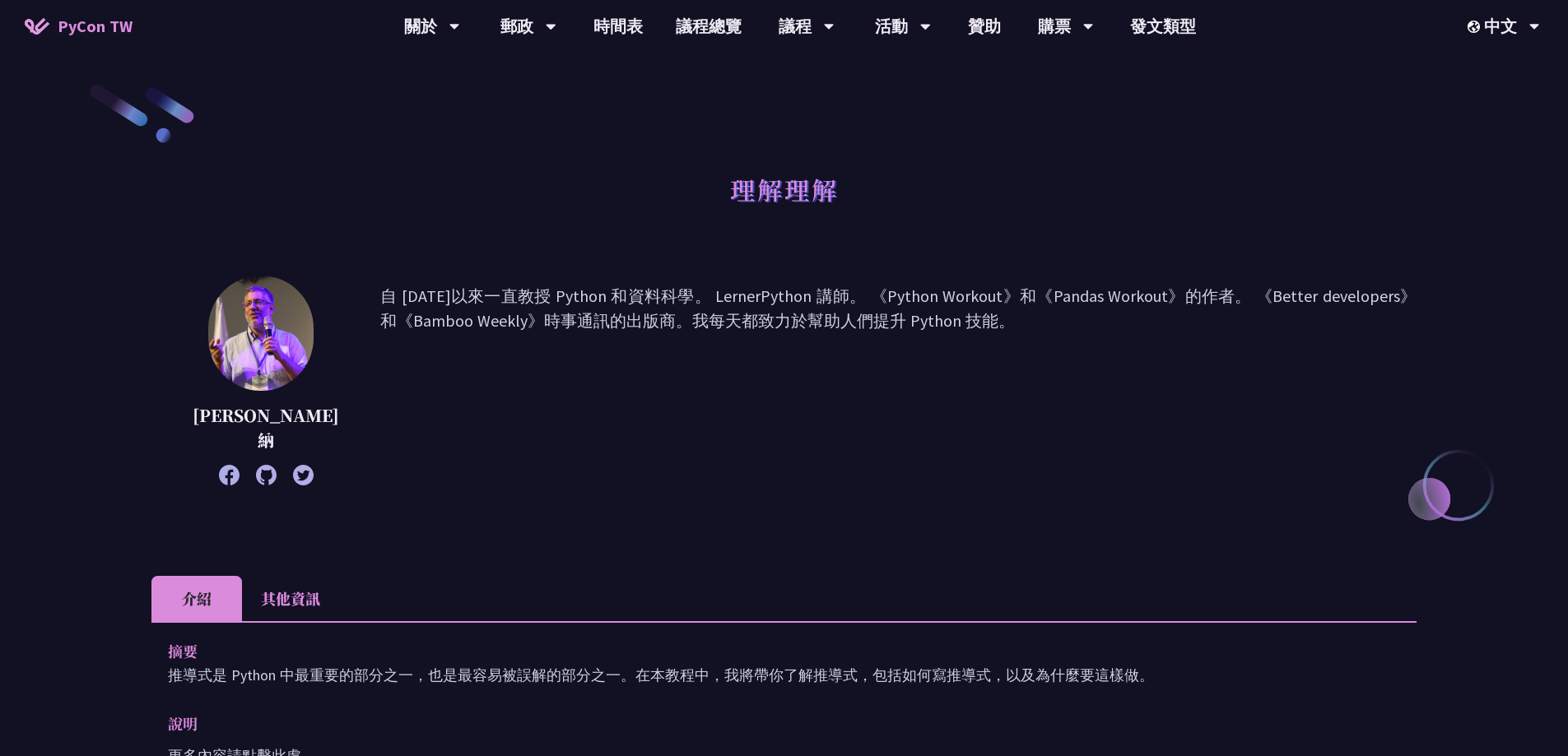 click on "其他資訊" at bounding box center [291, 598] 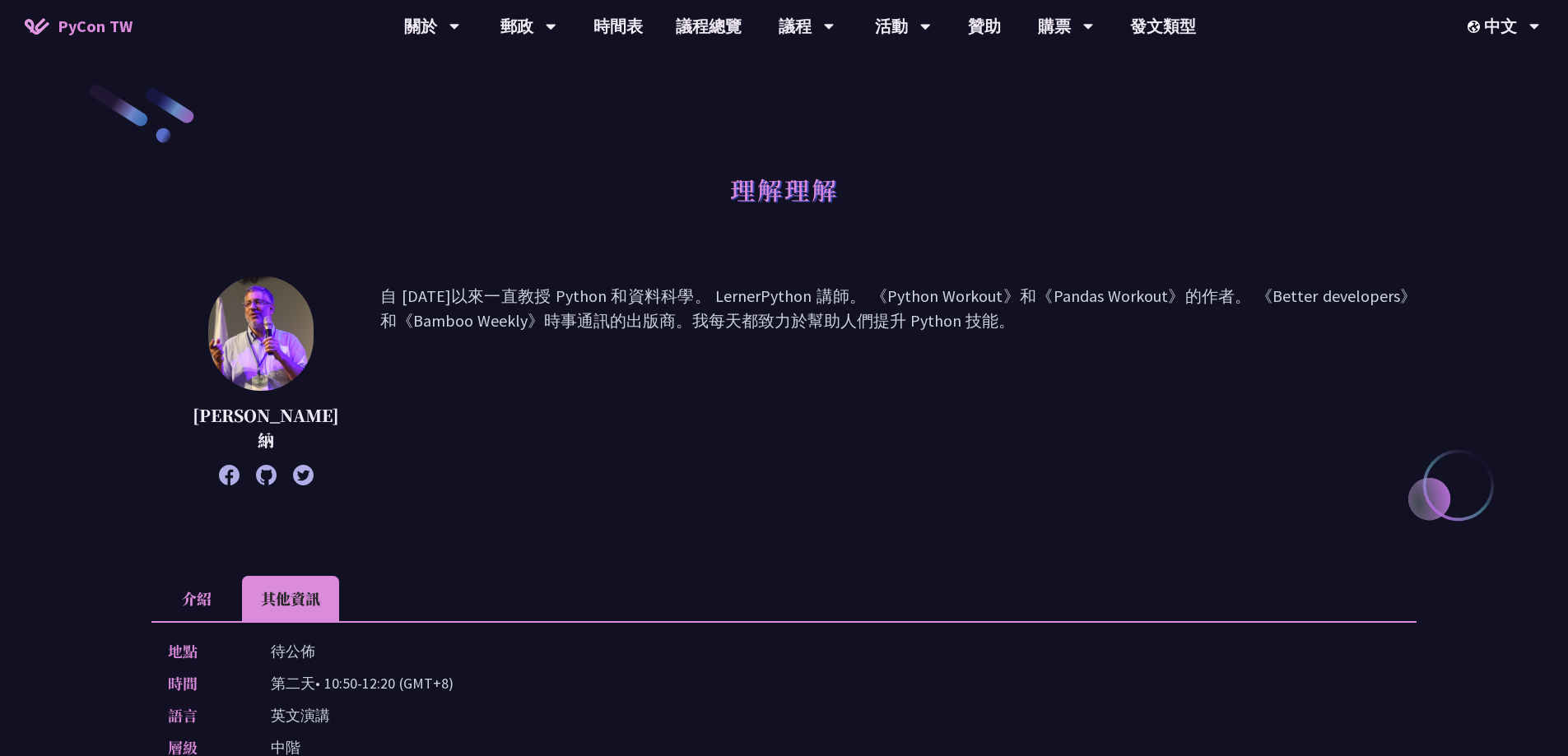 click on "介紹" at bounding box center [197, 598] 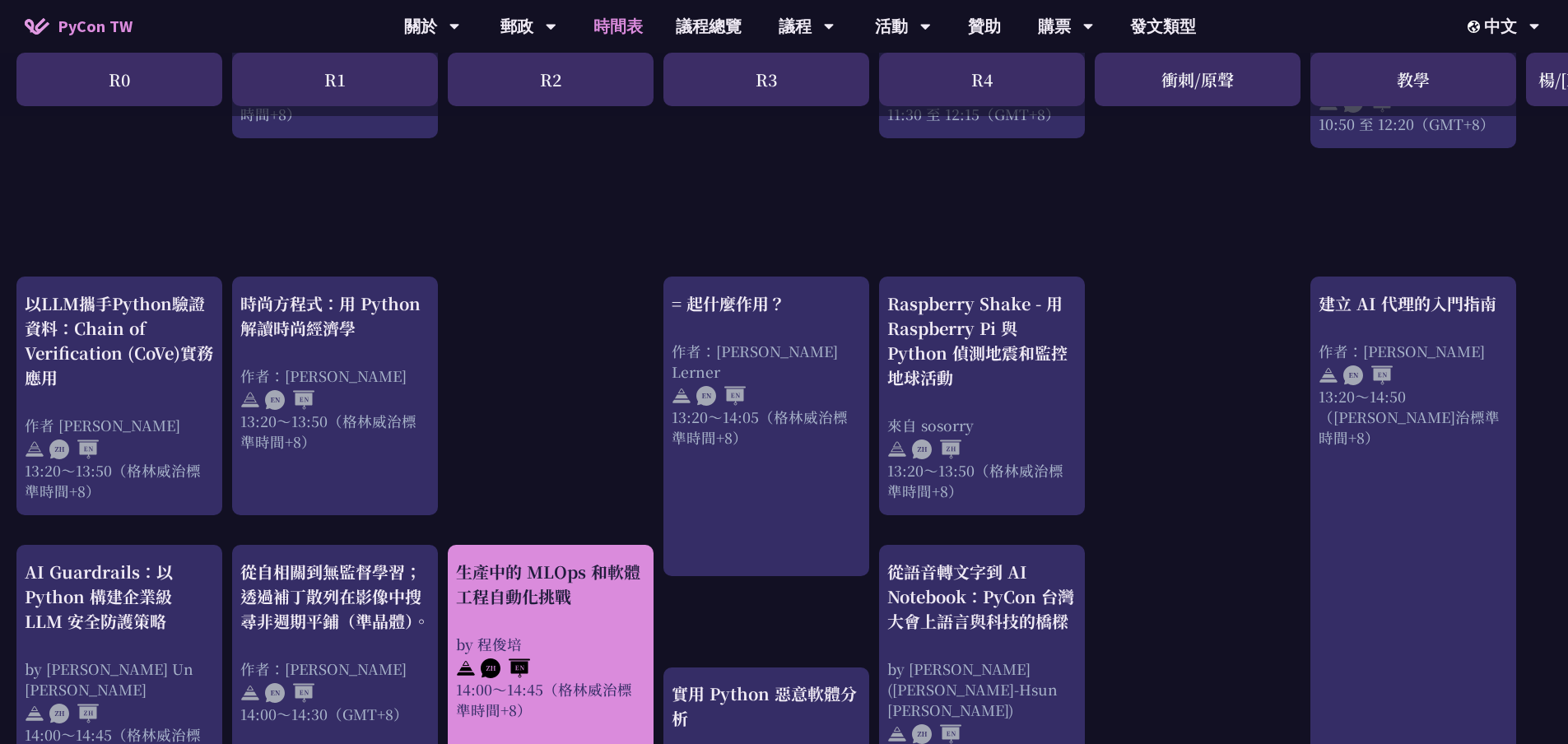 scroll, scrollTop: 1317, scrollLeft: 0, axis: vertical 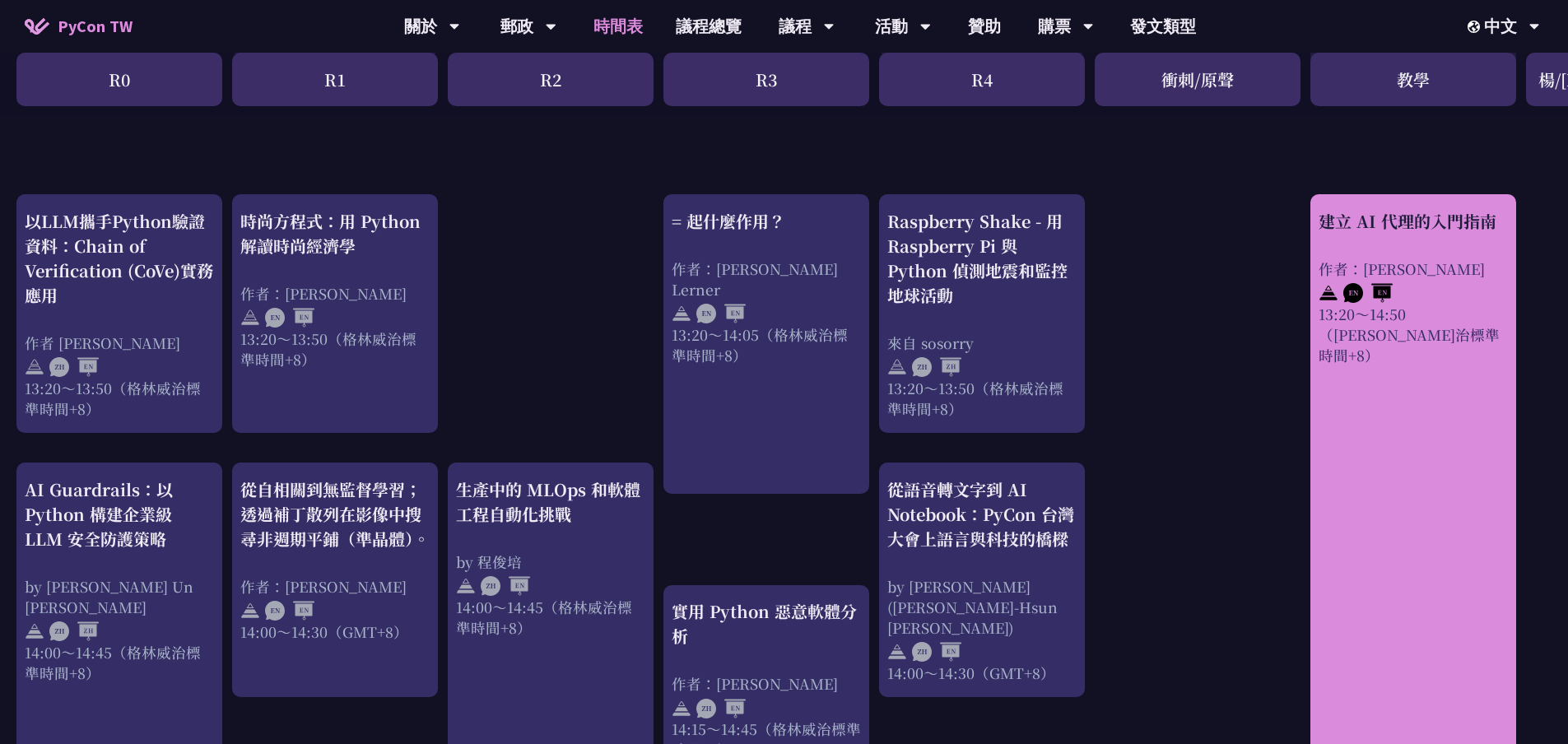 click on "建立 AI 代理的入門指南
作者：[PERSON_NAME]
13:20～14:50（[PERSON_NAME]治標準時間+8）" at bounding box center (1413, 502) 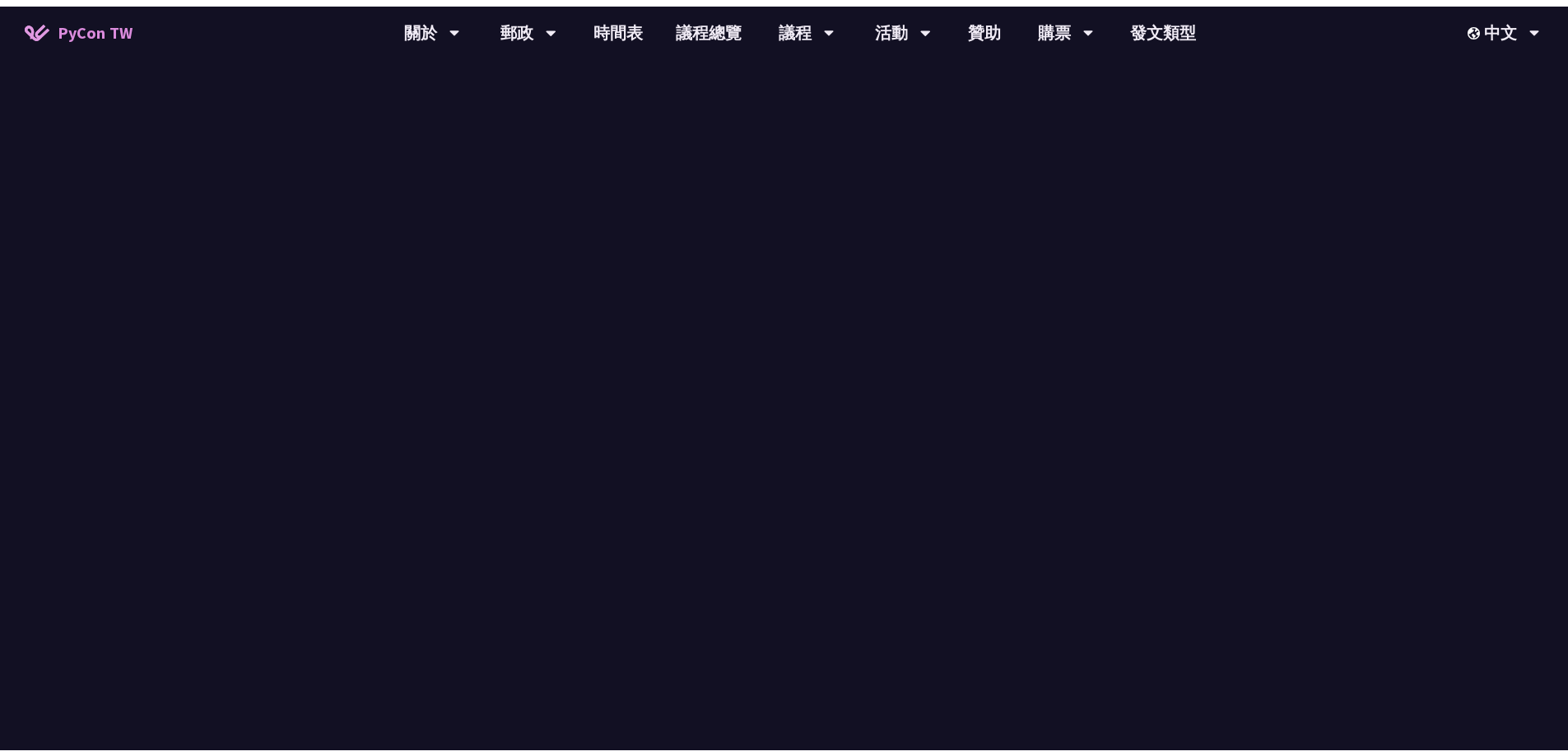 scroll, scrollTop: 0, scrollLeft: 0, axis: both 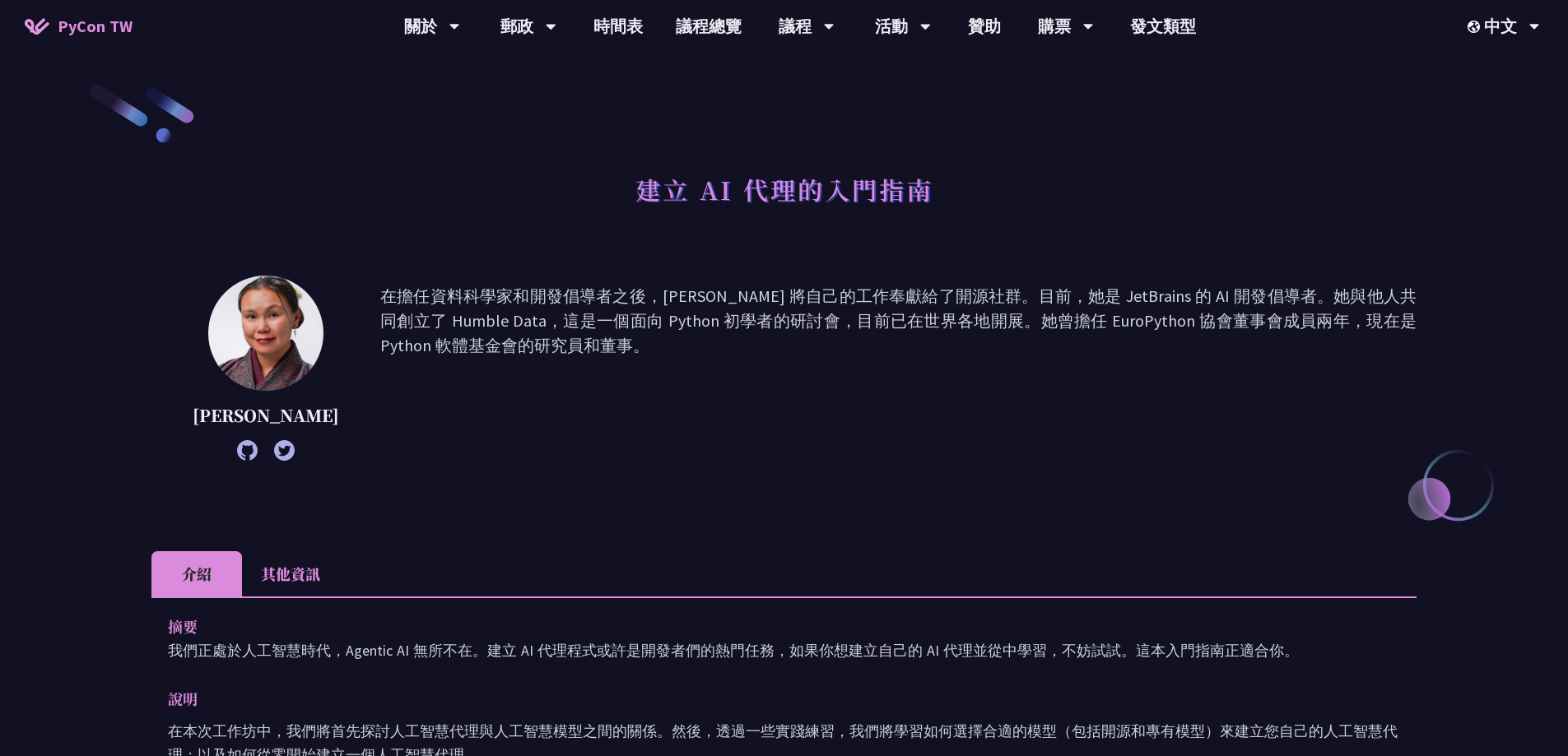 click on "介紹
其他資訊" at bounding box center [784, 573] 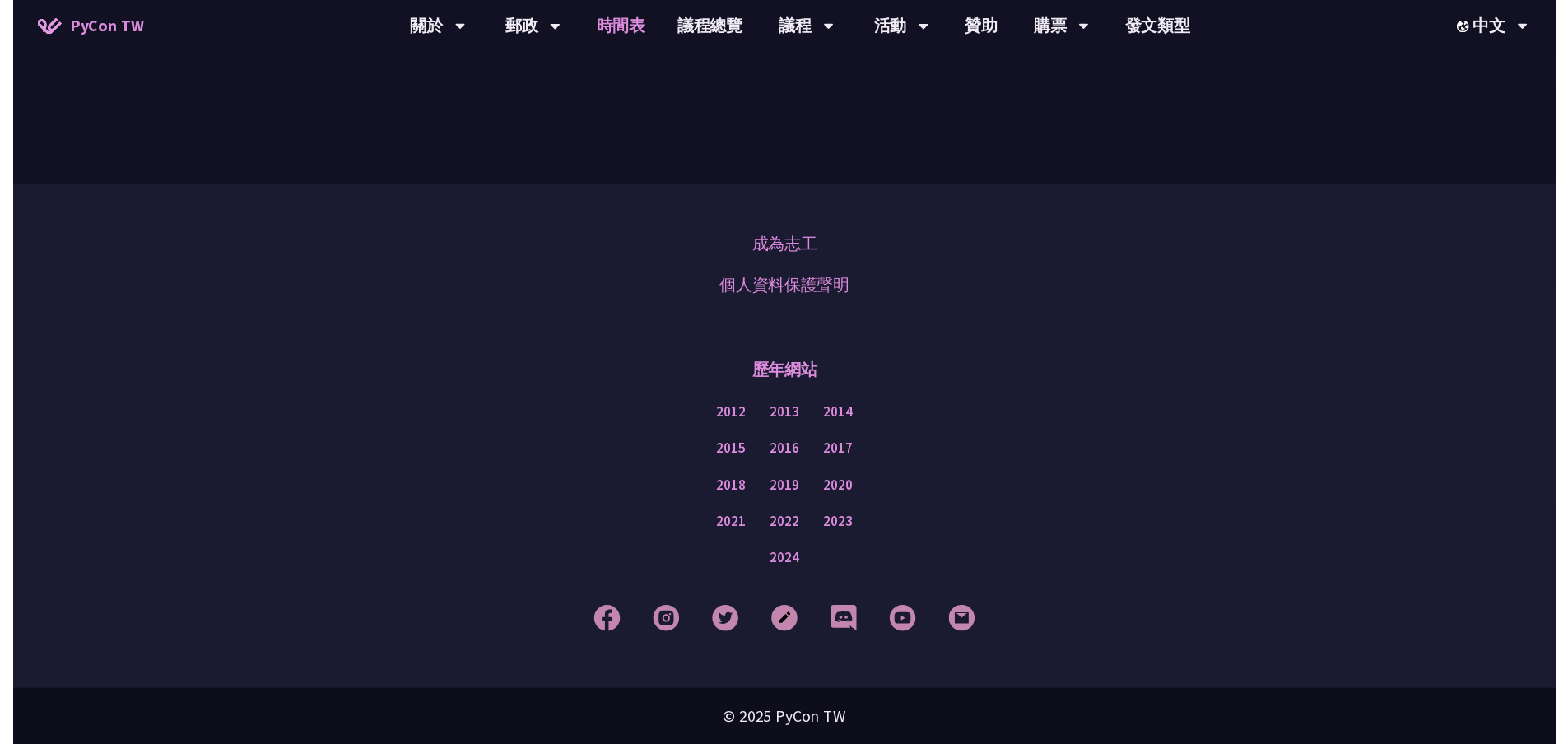 scroll, scrollTop: 1317, scrollLeft: 0, axis: vertical 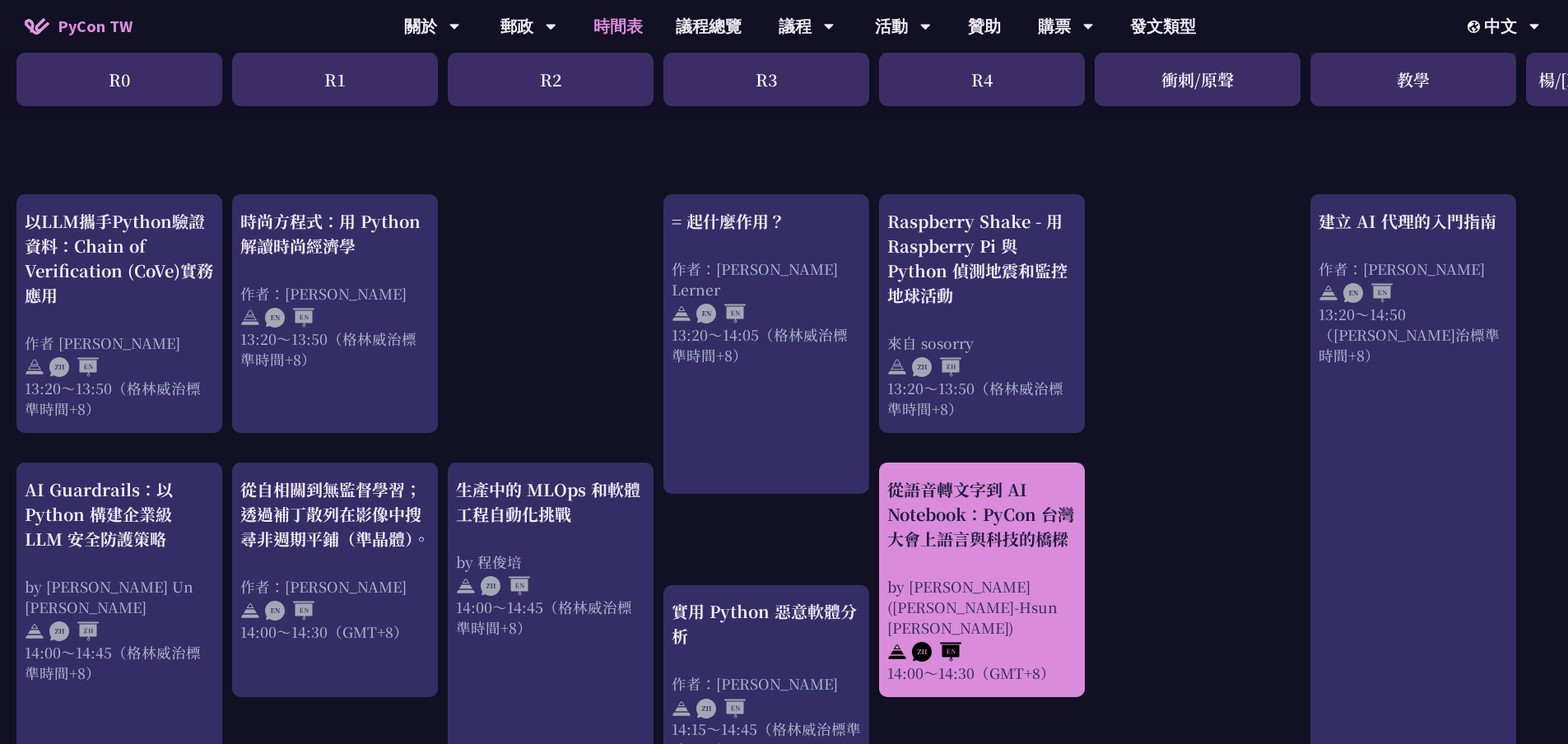 click on "從語音轉文字到 AI Notebook：PyCon 台灣大會上語言與科技的橋樑" at bounding box center (980, 514) 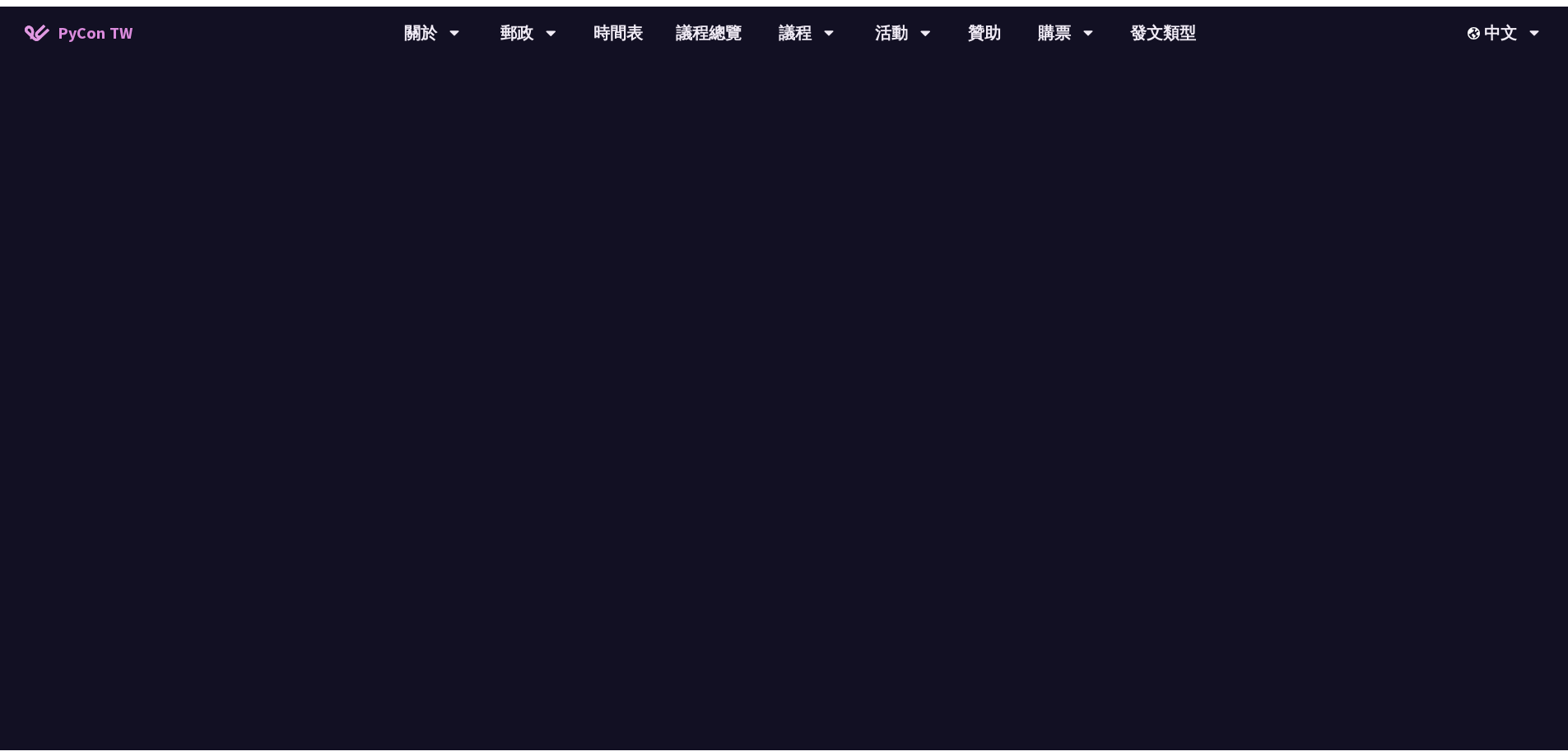 scroll, scrollTop: 0, scrollLeft: 0, axis: both 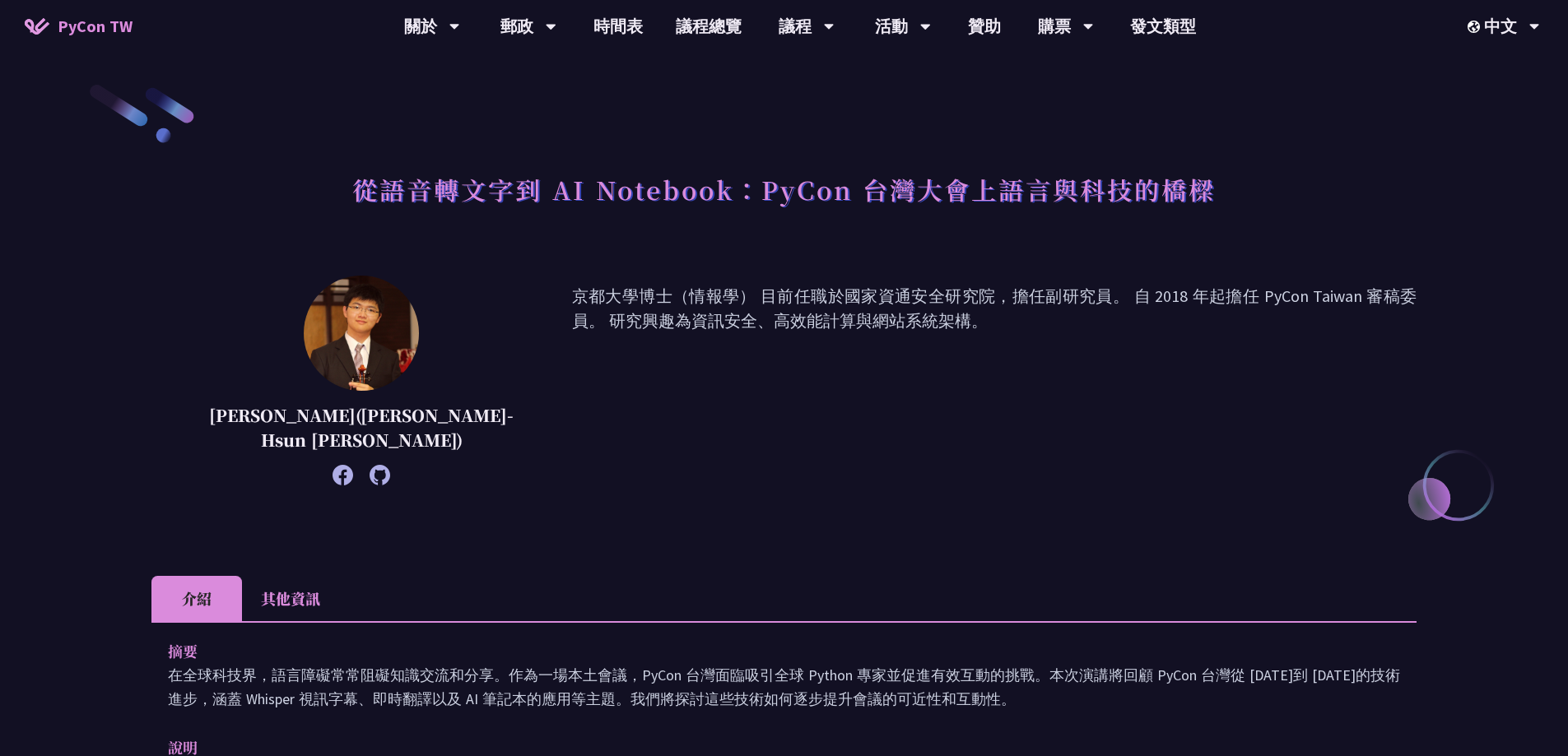 click on "其他資訊" at bounding box center [291, 598] 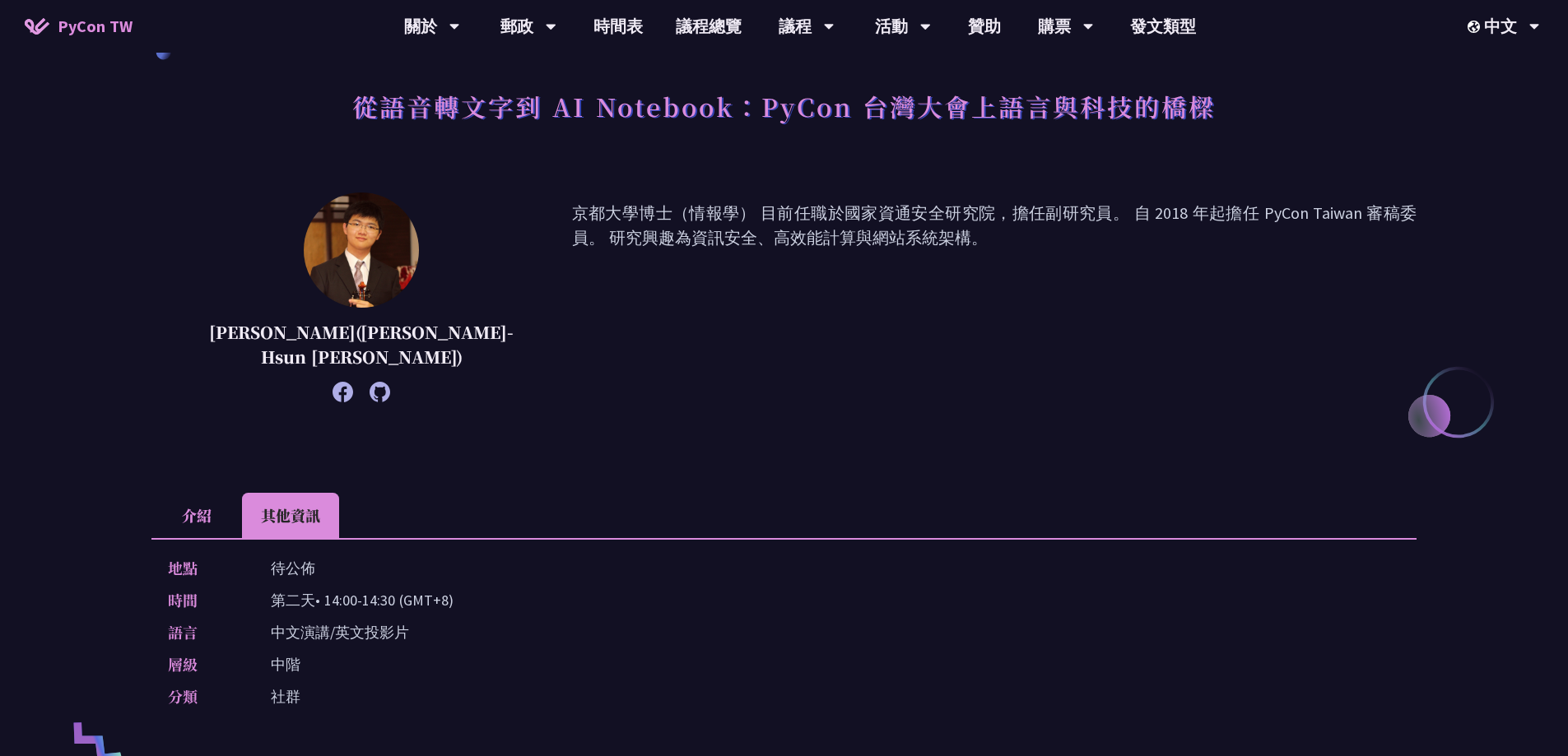 scroll, scrollTop: 82, scrollLeft: 0, axis: vertical 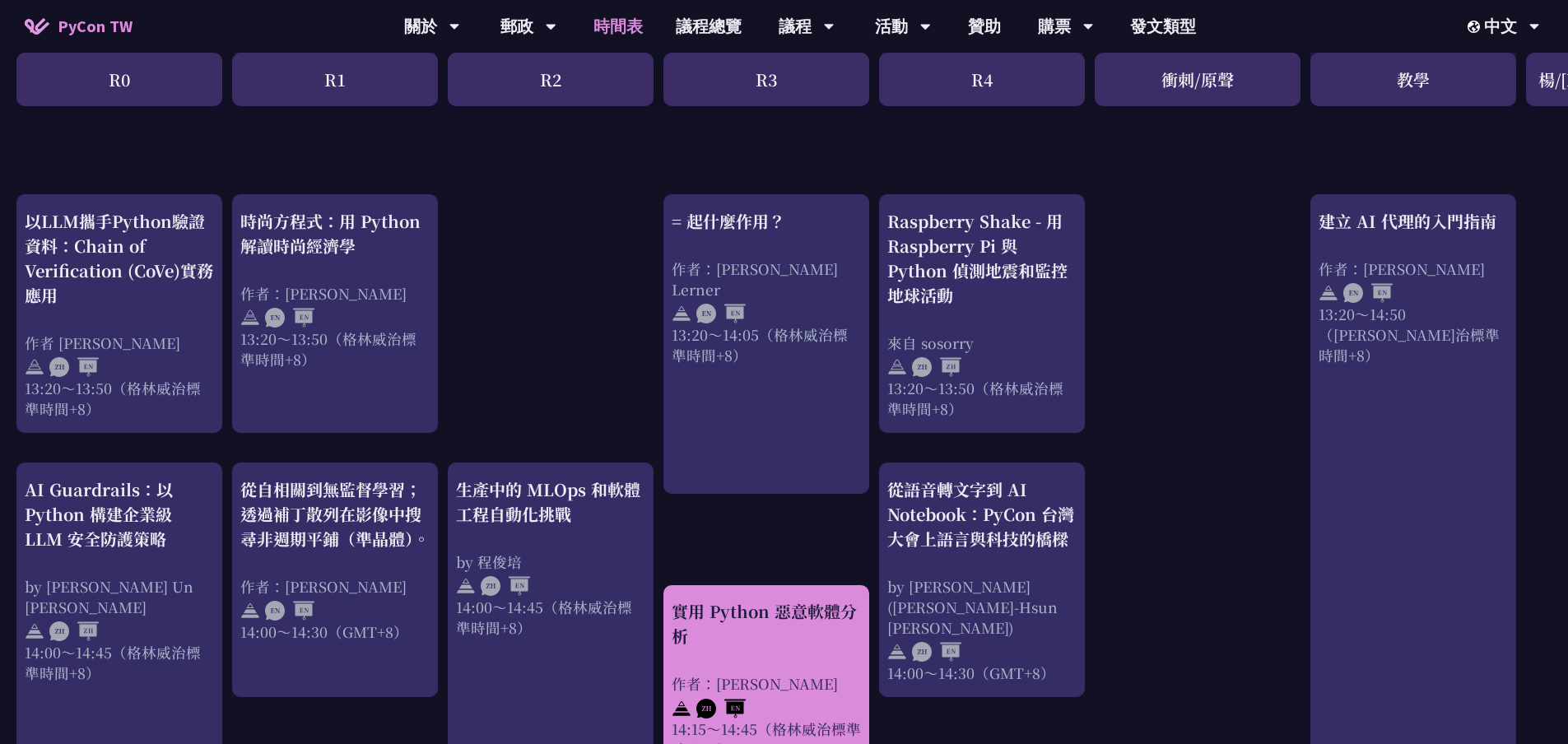 click on "實用 Python 惡意軟體分析
作者：[PERSON_NAME]14:15～14:45（[PERSON_NAME]治標準時間+8）" at bounding box center (766, 679) 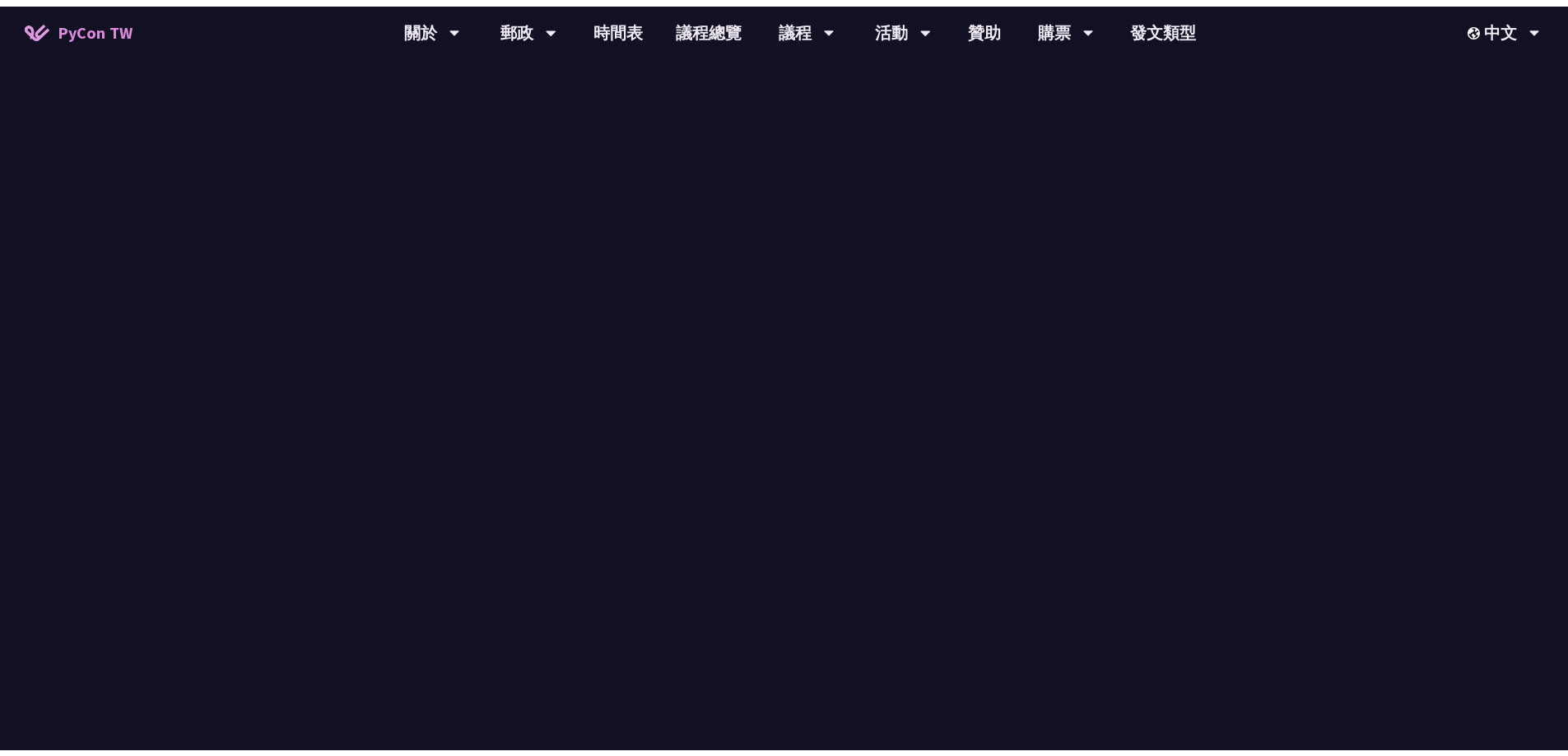 scroll, scrollTop: 0, scrollLeft: 0, axis: both 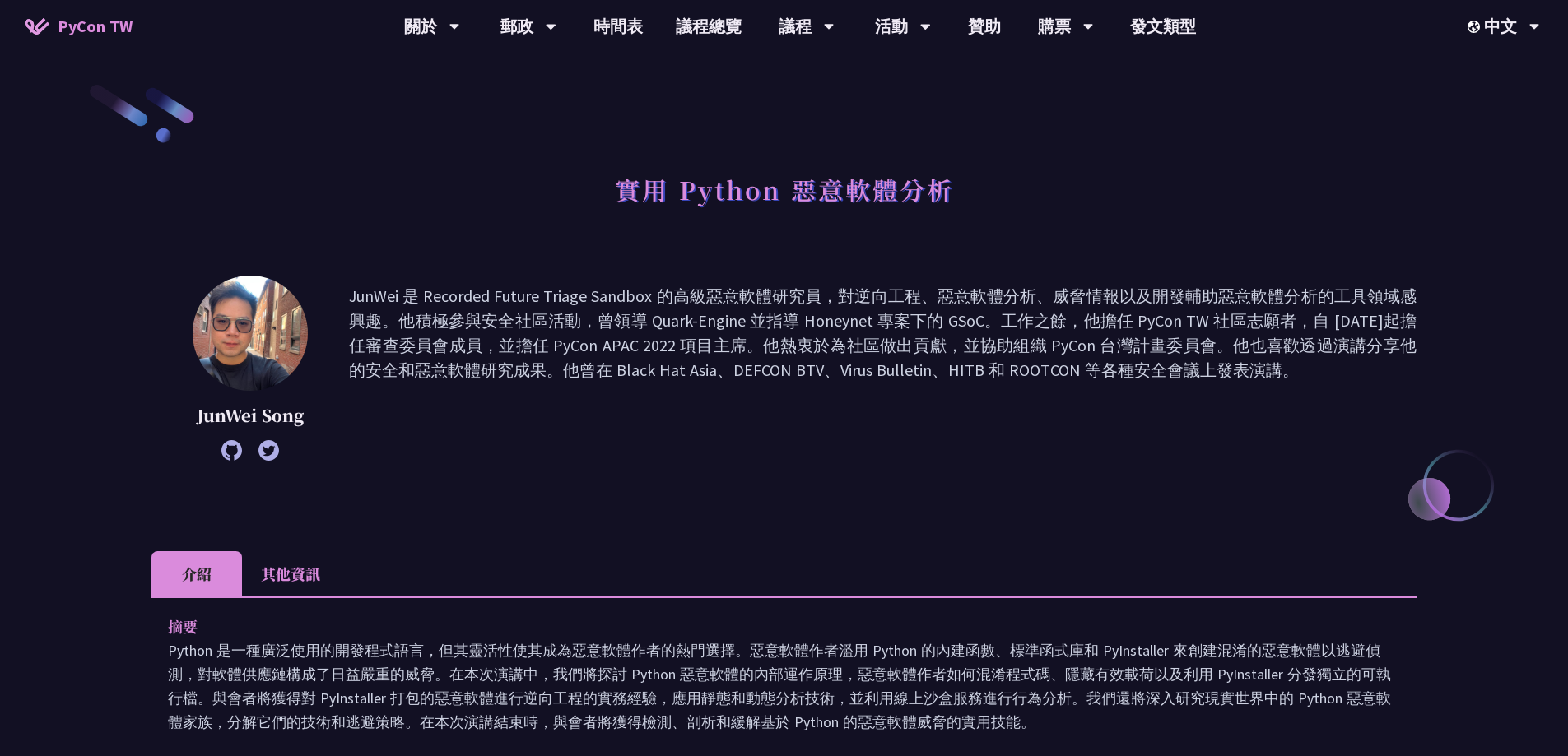 click on "其他資訊" at bounding box center (291, 573) 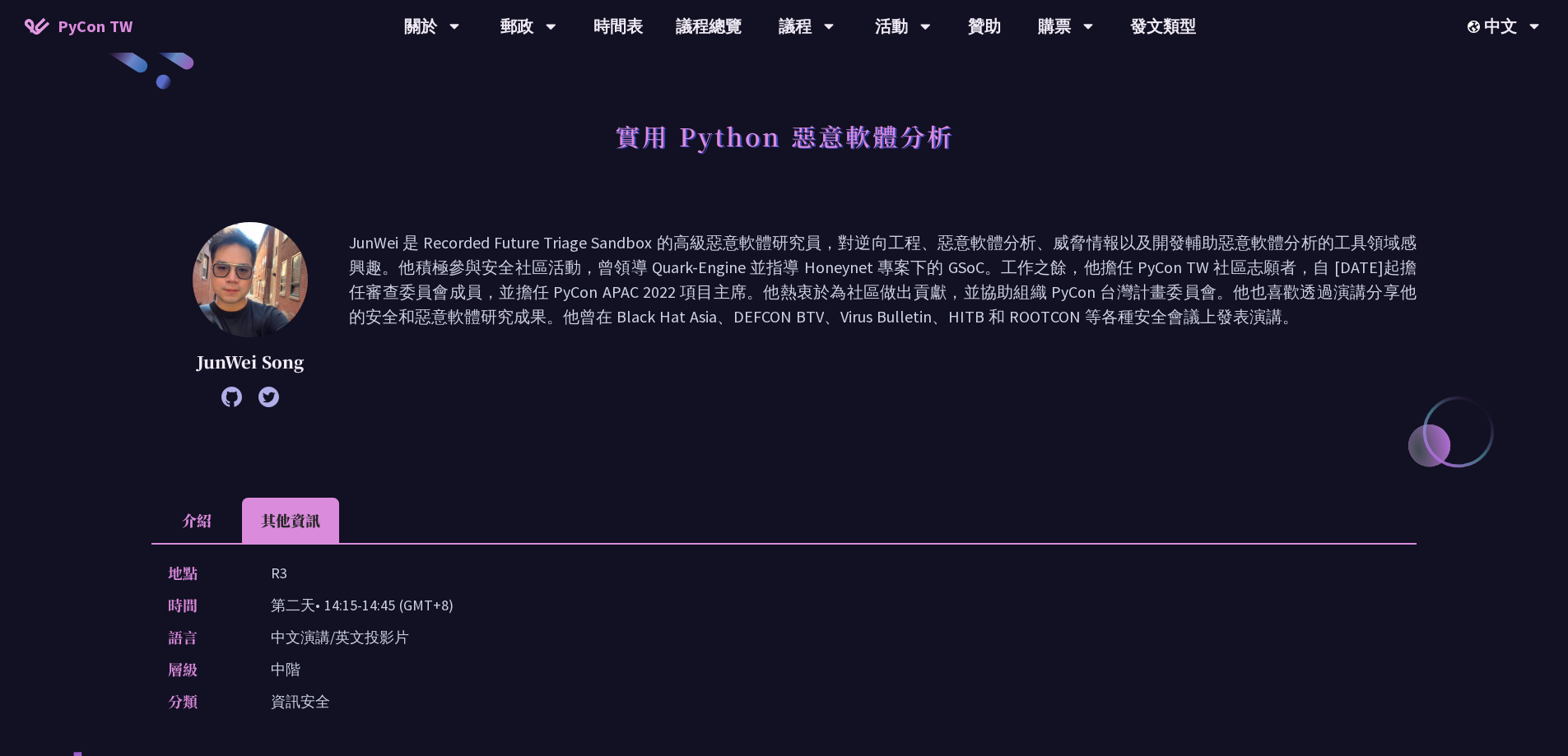scroll, scrollTop: 82, scrollLeft: 0, axis: vertical 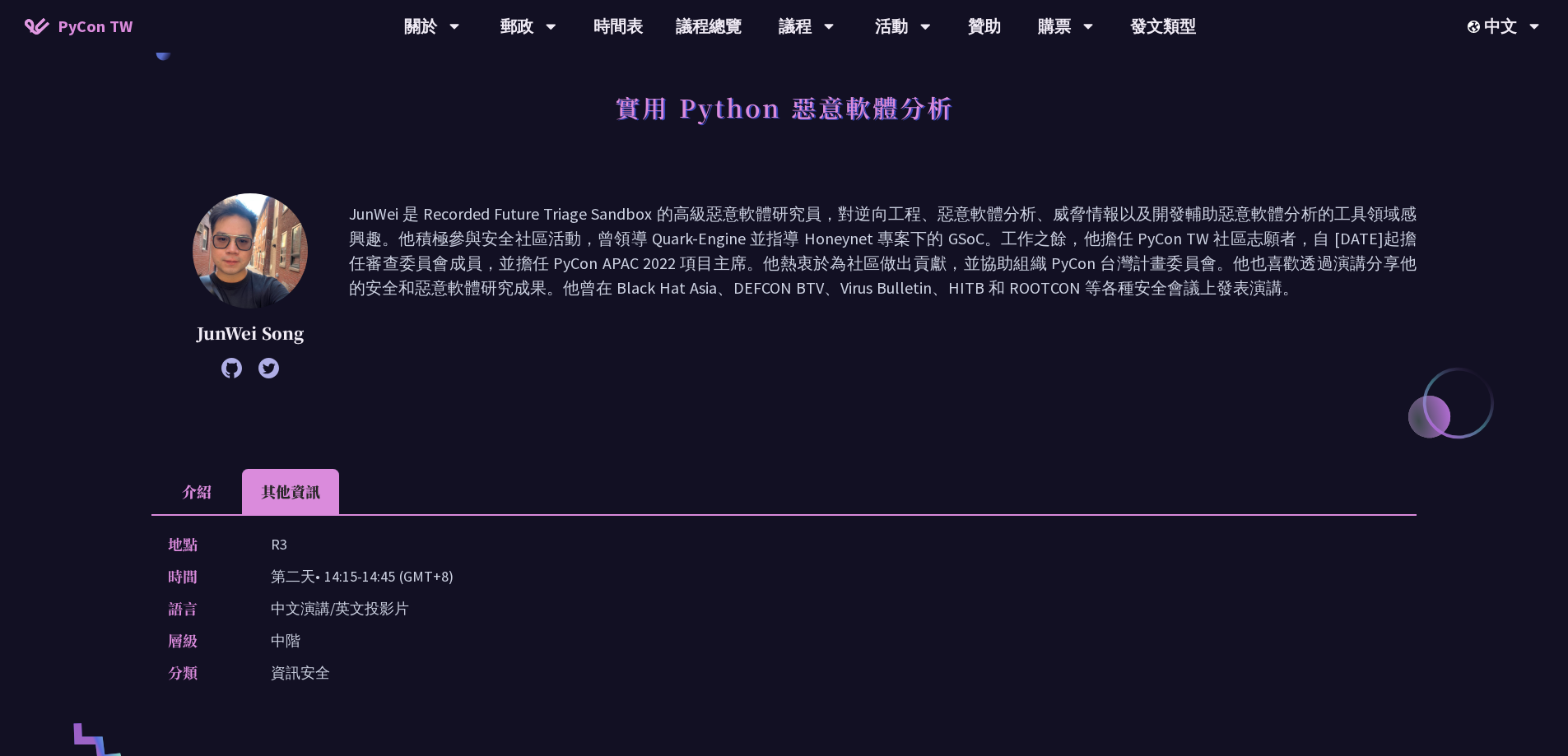 click on "介紹" at bounding box center (197, 491) 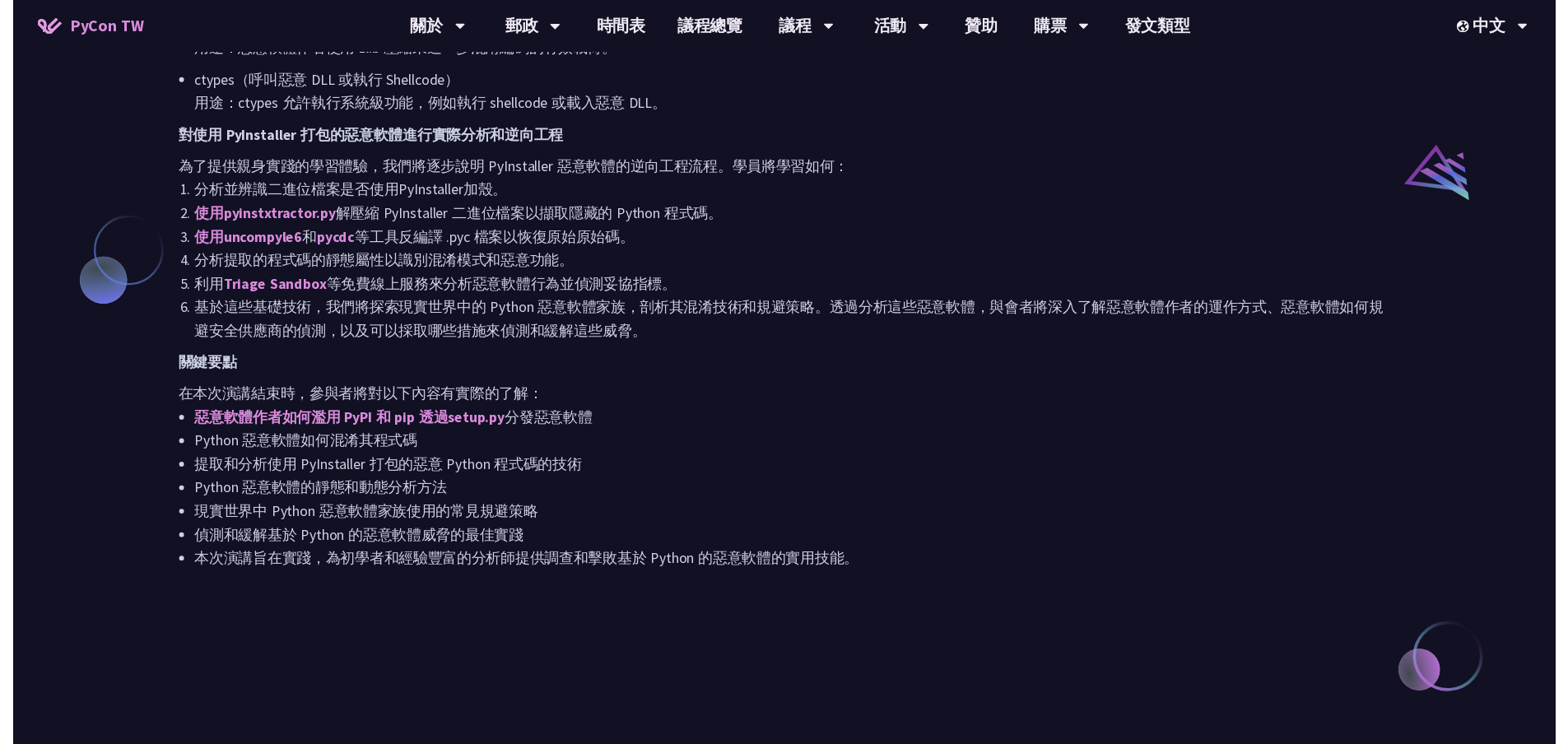 scroll, scrollTop: 1317, scrollLeft: 0, axis: vertical 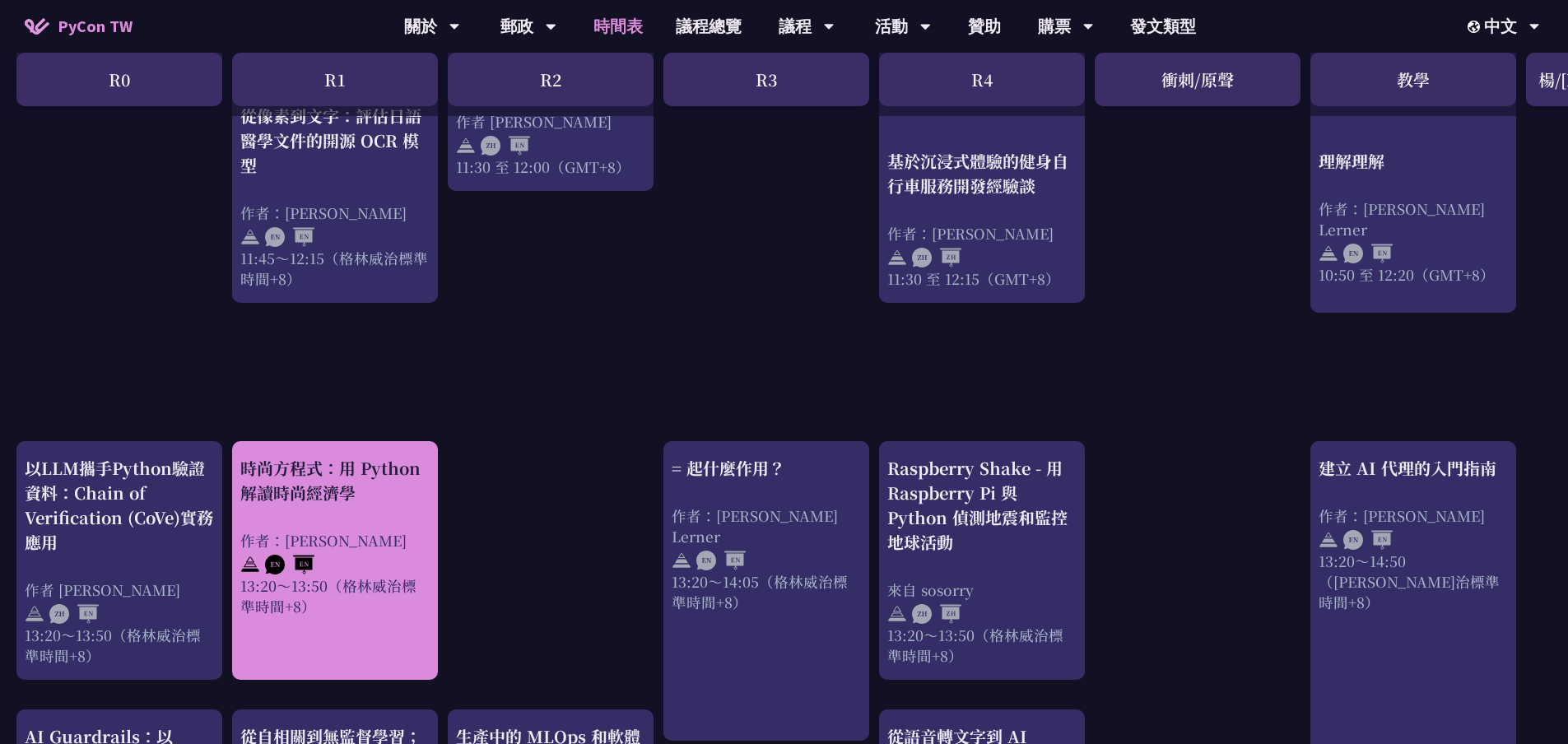 click on "時尚方程式：用 Python 解讀時尚經濟學
作者：[PERSON_NAME]
13:20～13:50（[PERSON_NAME]治標準時間+8）" at bounding box center (335, 536) 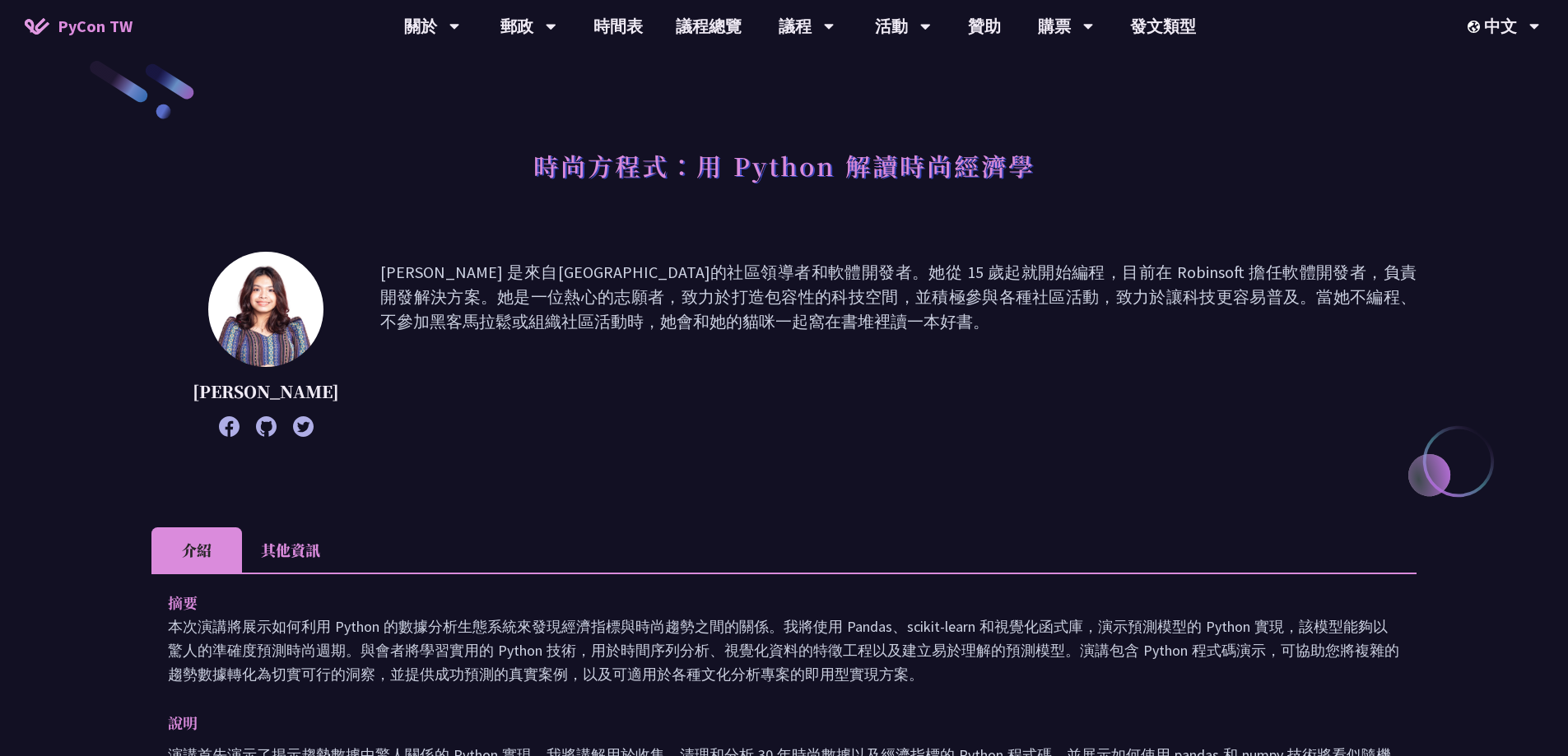 scroll, scrollTop: 0, scrollLeft: 0, axis: both 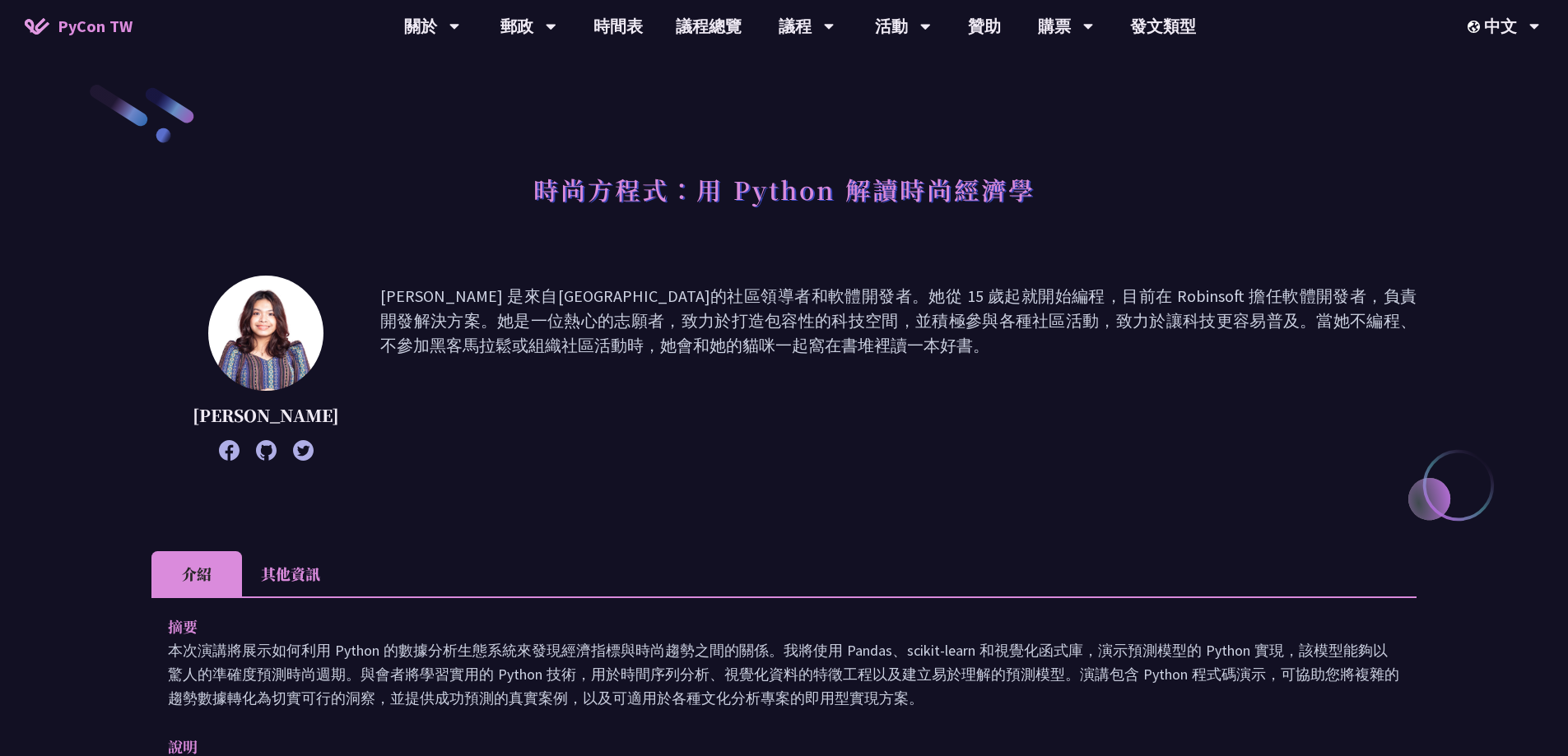 click on "其他資訊" at bounding box center (291, 573) 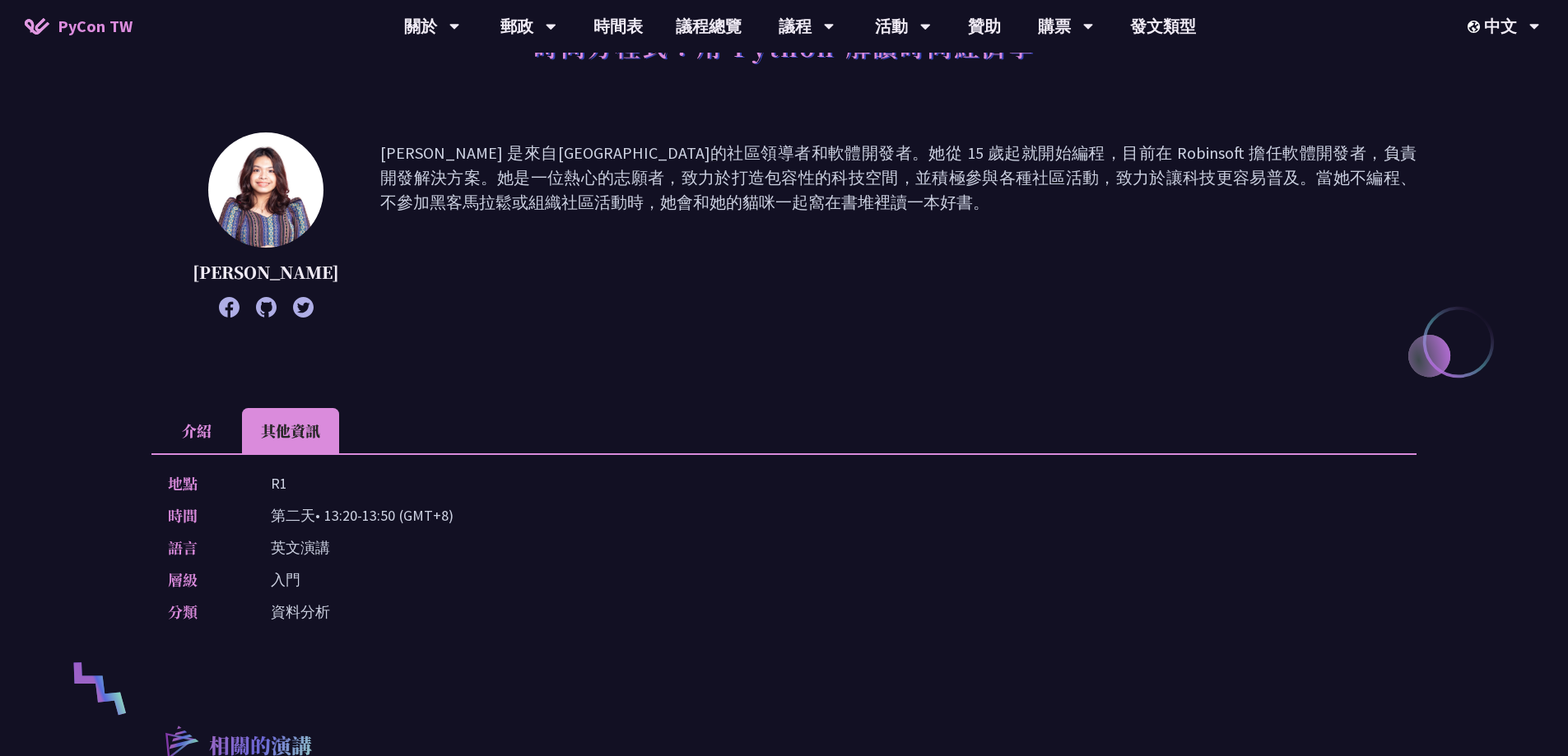 scroll, scrollTop: 165, scrollLeft: 0, axis: vertical 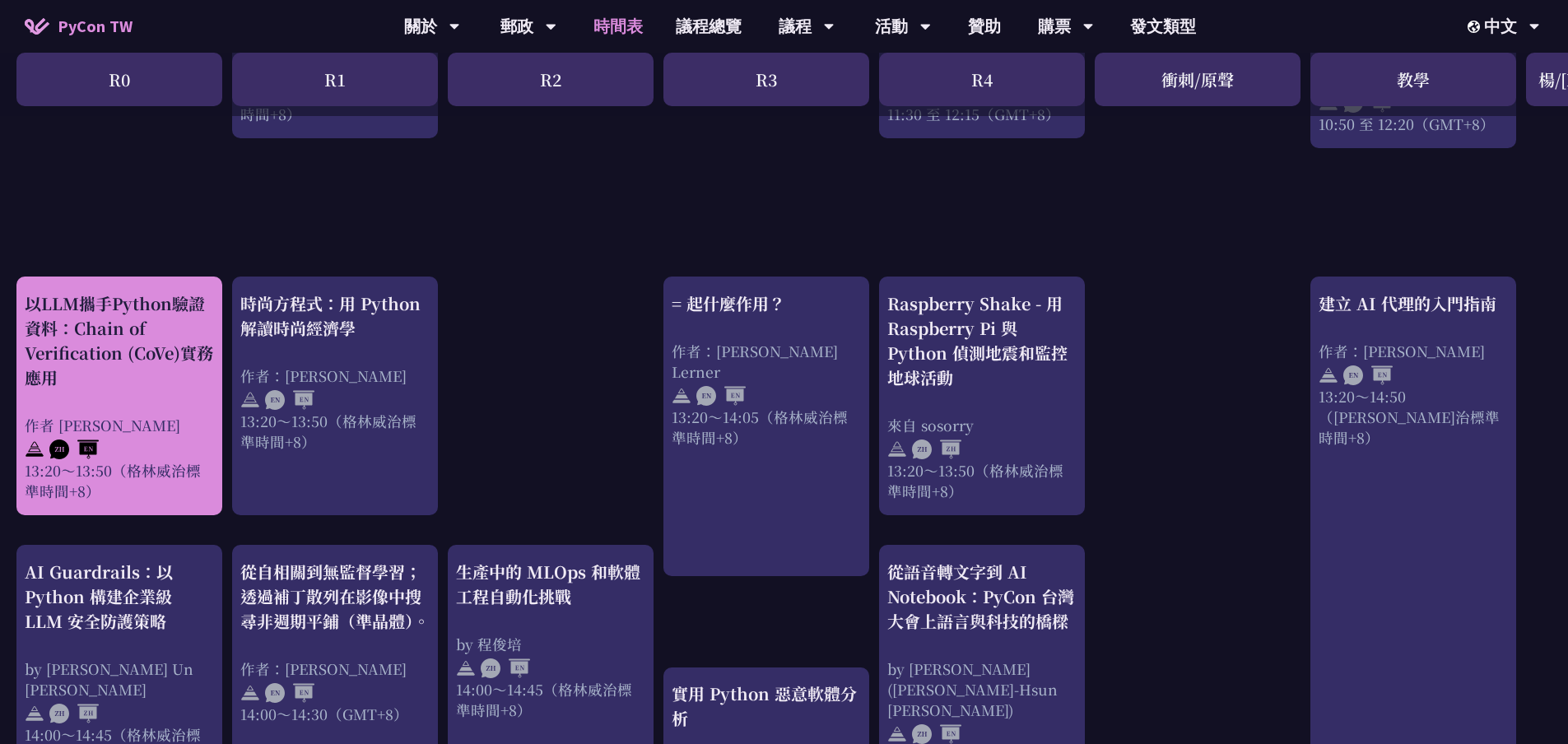 click on "以LLM攜手Python驗證資料：Chain of Verification (CoVe)實務應用
作者 [PERSON_NAME]
13:20～13:50（[PERSON_NAME]治標準時間+8）" at bounding box center [119, 396] 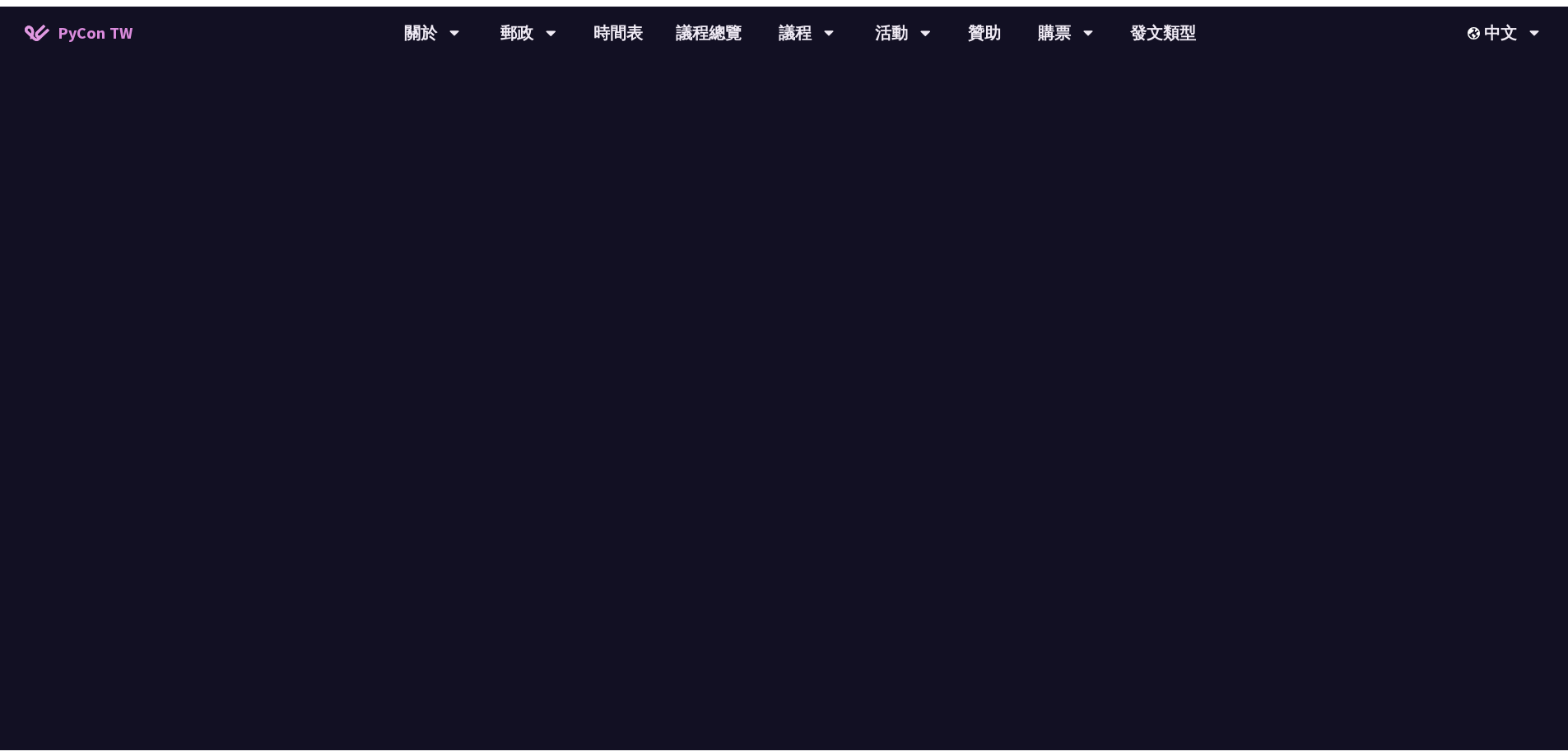 scroll, scrollTop: 0, scrollLeft: 0, axis: both 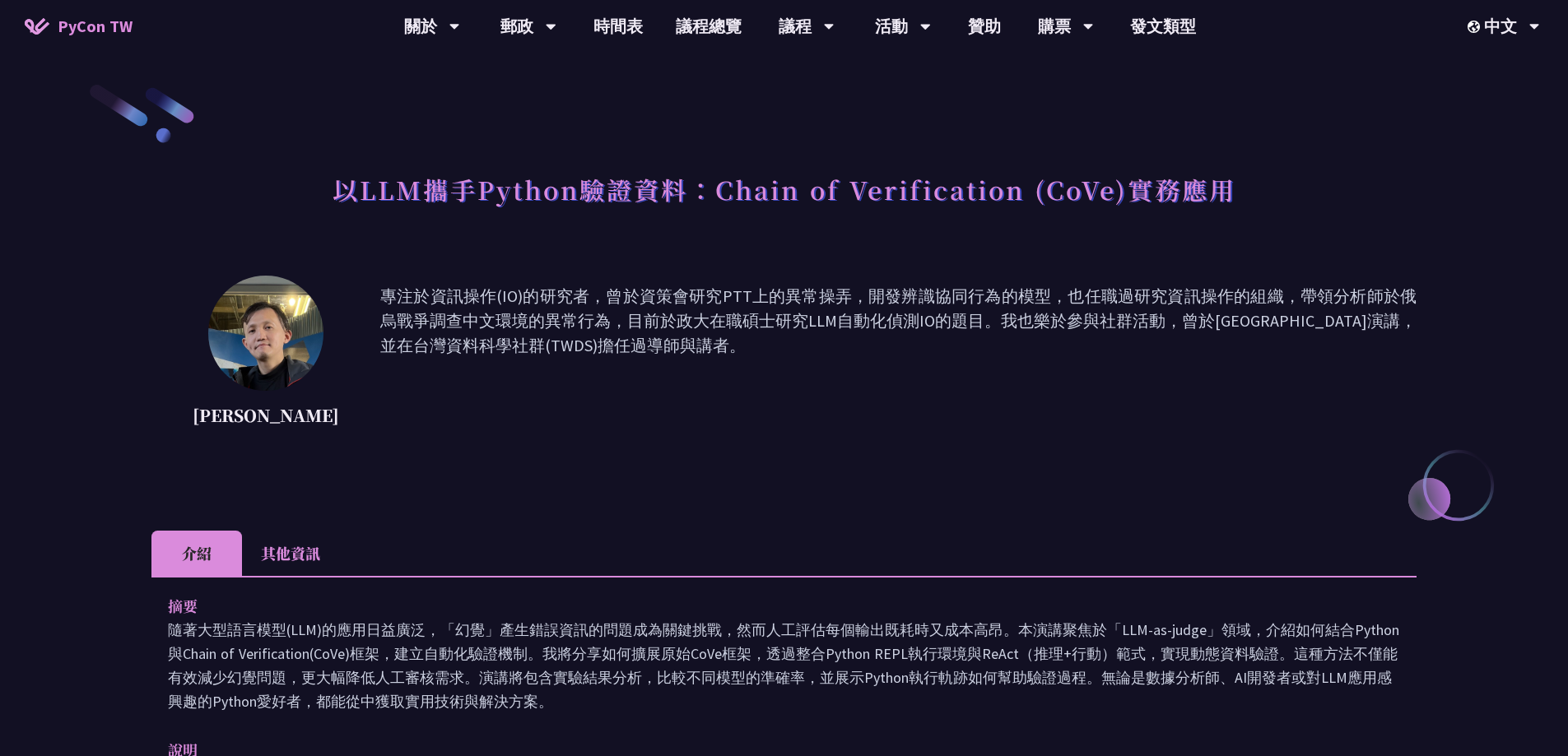 click on "其他資訊" at bounding box center (291, 553) 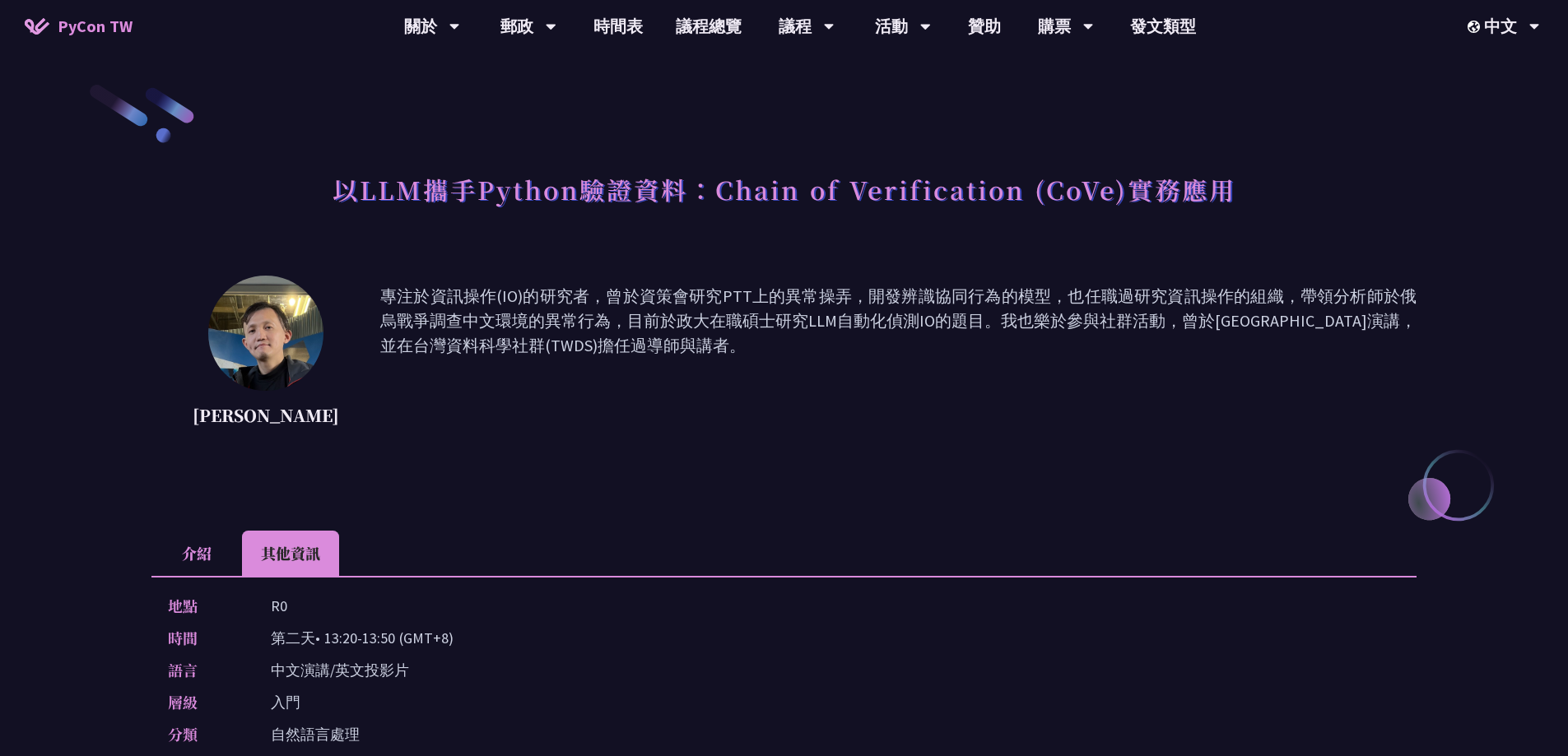 click on "介紹" at bounding box center (197, 553) 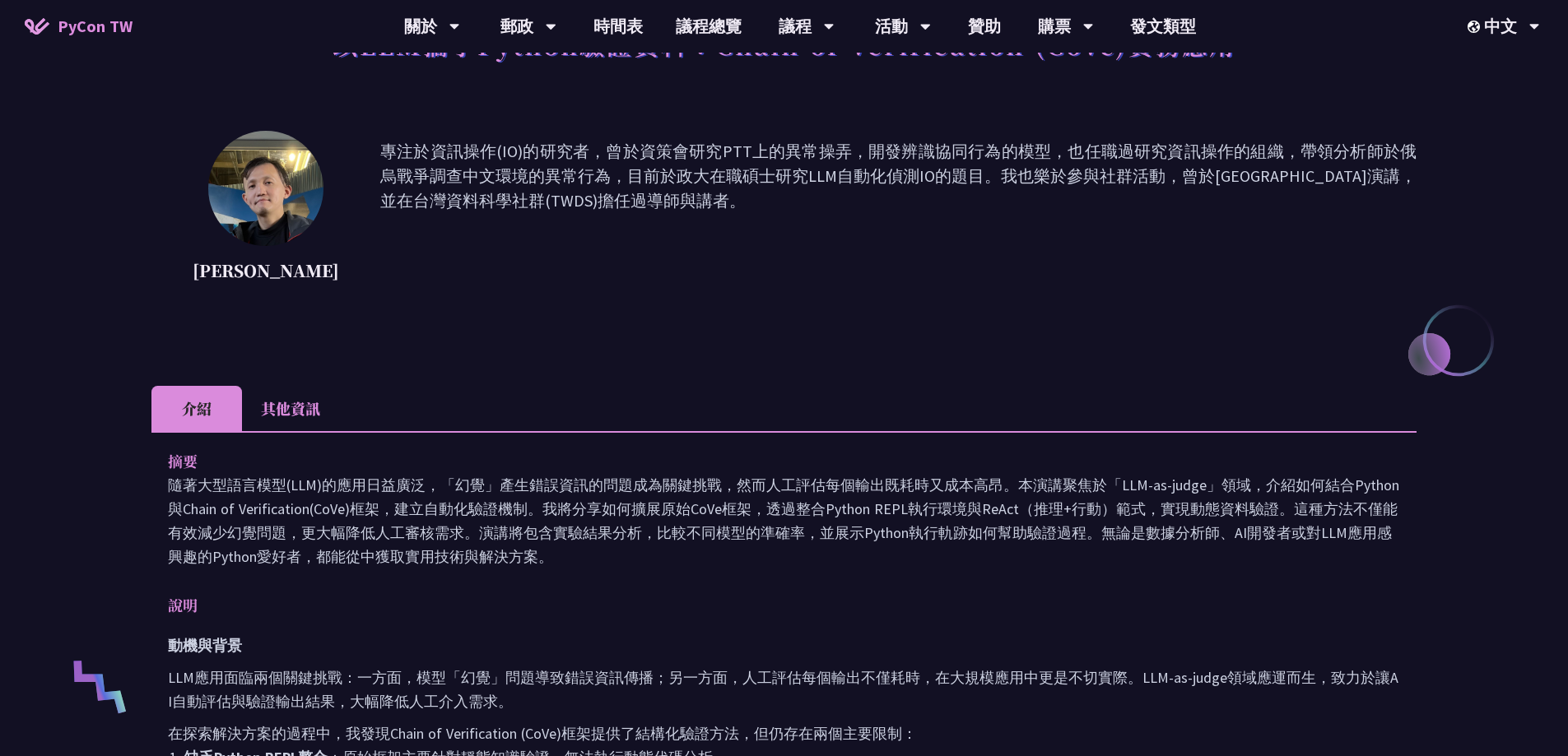 scroll, scrollTop: 0, scrollLeft: 0, axis: both 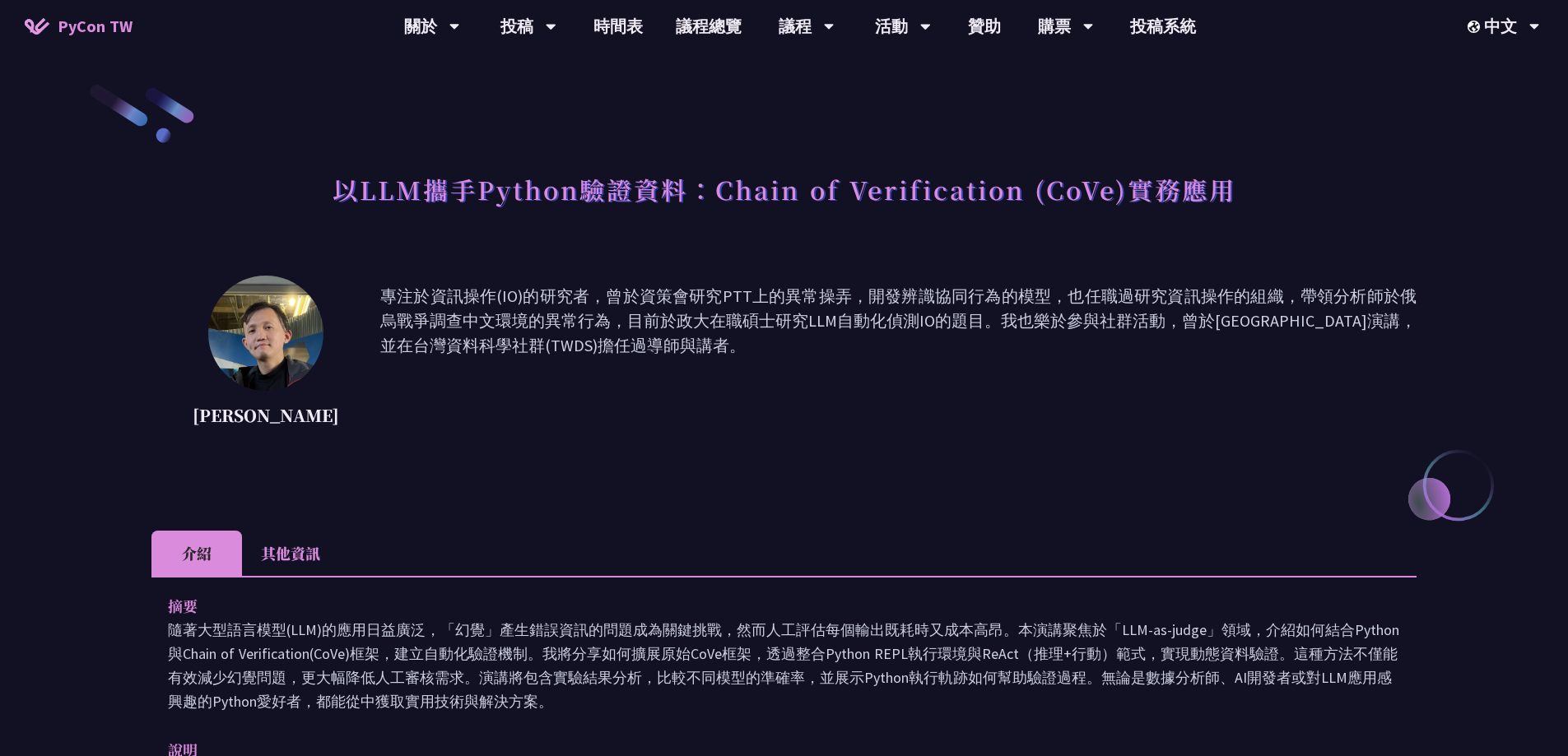 click on "專注於資訊操作(IO)的研究者，曾於資策會研究PTT上的異常操弄，開發辨識協同行為的模型，也任職過研究資訊操作的組織，帶領分析師於俄烏戰爭調查中文環境的異常行為，目前於政大在職碩士研究LLM自動化偵測IO的題目。我也樂於參與社群活動，曾於[GEOGRAPHIC_DATA]演講，並在台灣資料科學社群(TWDS)擔任過導師與講者。" at bounding box center [898, 358] 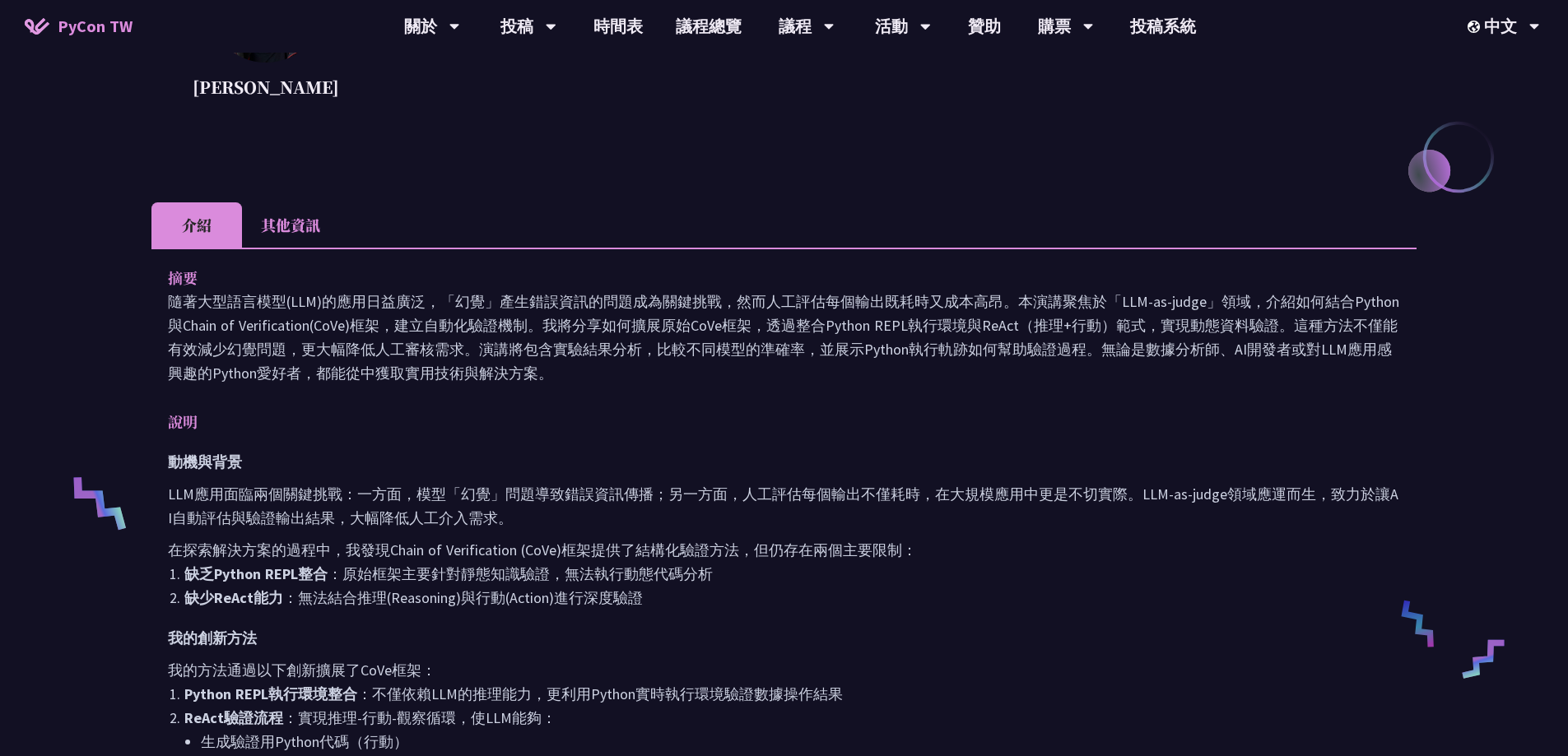 scroll, scrollTop: 329, scrollLeft: 0, axis: vertical 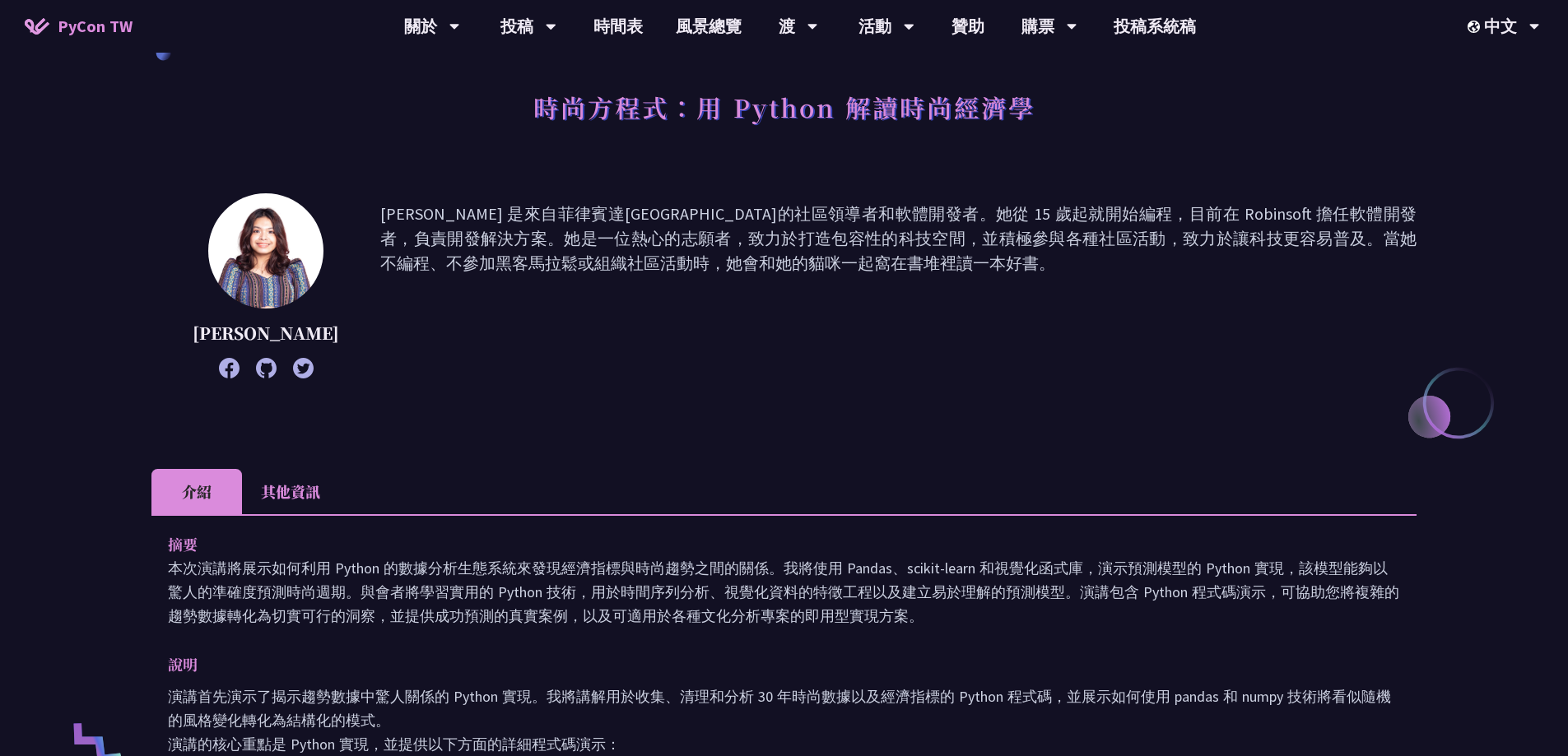 click on "其他資訊" at bounding box center [291, 491] 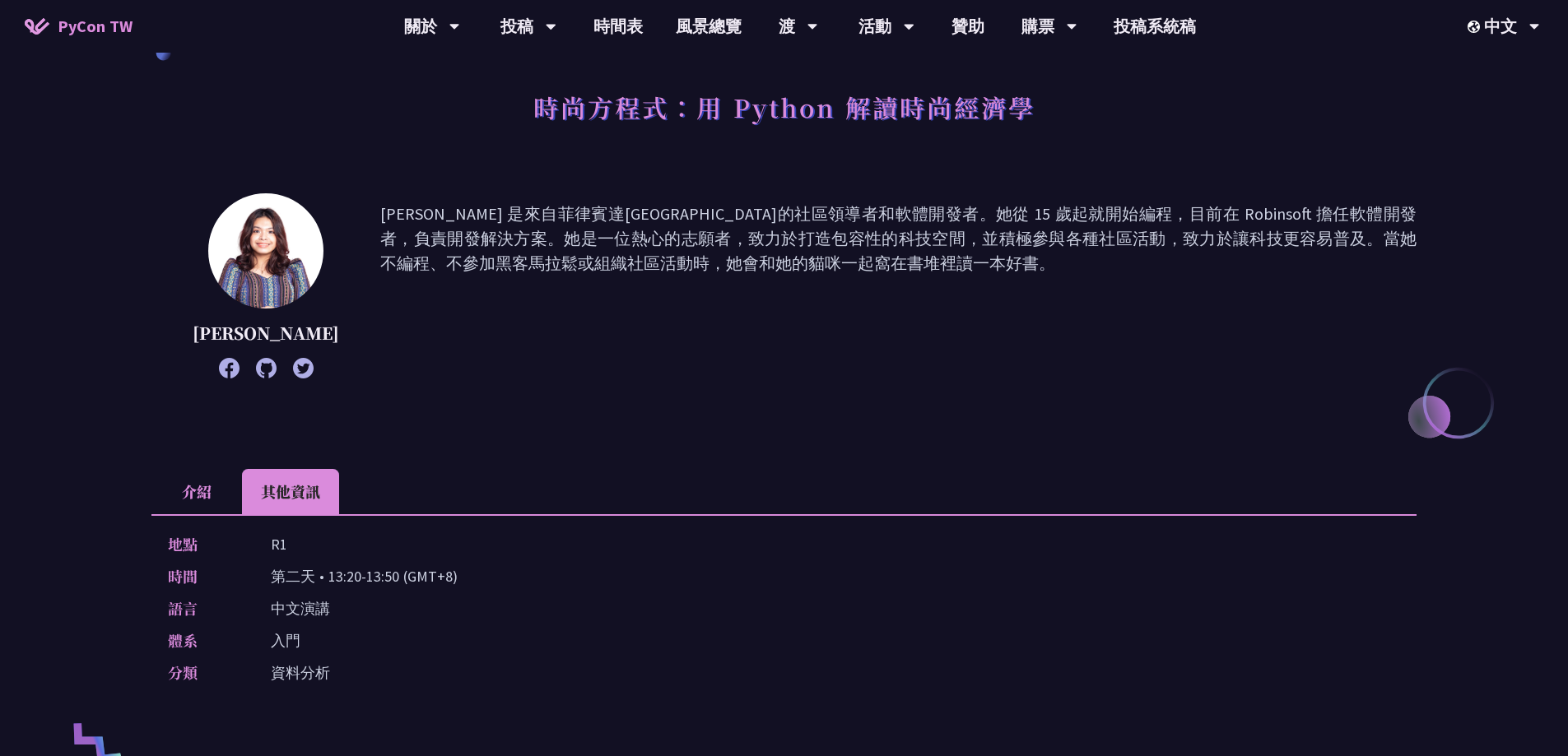 click on "介紹" at bounding box center (197, 491) 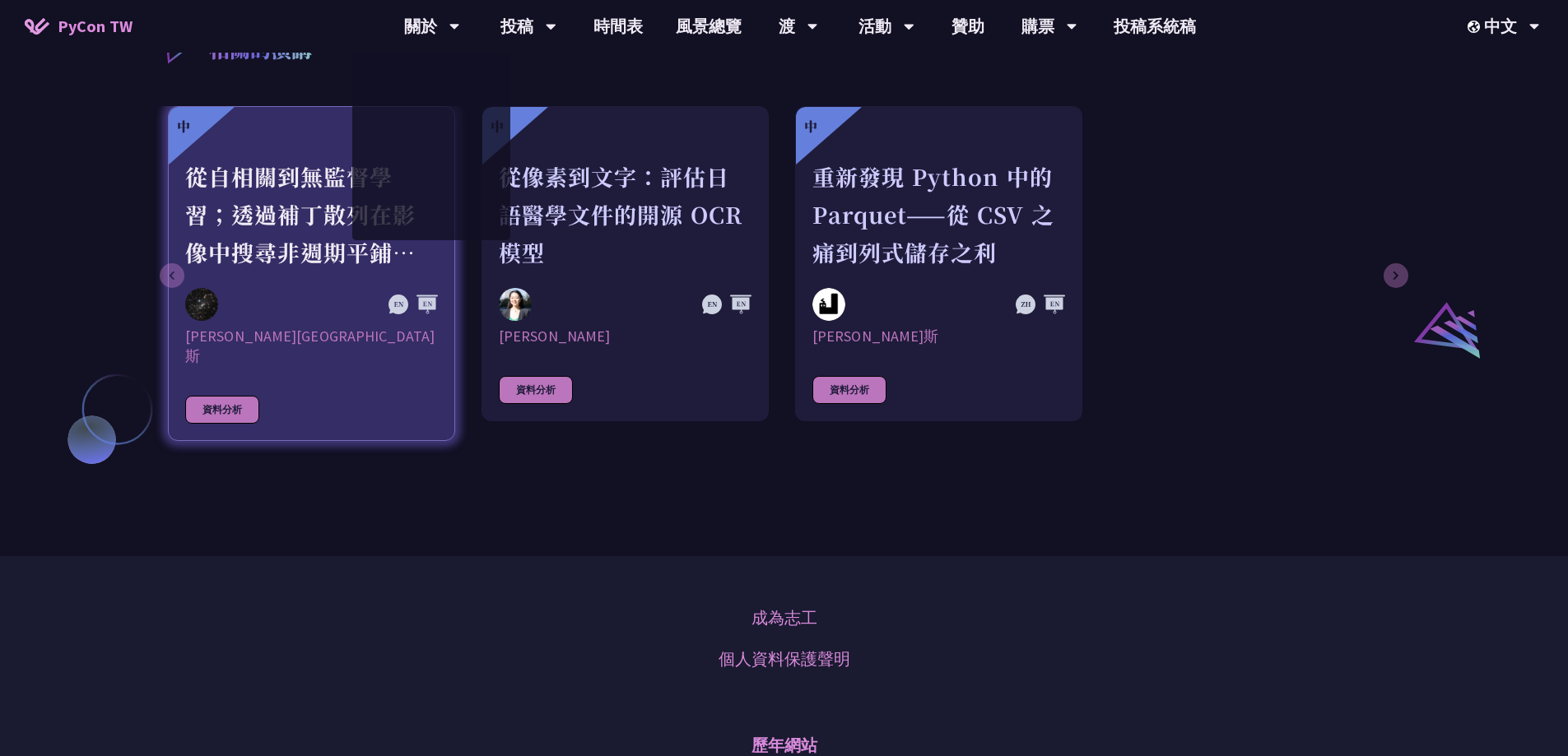 scroll, scrollTop: 1152, scrollLeft: 0, axis: vertical 